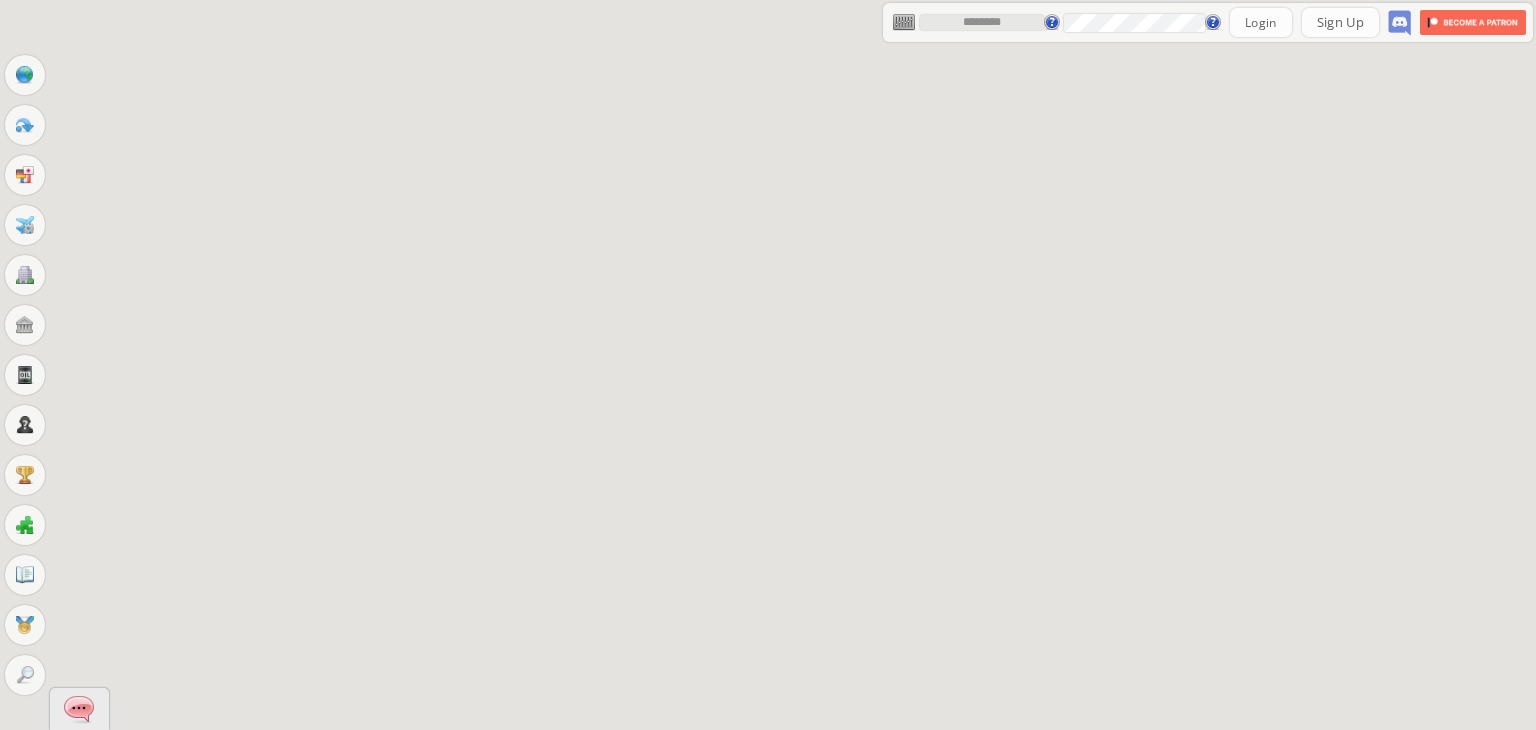 scroll, scrollTop: 0, scrollLeft: 0, axis: both 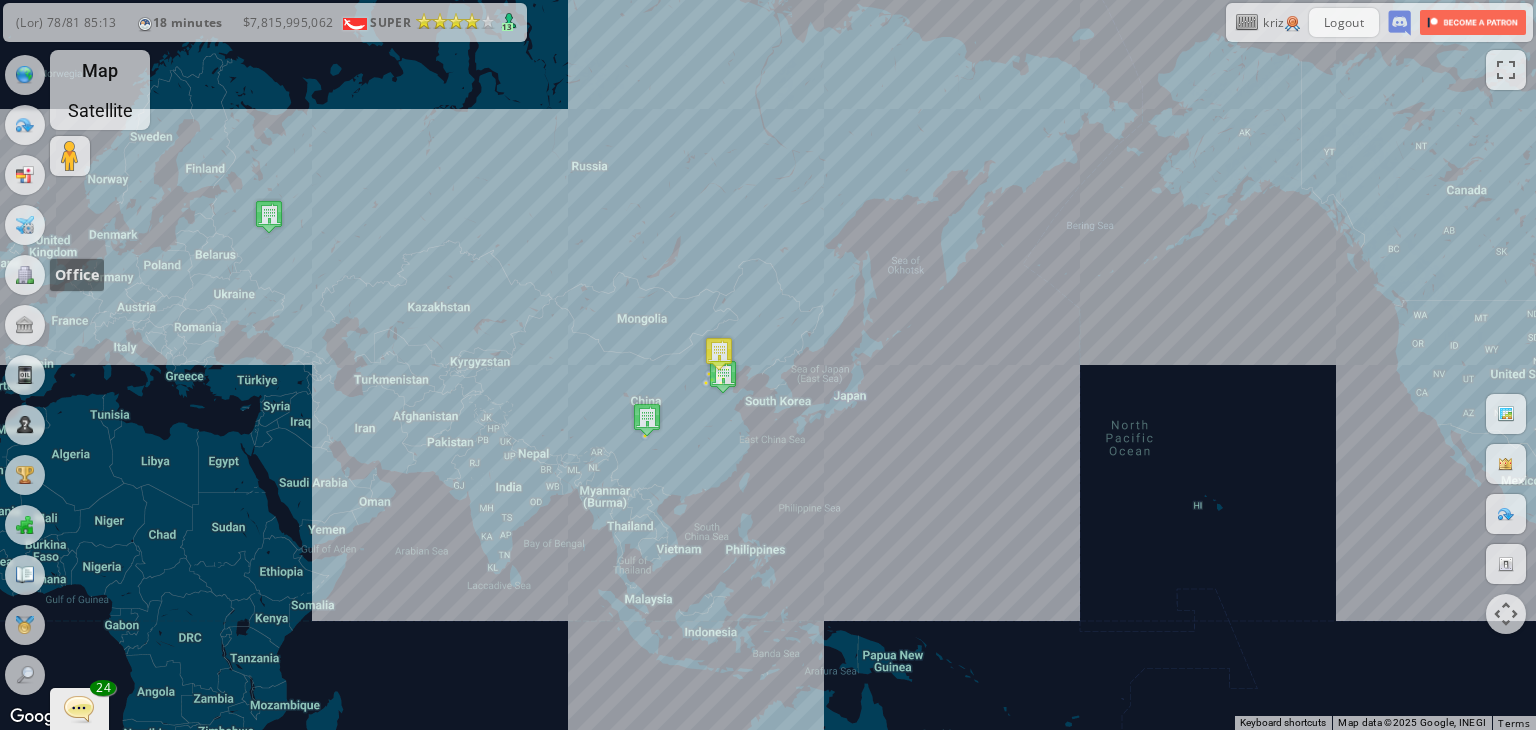 click at bounding box center [25, 275] 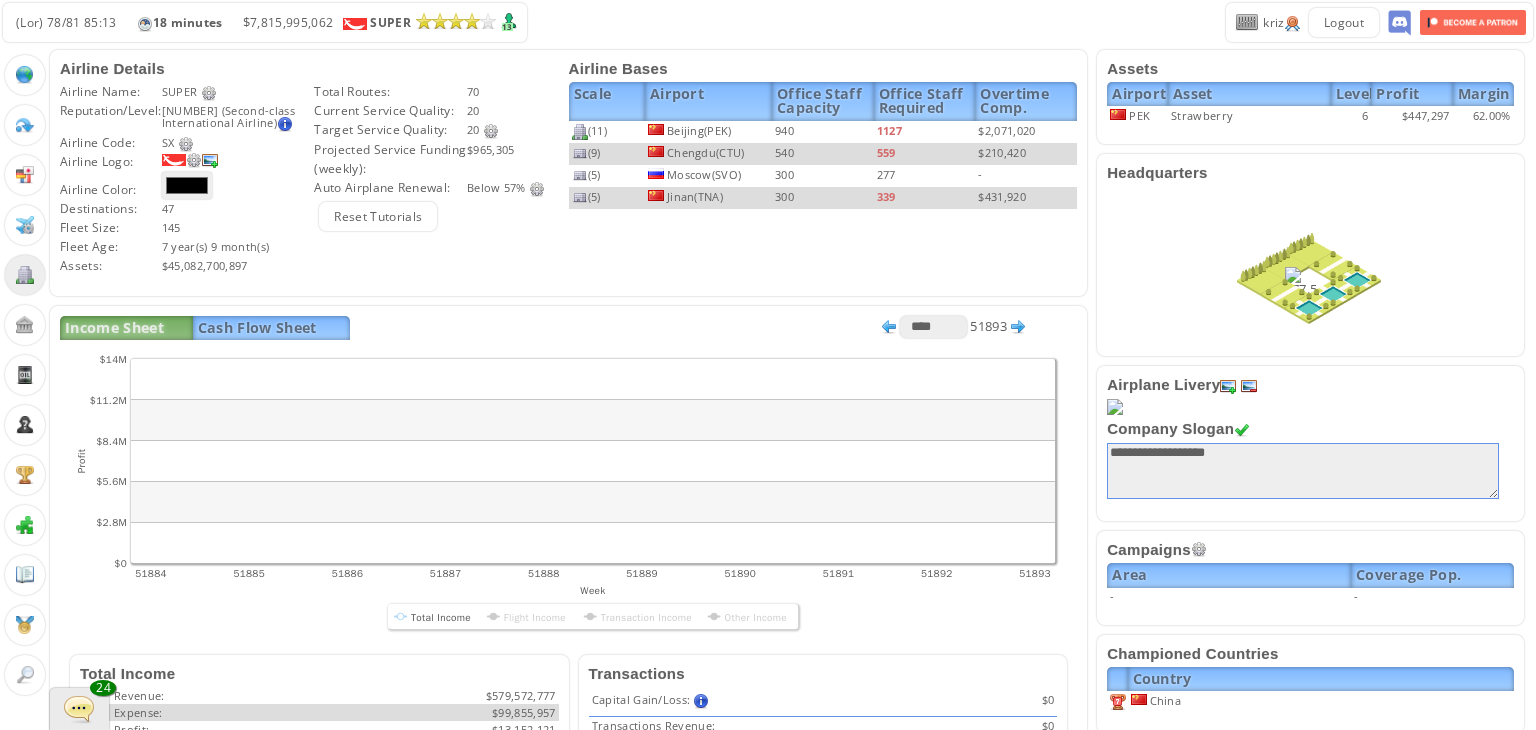 click on "**********" at bounding box center (1311, 767) 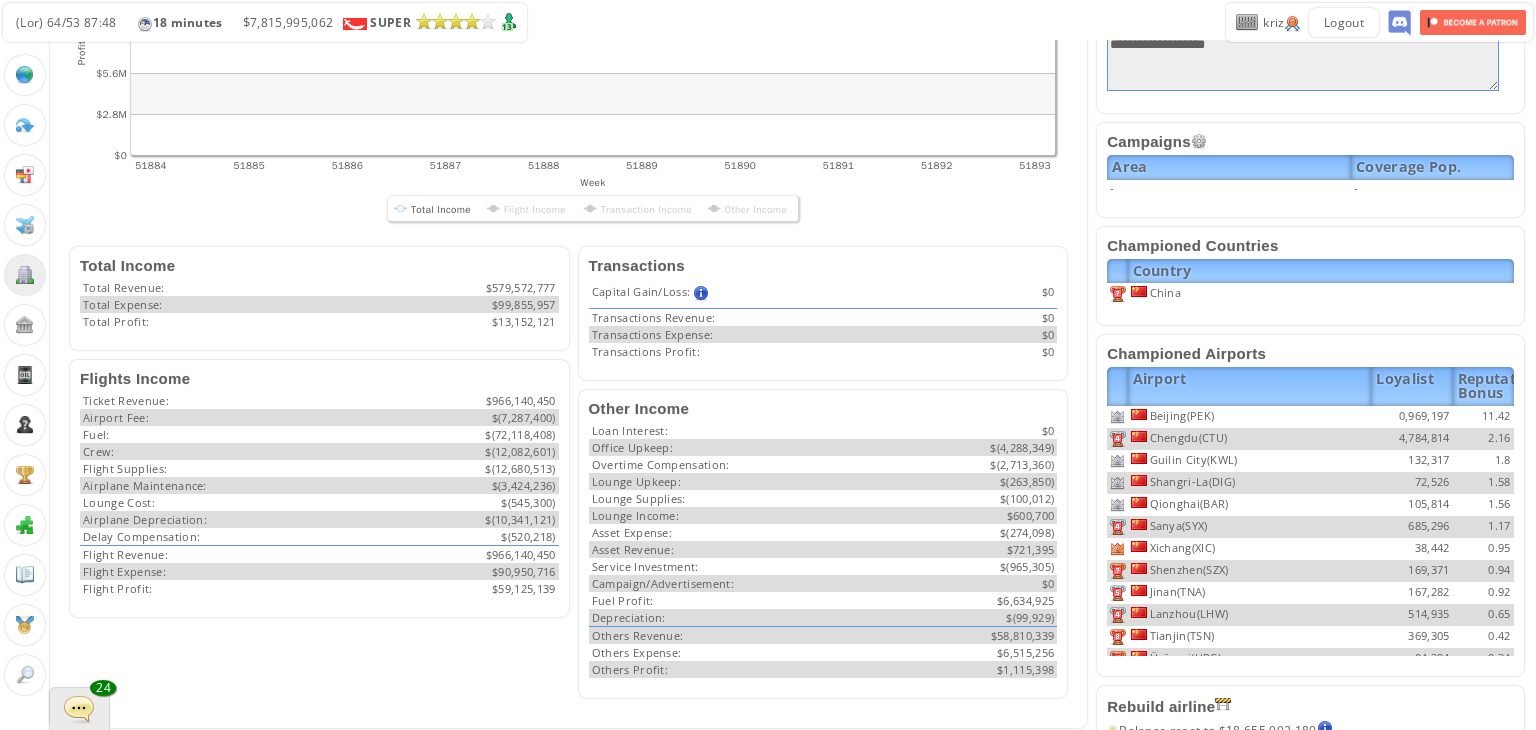 scroll, scrollTop: 0, scrollLeft: 0, axis: both 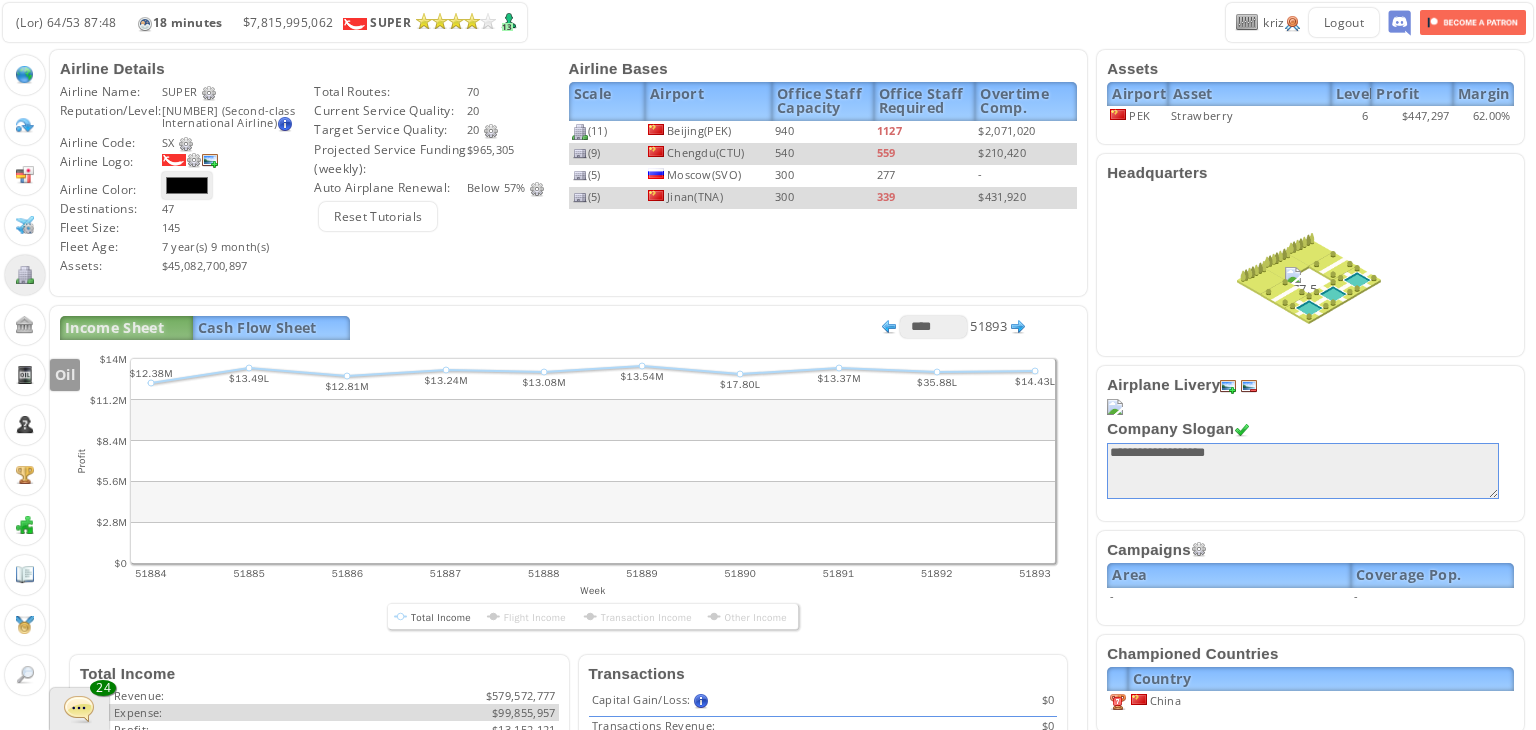 click at bounding box center [25, 375] 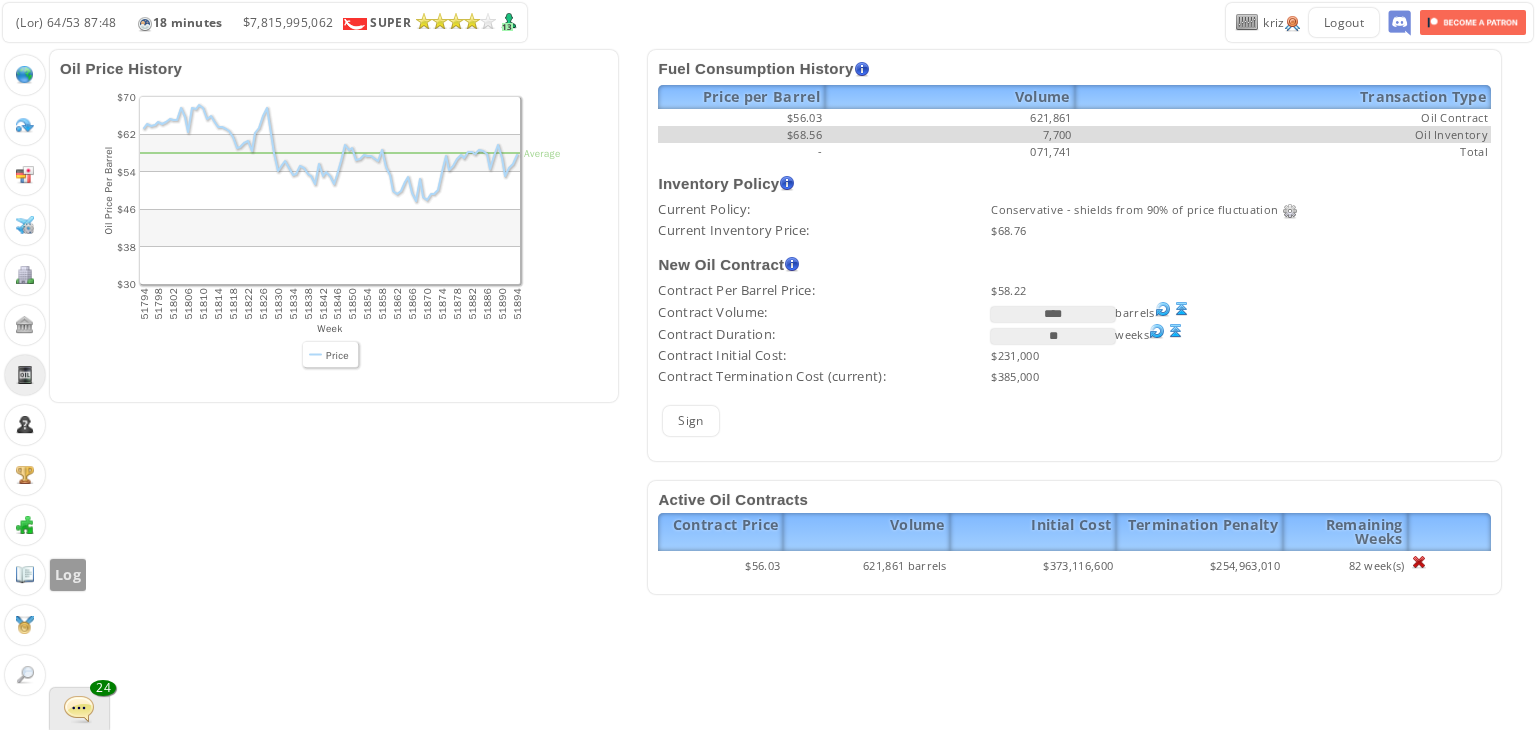 click at bounding box center (25, 575) 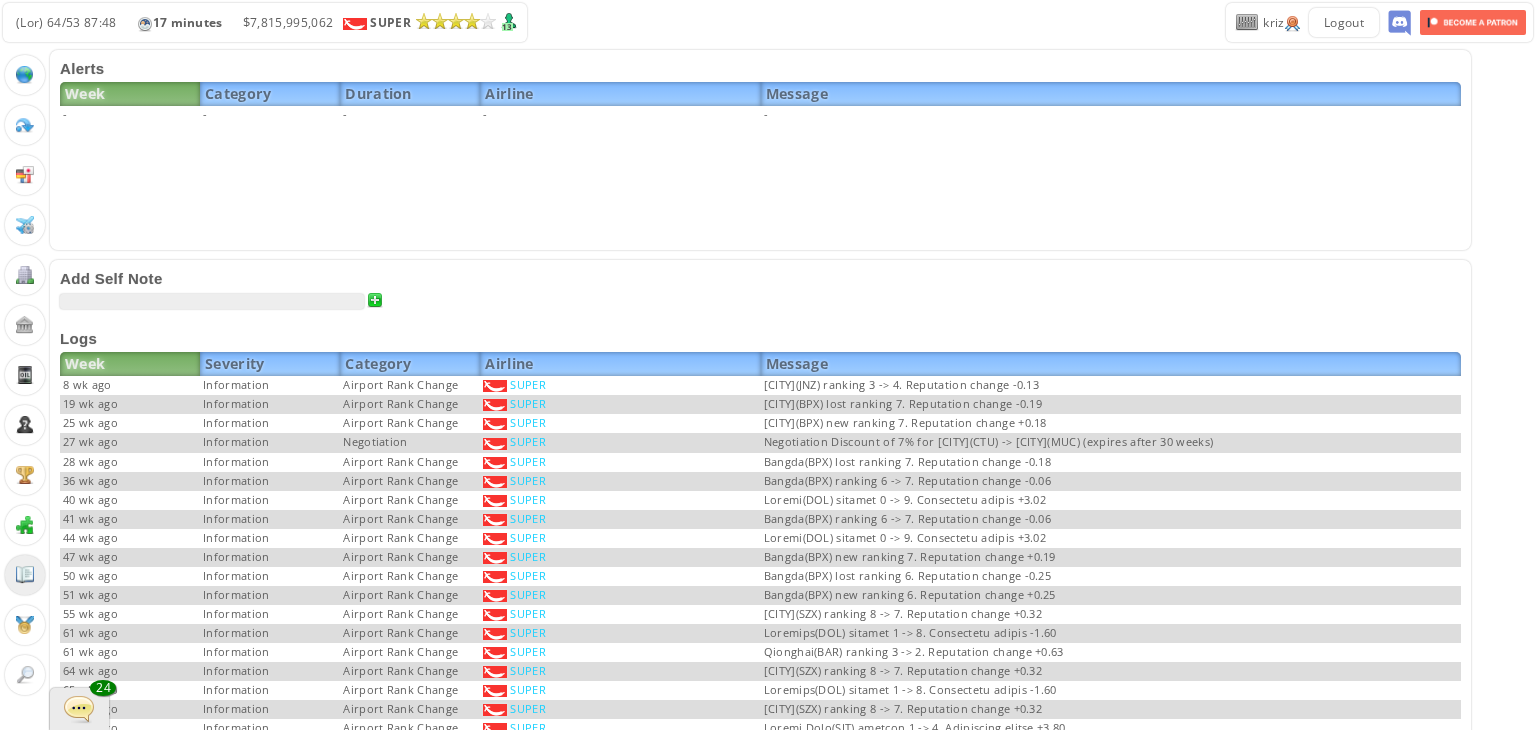 click at bounding box center [79, 708] 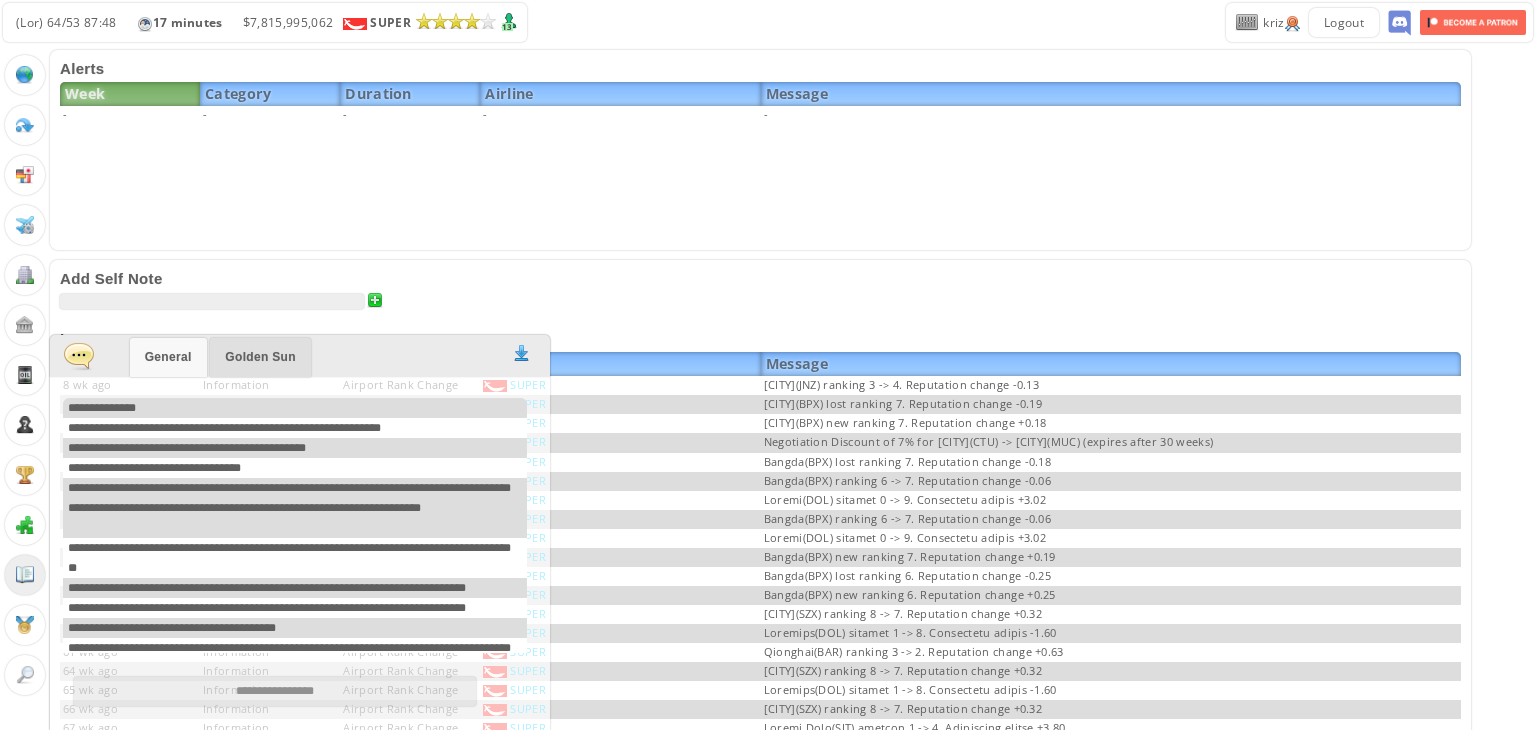 scroll, scrollTop: 458, scrollLeft: 0, axis: vertical 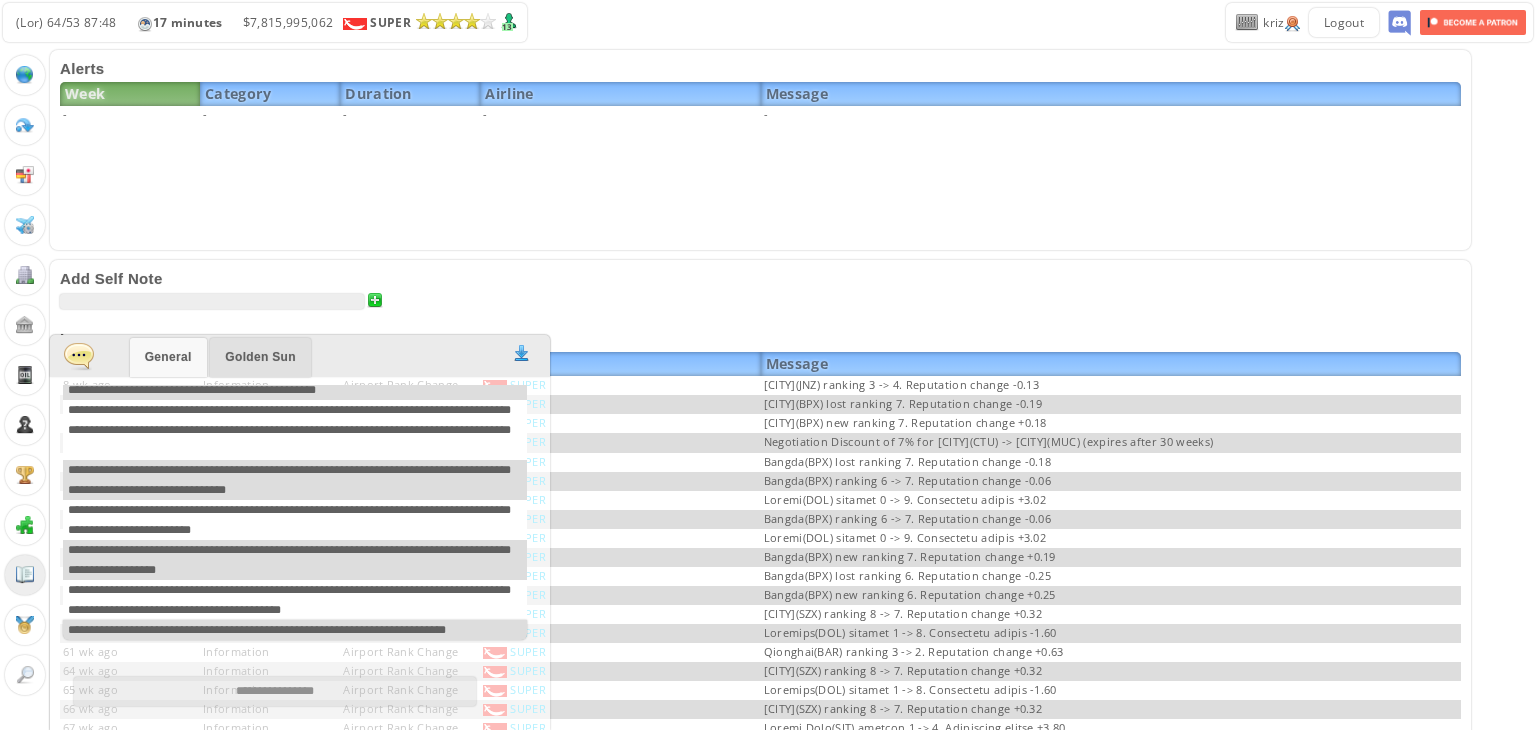 click at bounding box center (79, 355) 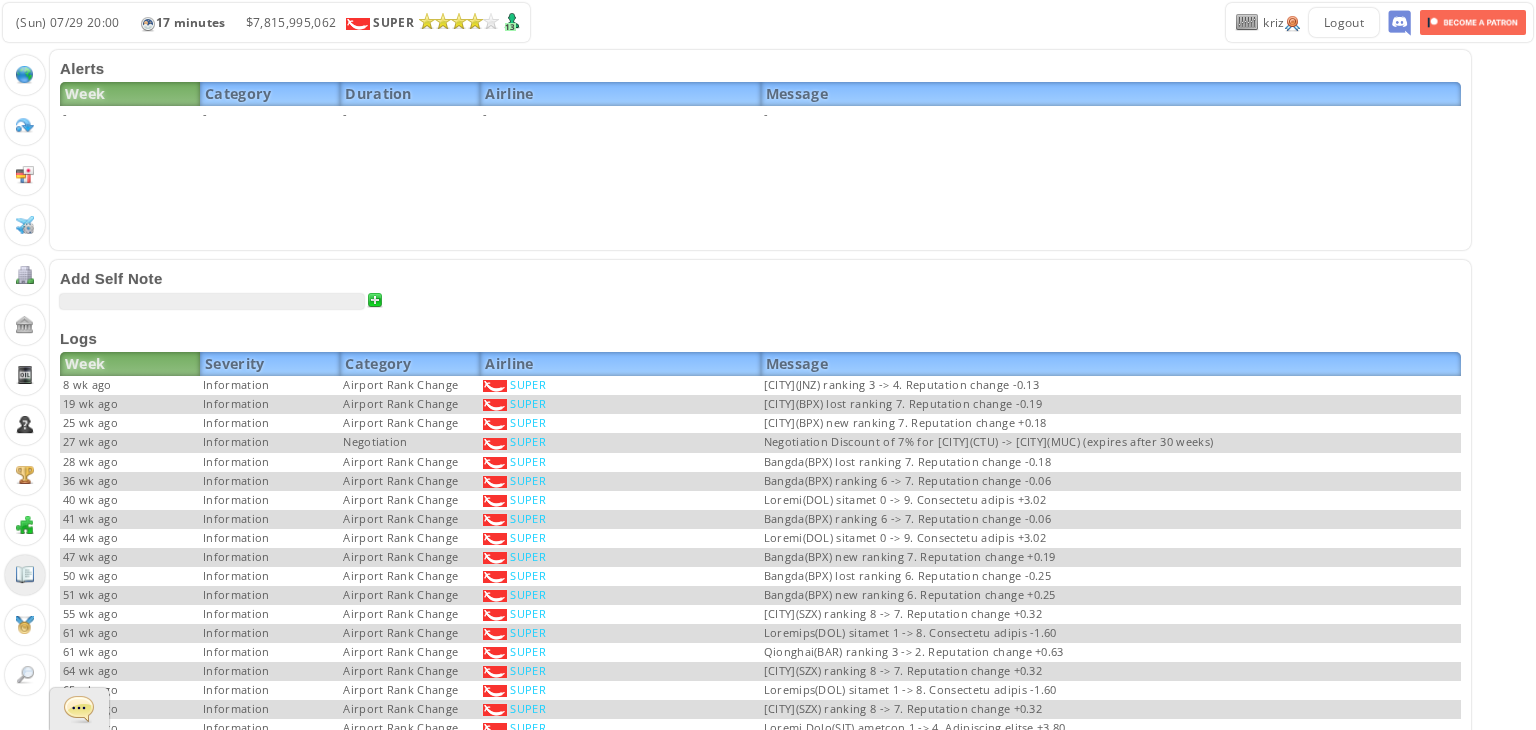 click at bounding box center (79, 708) 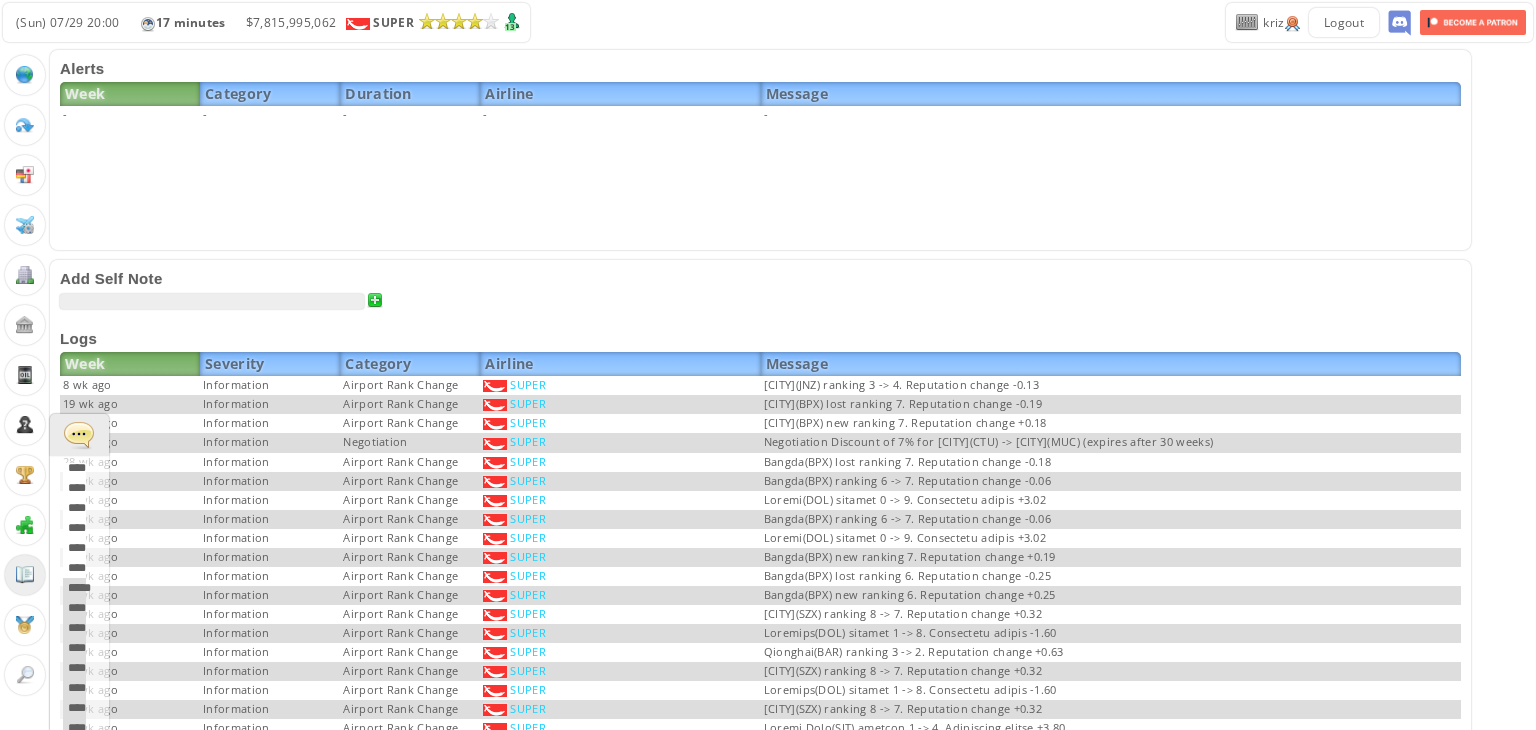 scroll, scrollTop: 458, scrollLeft: 0, axis: vertical 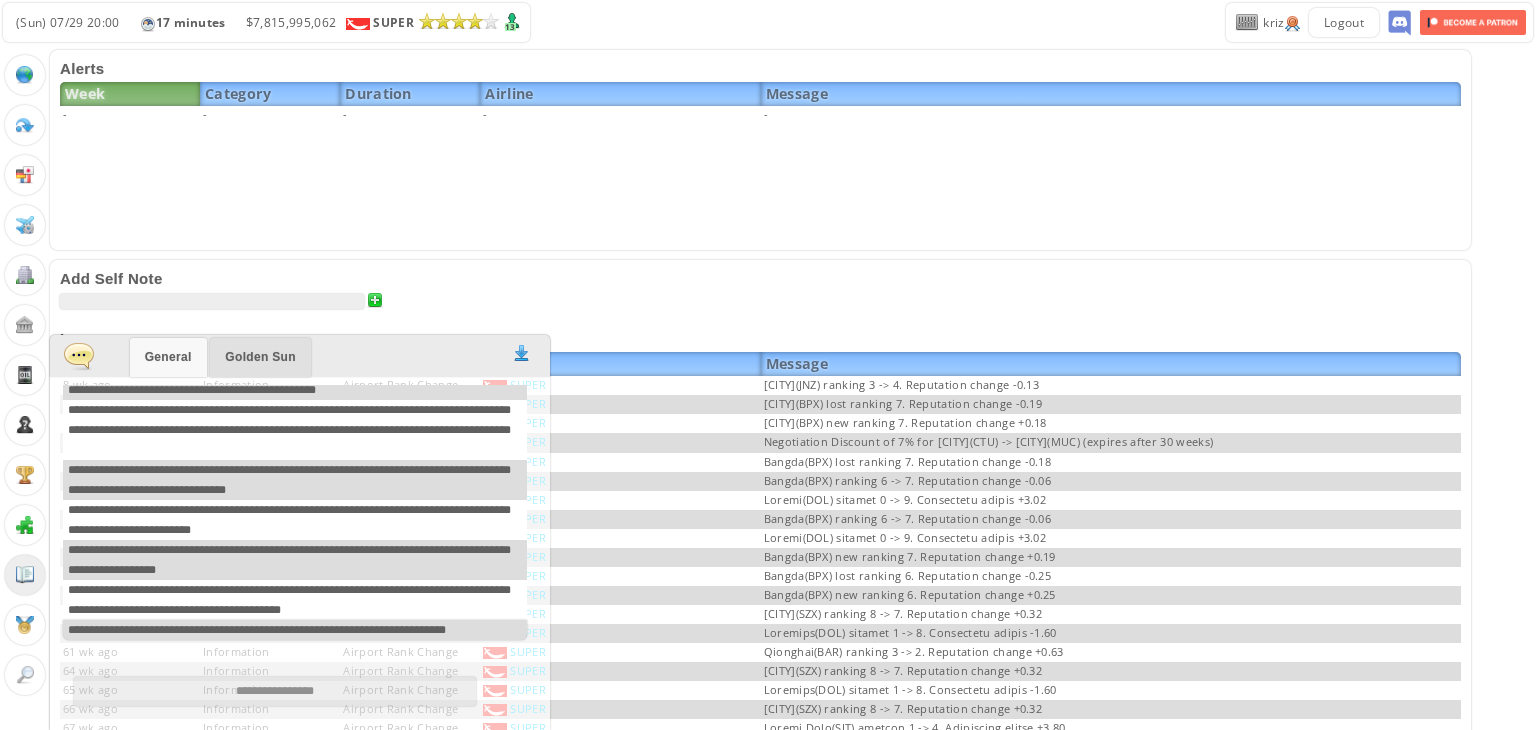 click at bounding box center (79, 355) 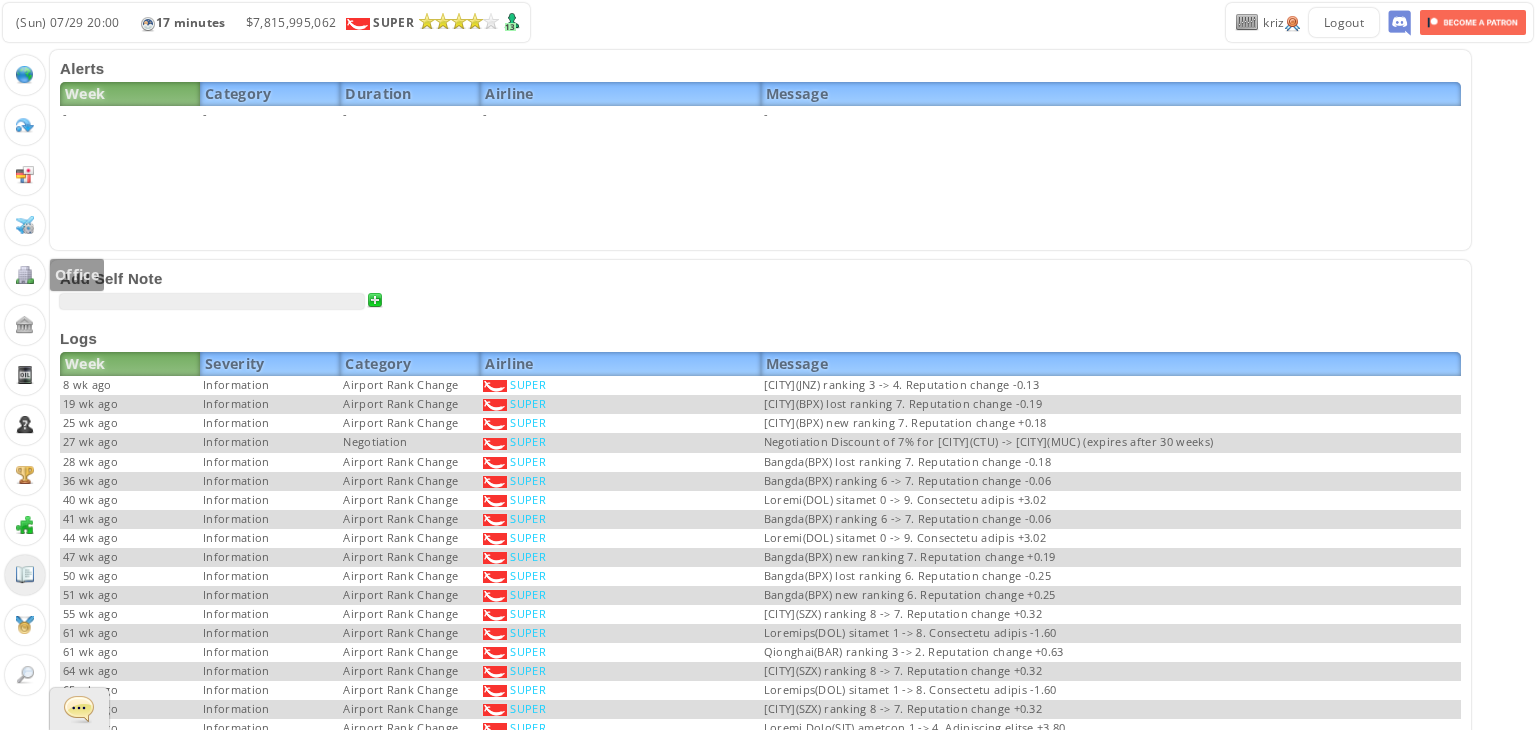 click at bounding box center [25, 275] 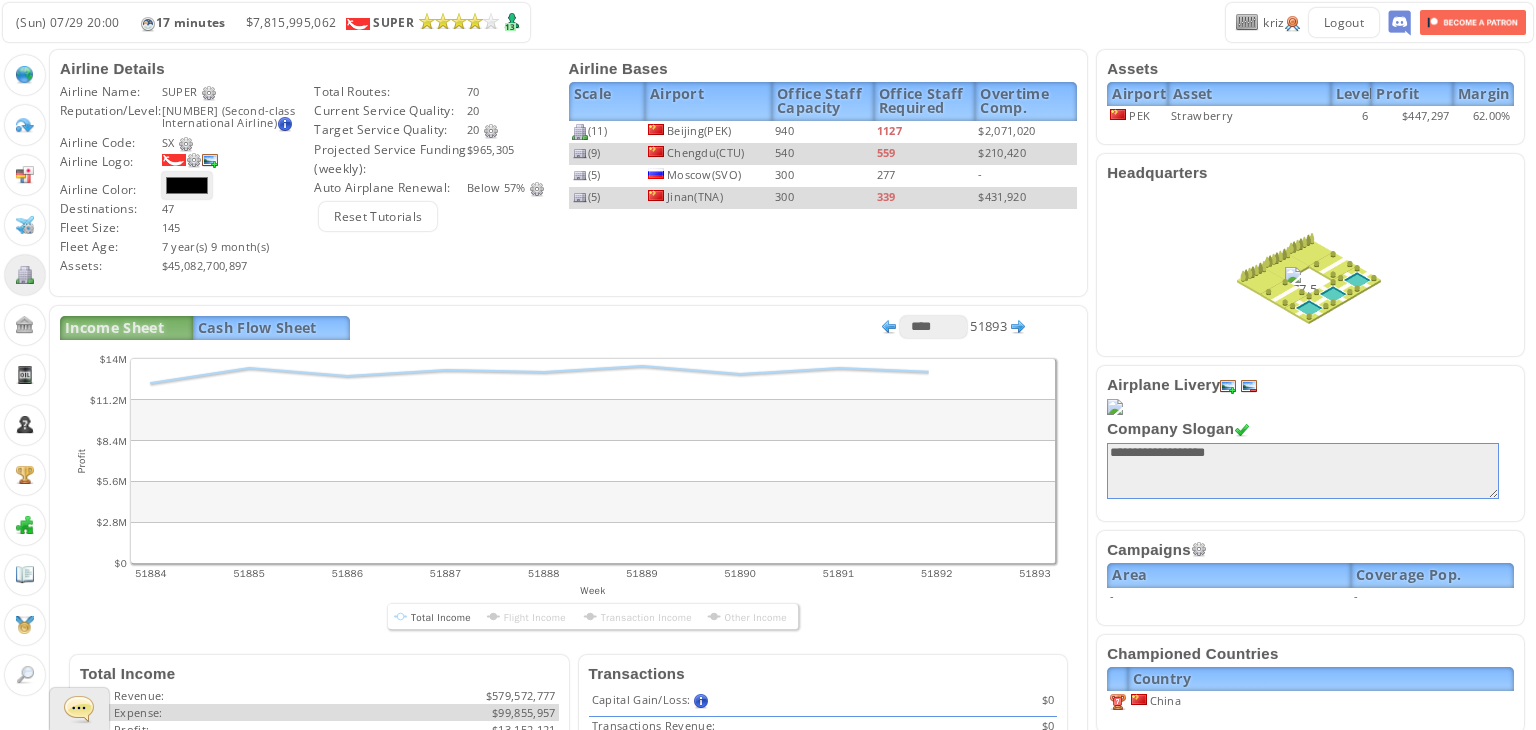 click on "Income Sheet
Cash Flow Sheet
****
*****
****
51893" at bounding box center (543, 328) 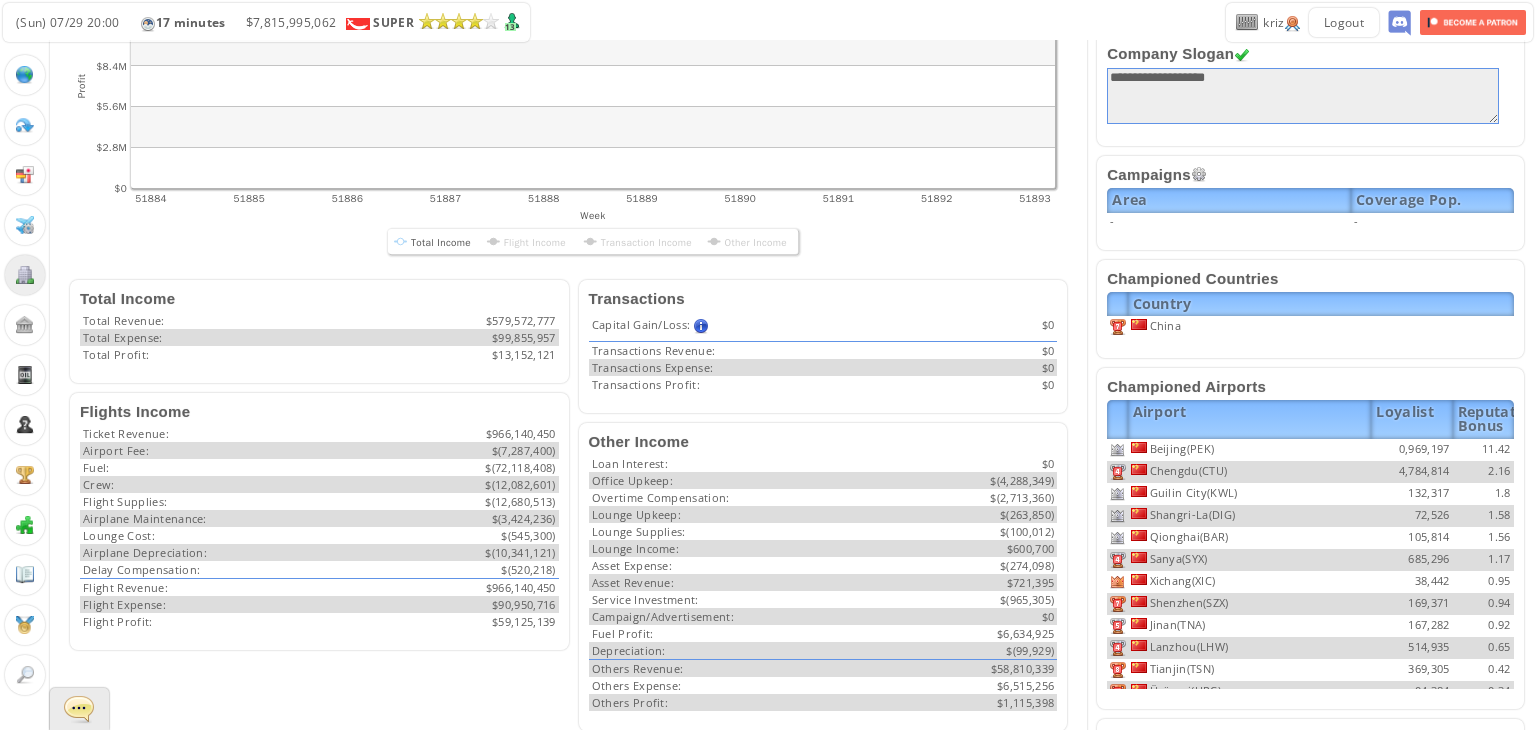 scroll, scrollTop: 376, scrollLeft: 0, axis: vertical 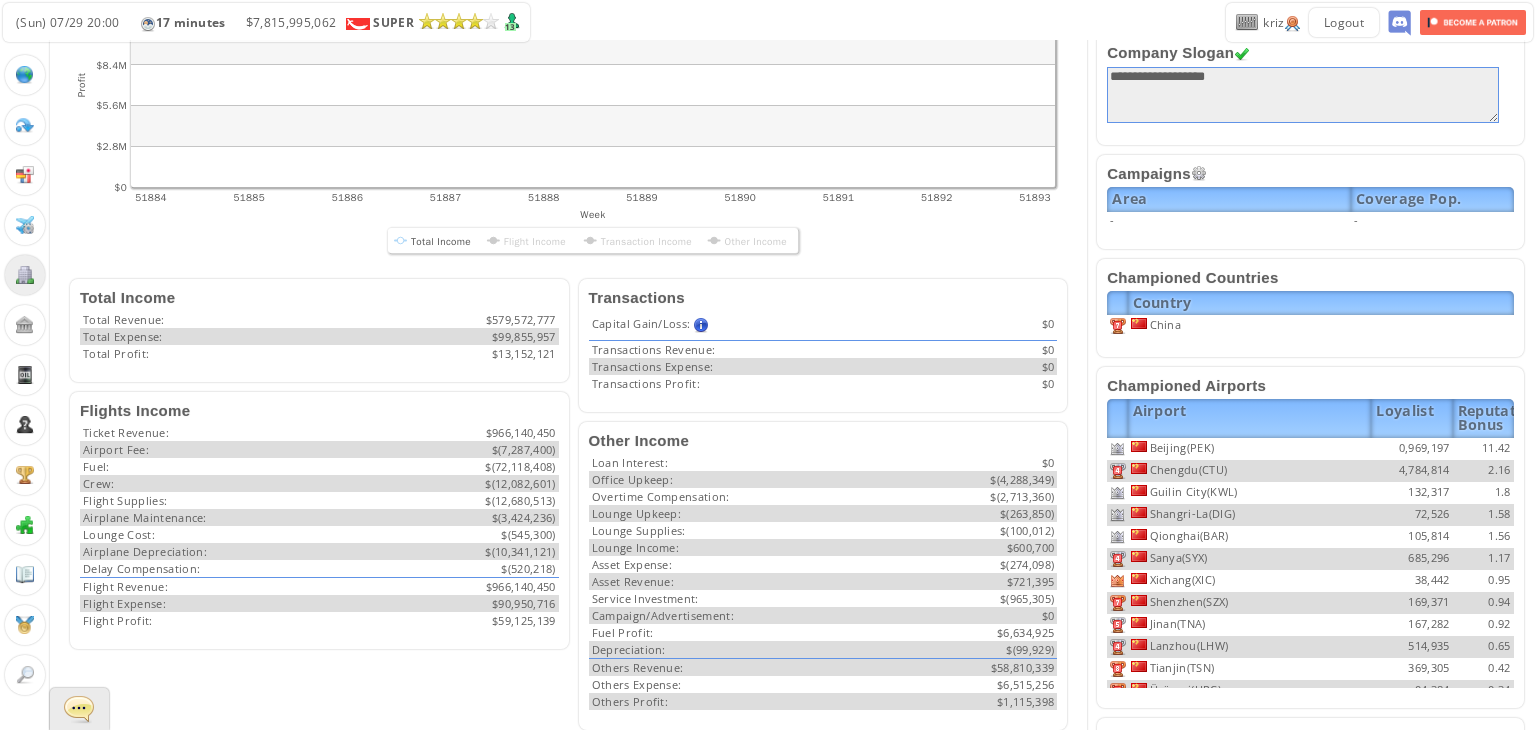 click at bounding box center (528, 240) 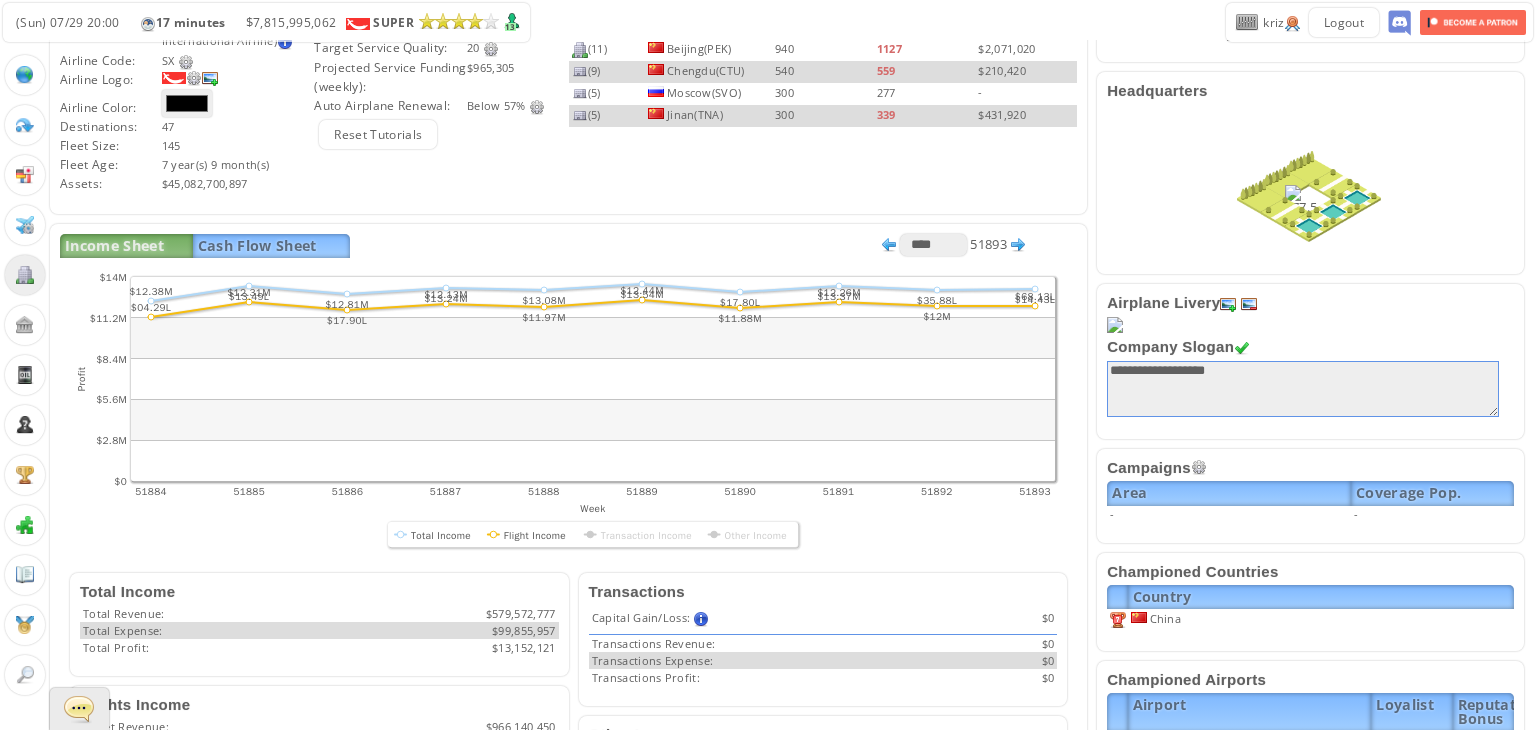 scroll, scrollTop: 80, scrollLeft: 0, axis: vertical 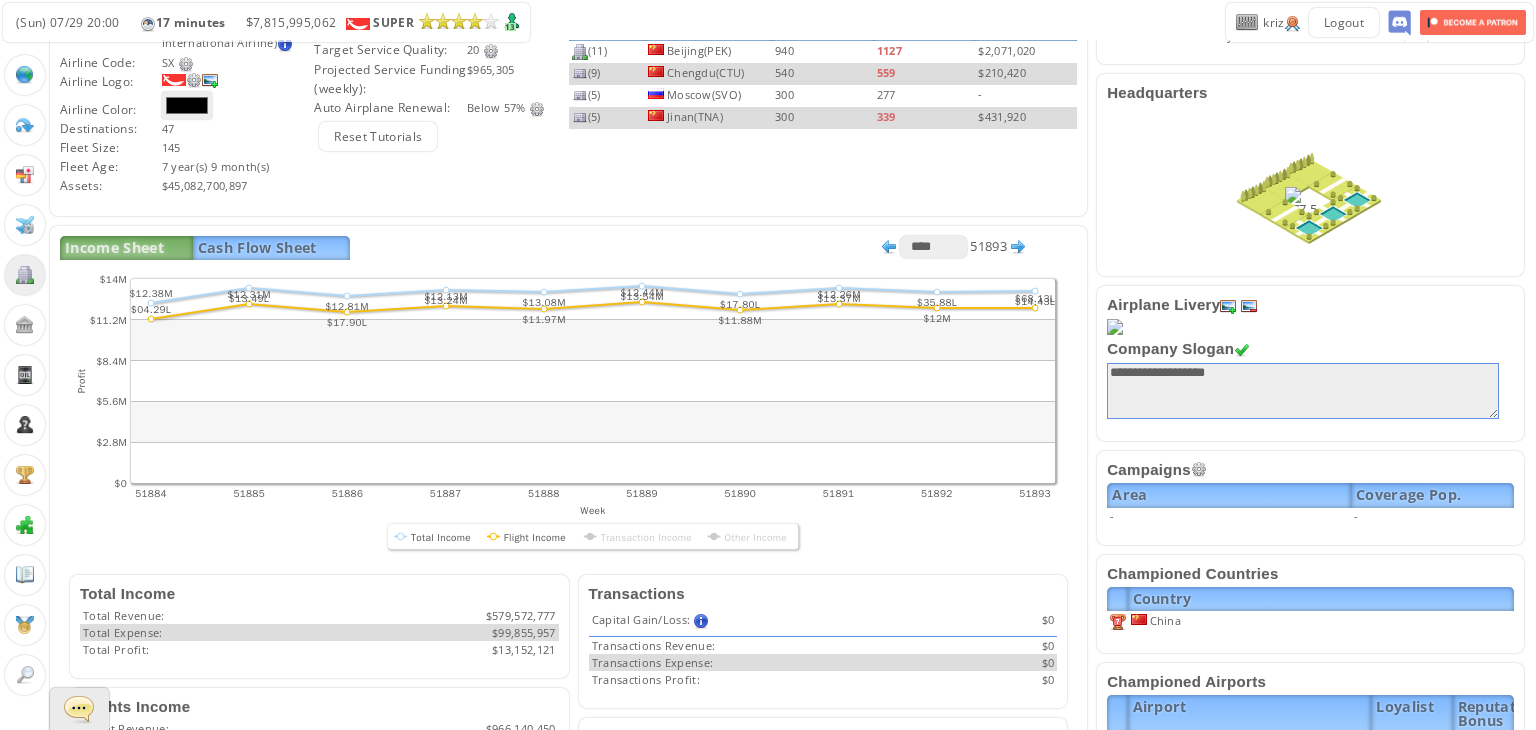 click at bounding box center (528, 536) 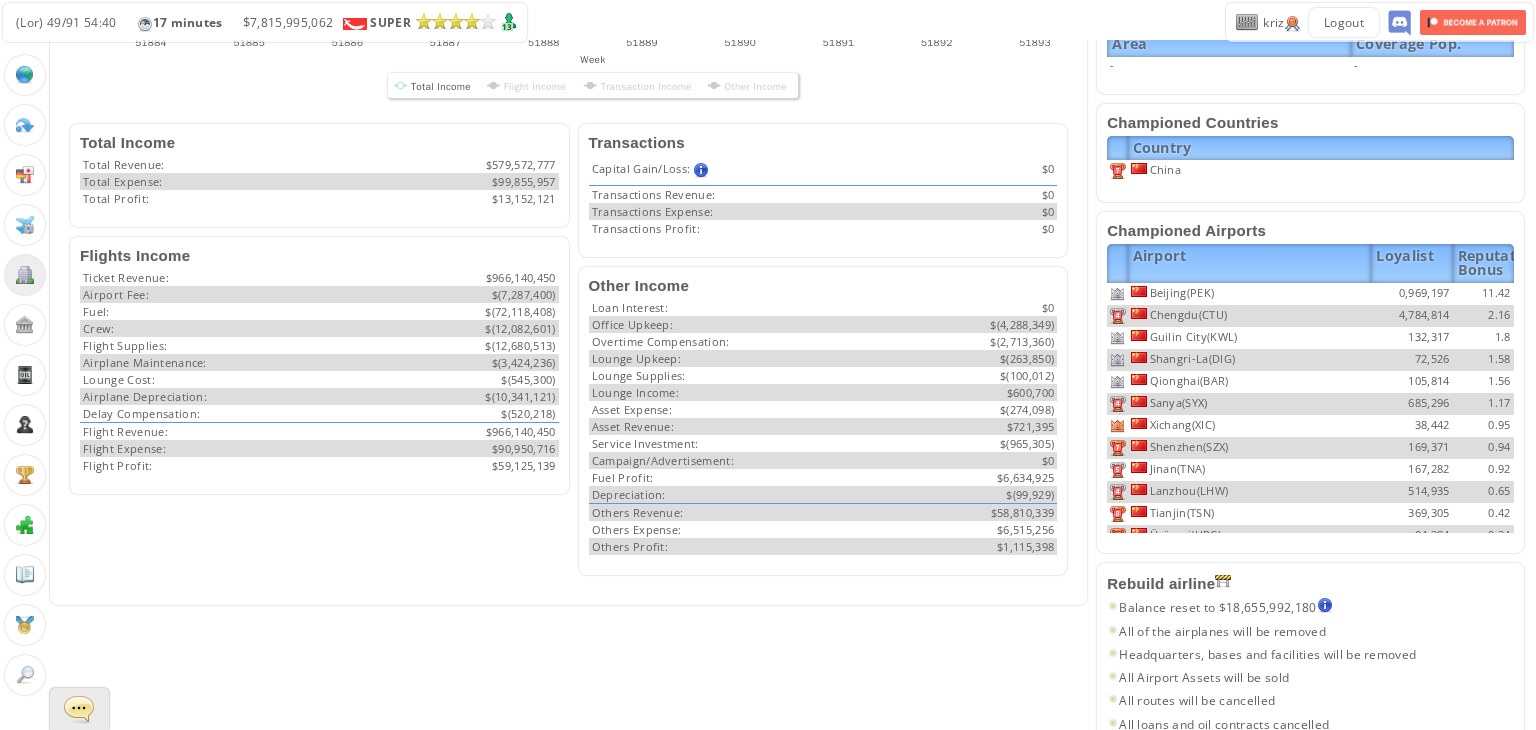 scroll, scrollTop: 532, scrollLeft: 0, axis: vertical 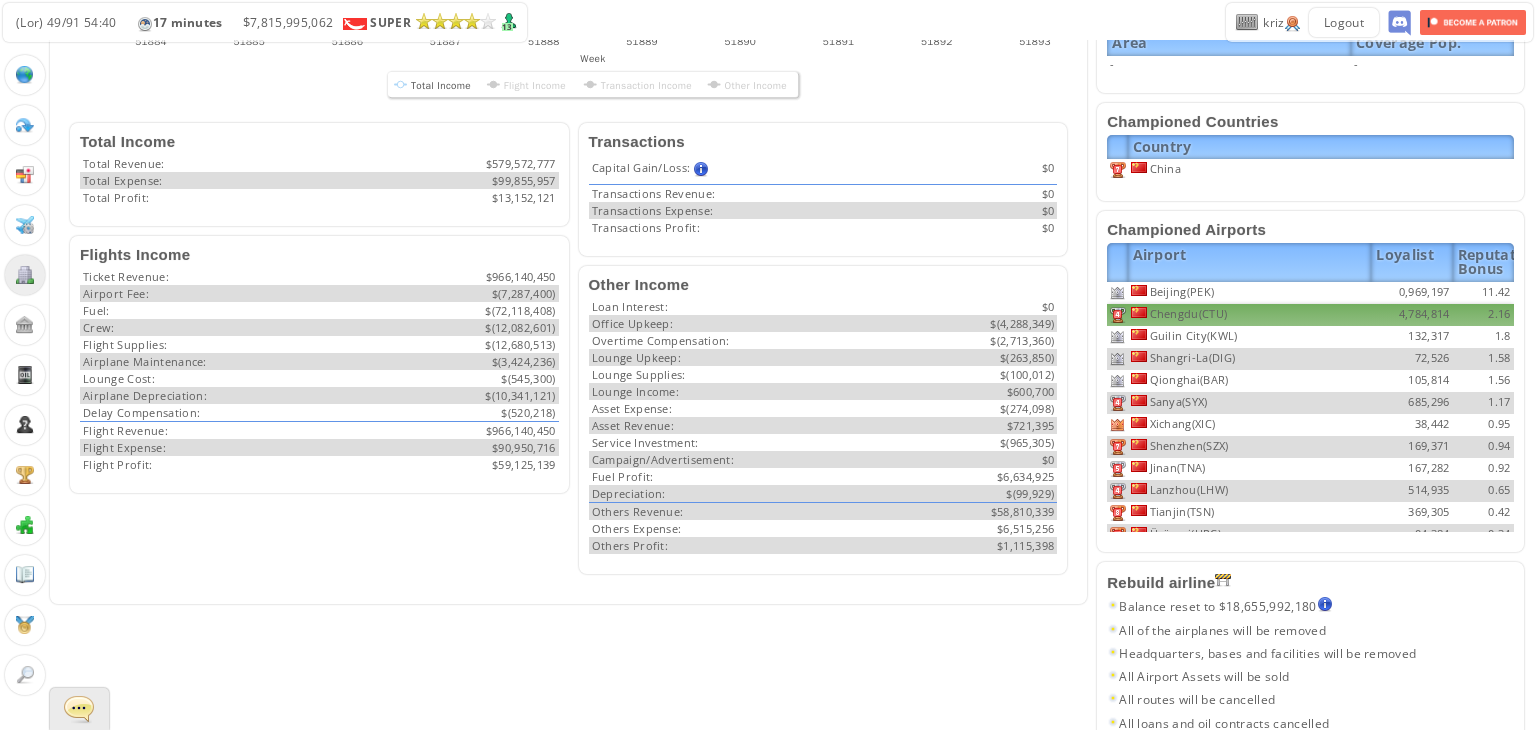 click on "Chengdu(CTU)" at bounding box center [1250, 293] 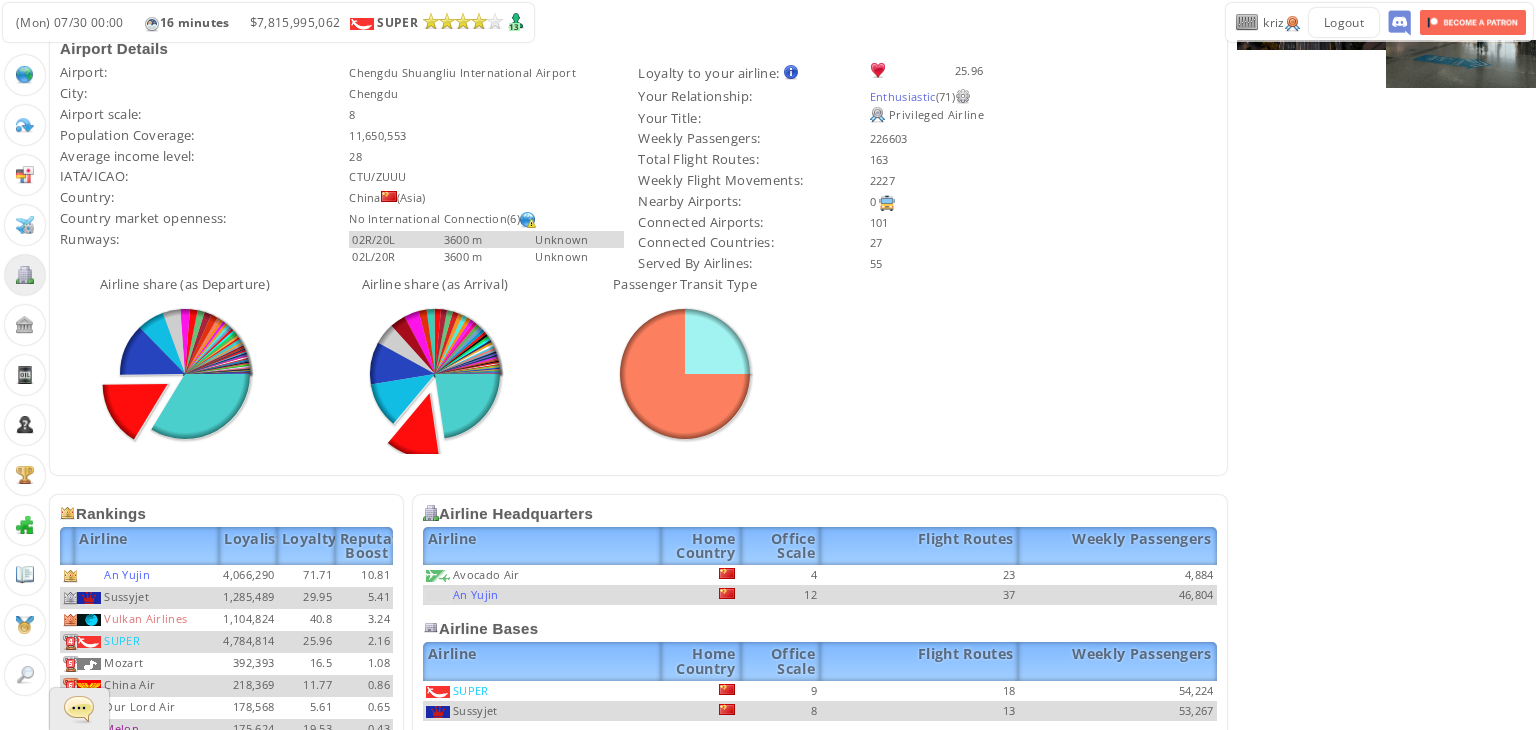 scroll, scrollTop: 0, scrollLeft: 0, axis: both 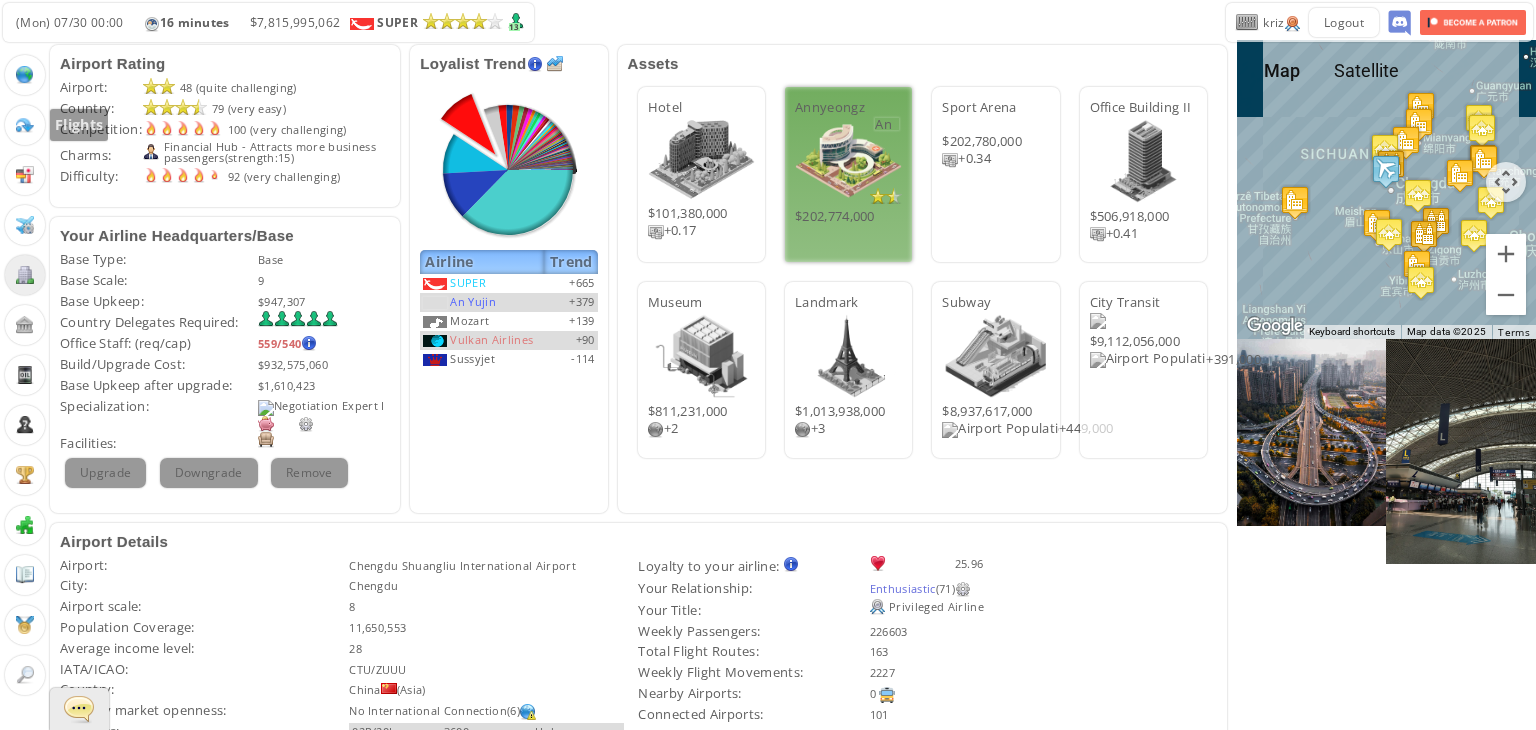 click at bounding box center (25, 125) 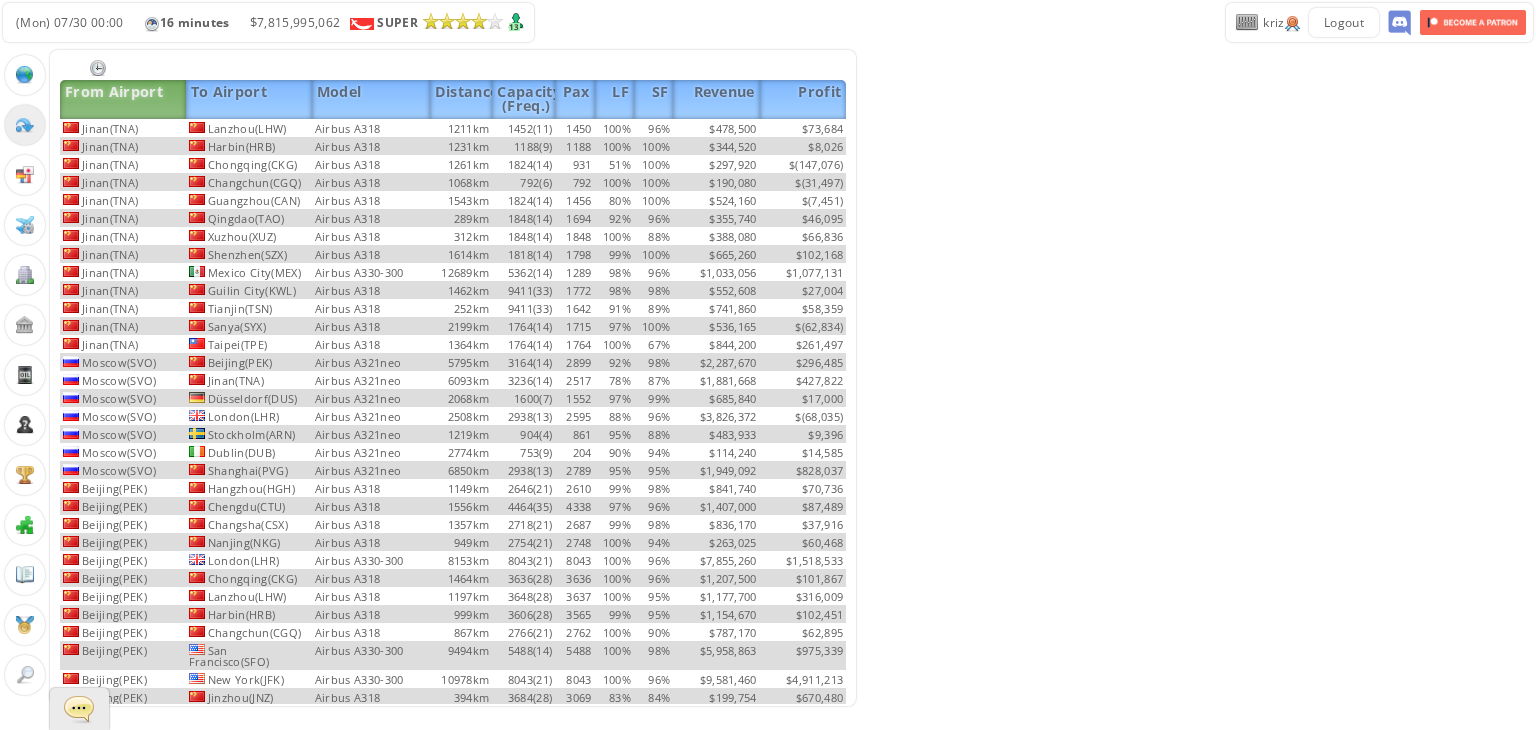 click on "From Airport" at bounding box center (123, 99) 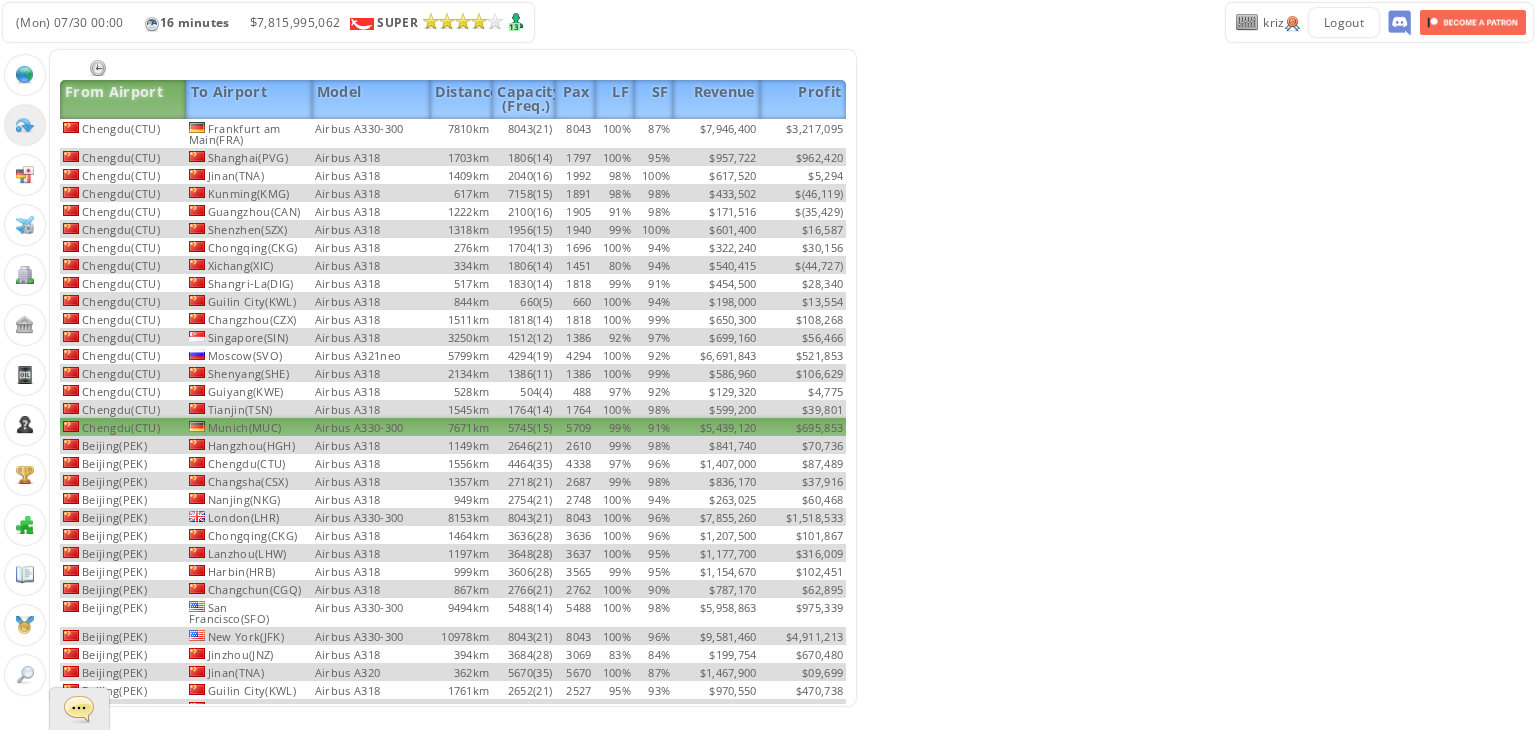 click on "Airbus A330-300" at bounding box center [371, 133] 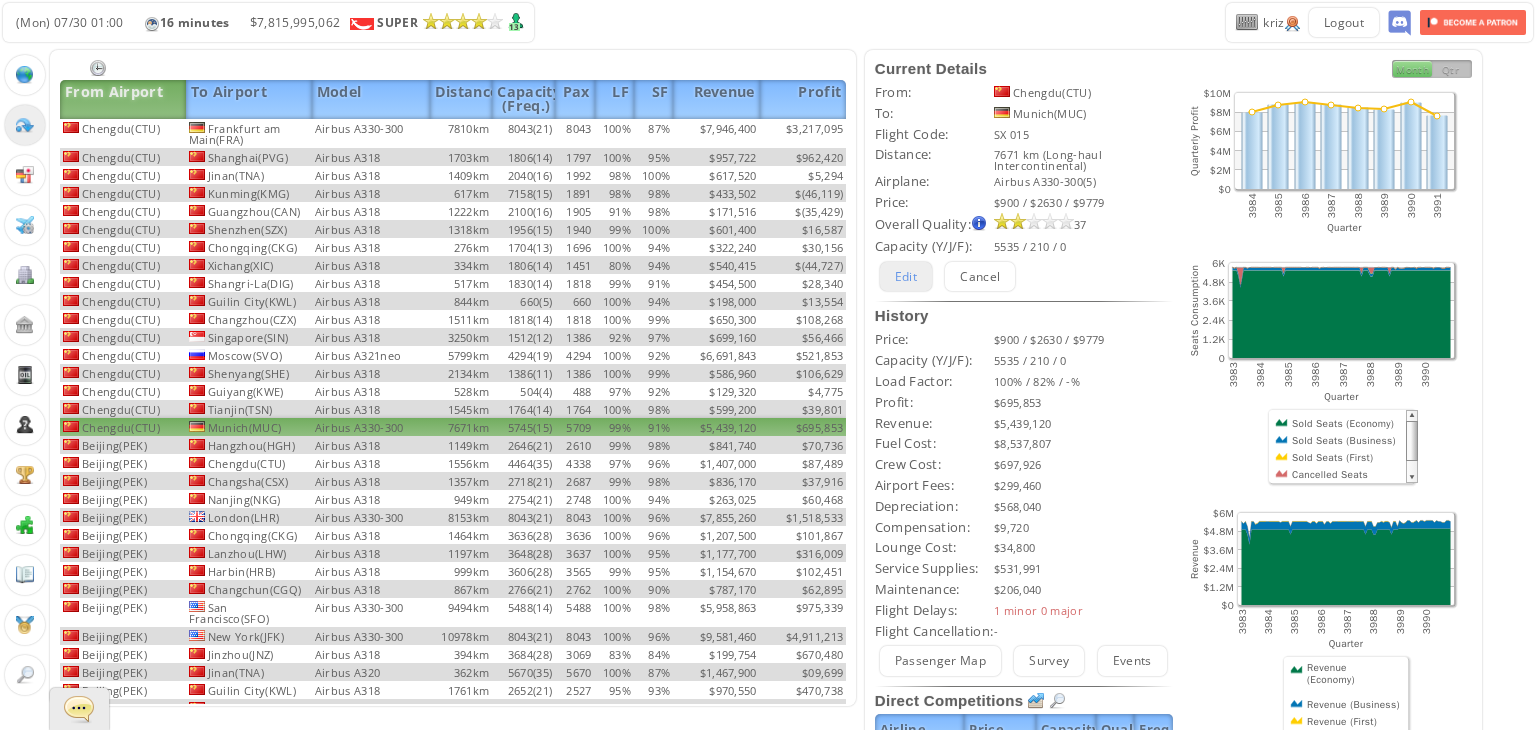 click on "Edit" at bounding box center (906, 276) 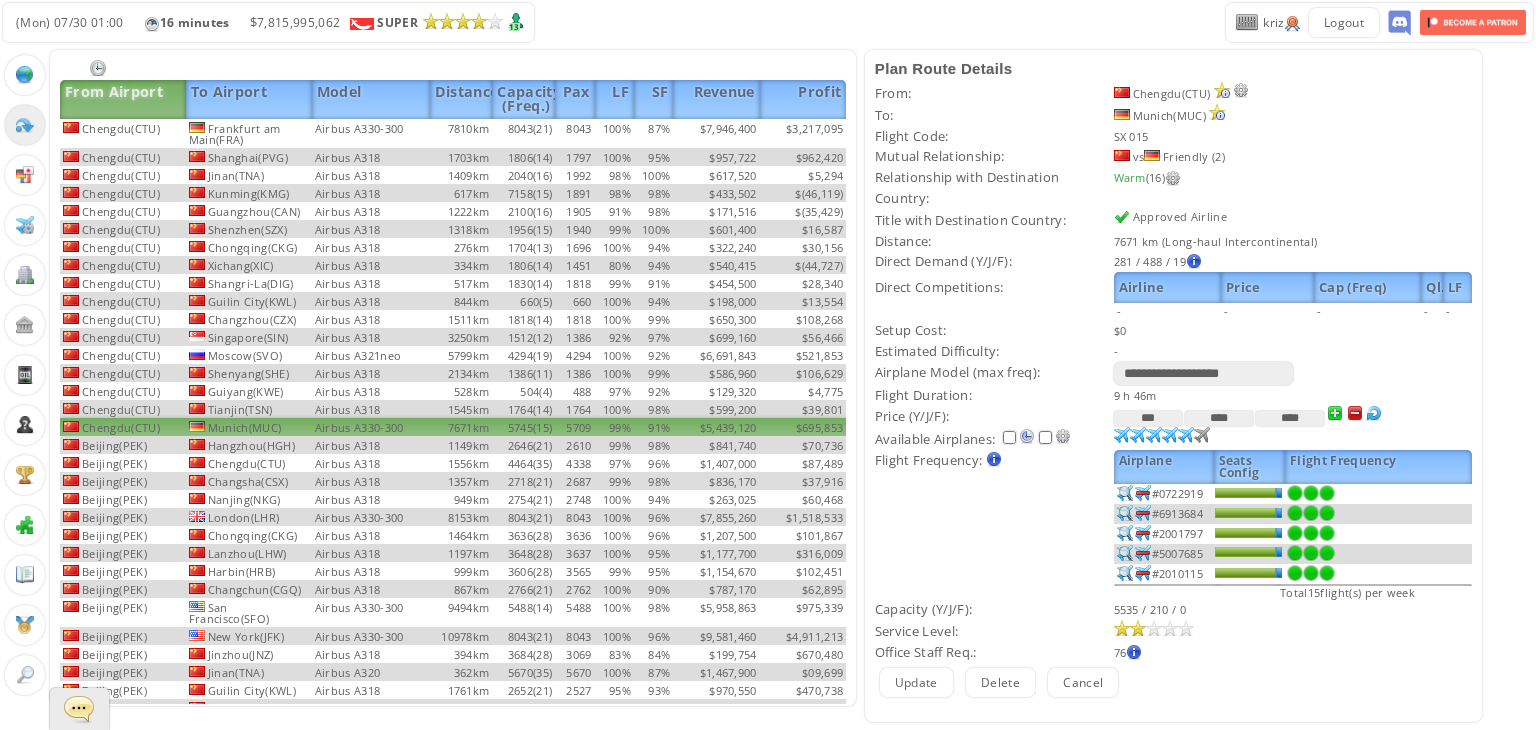 click on "****" at bounding box center (1219, 418) 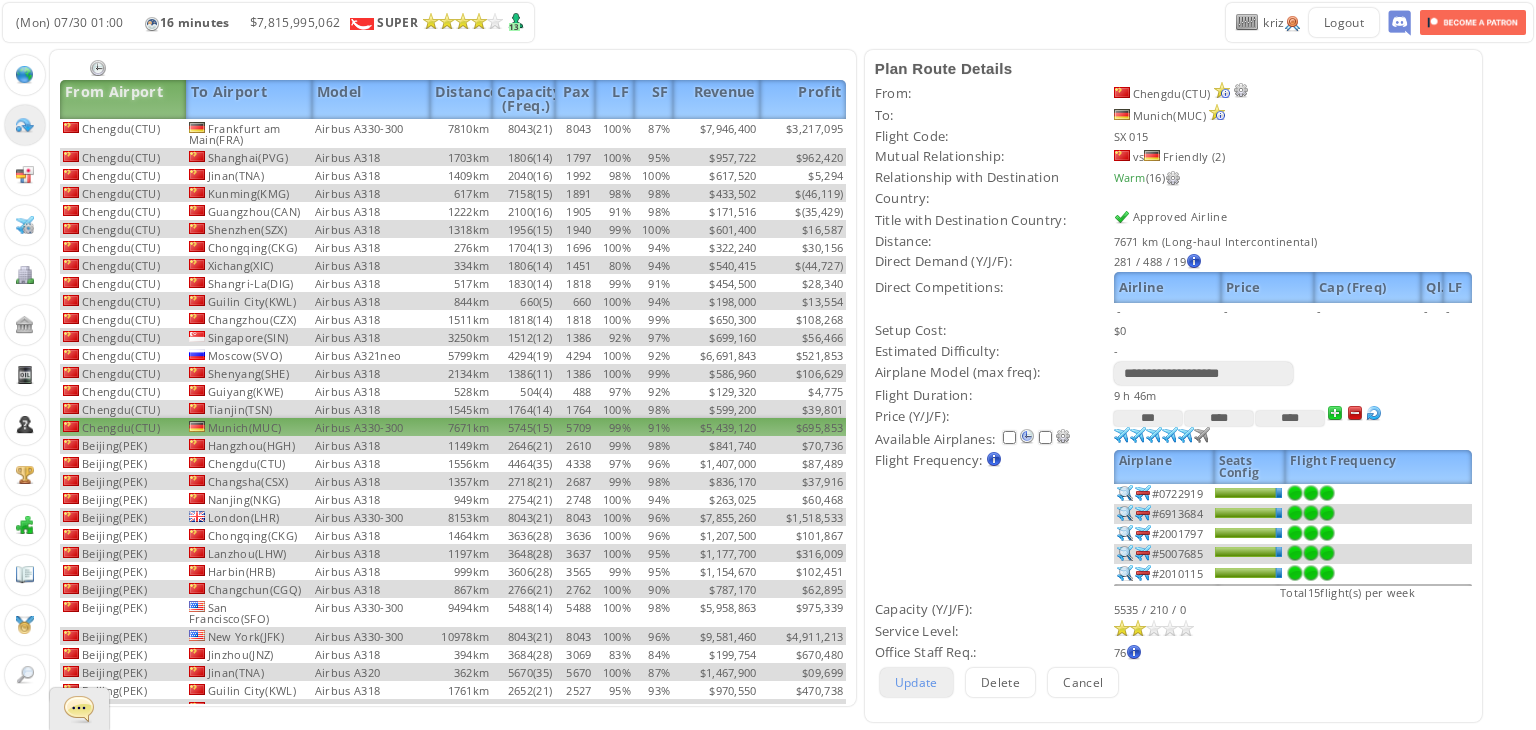 type on "***" 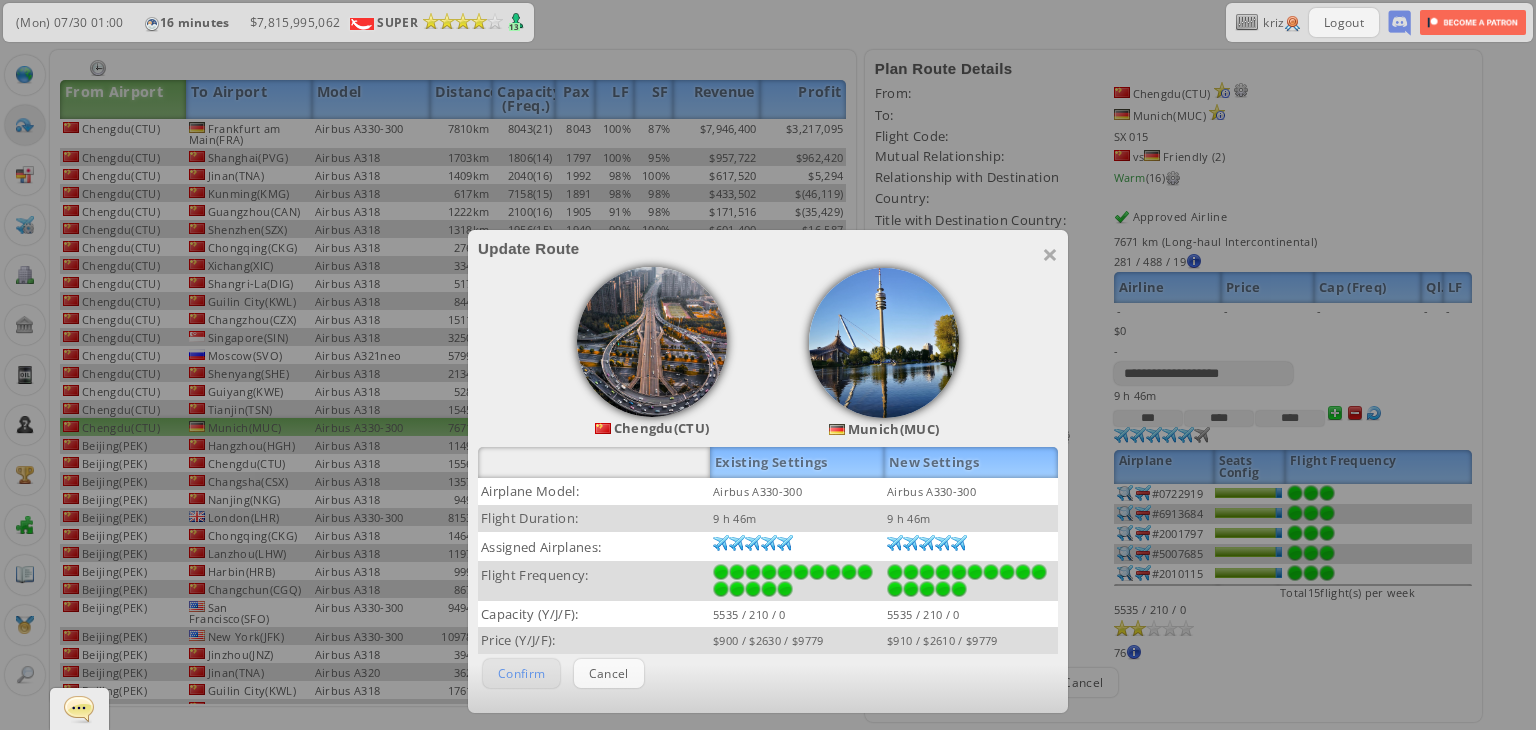 click on "Confirm" at bounding box center (521, 673) 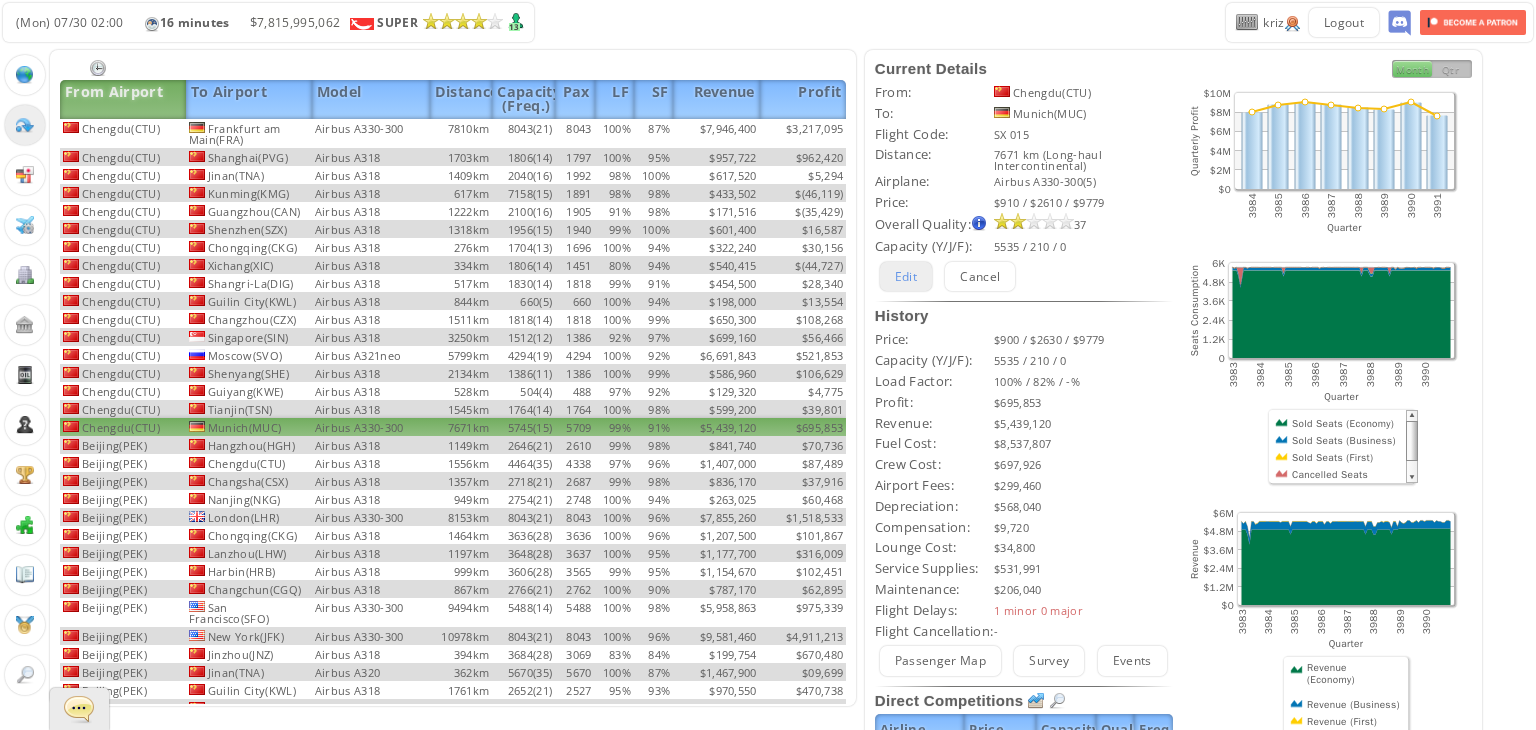 click on "Edit" at bounding box center (906, 276) 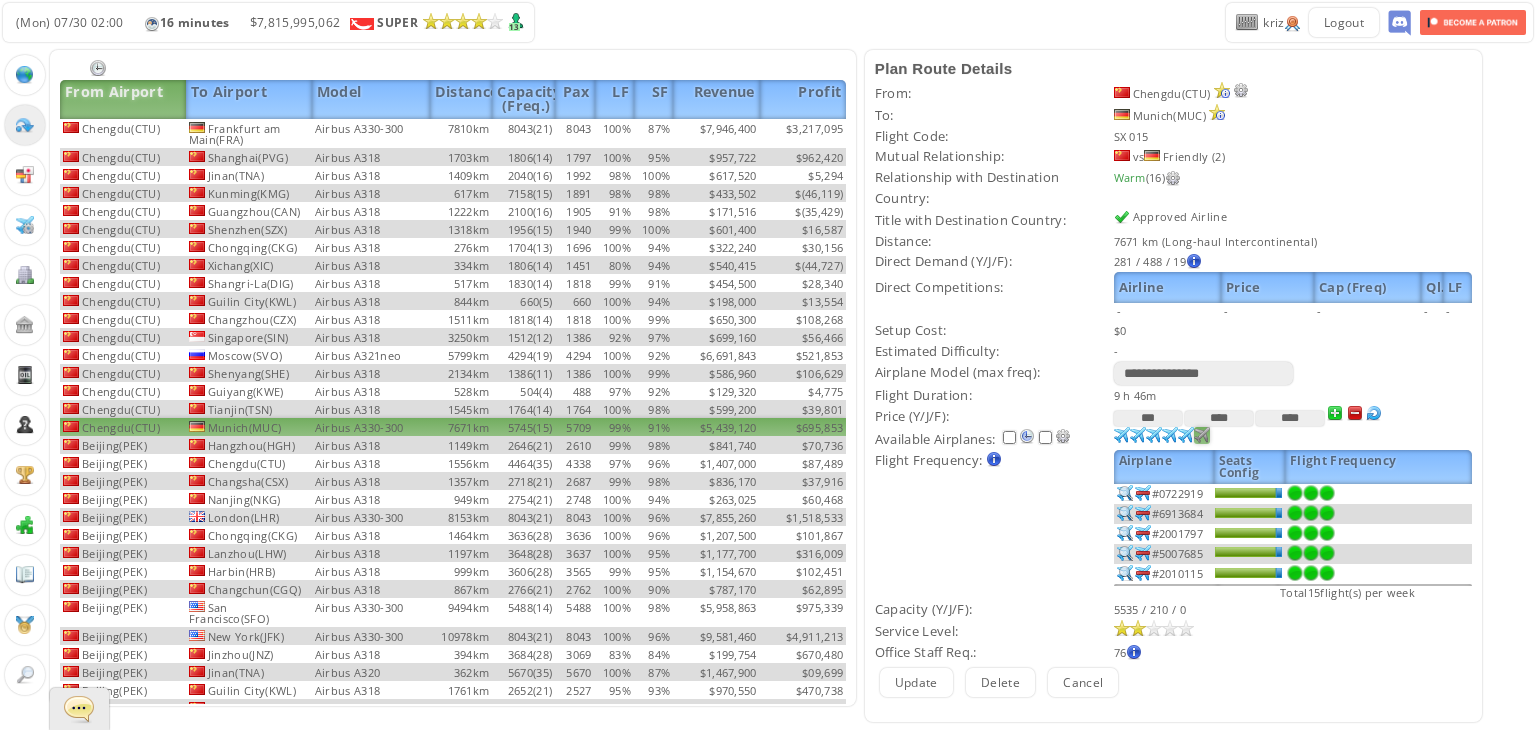 click at bounding box center (1122, 435) 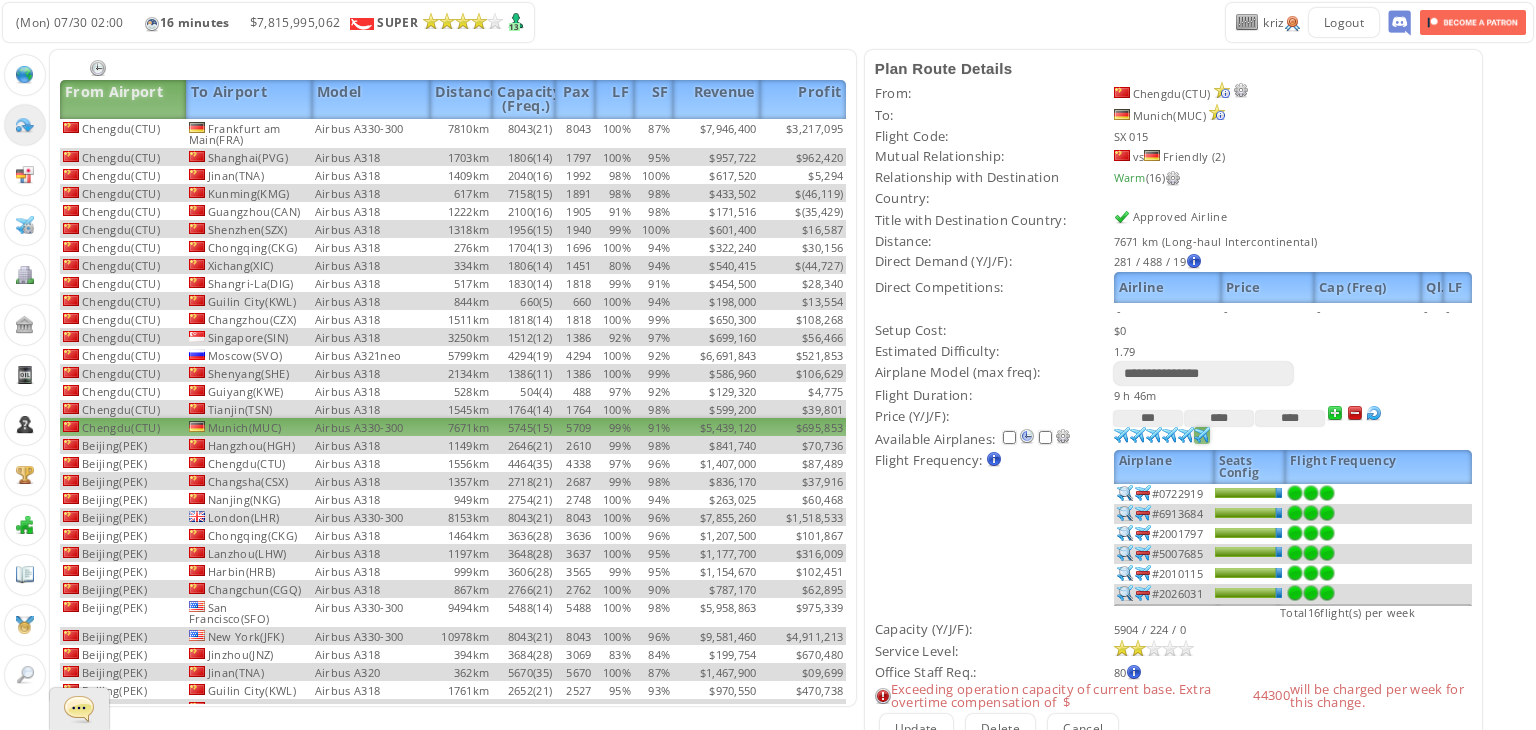 click at bounding box center (1327, 493) 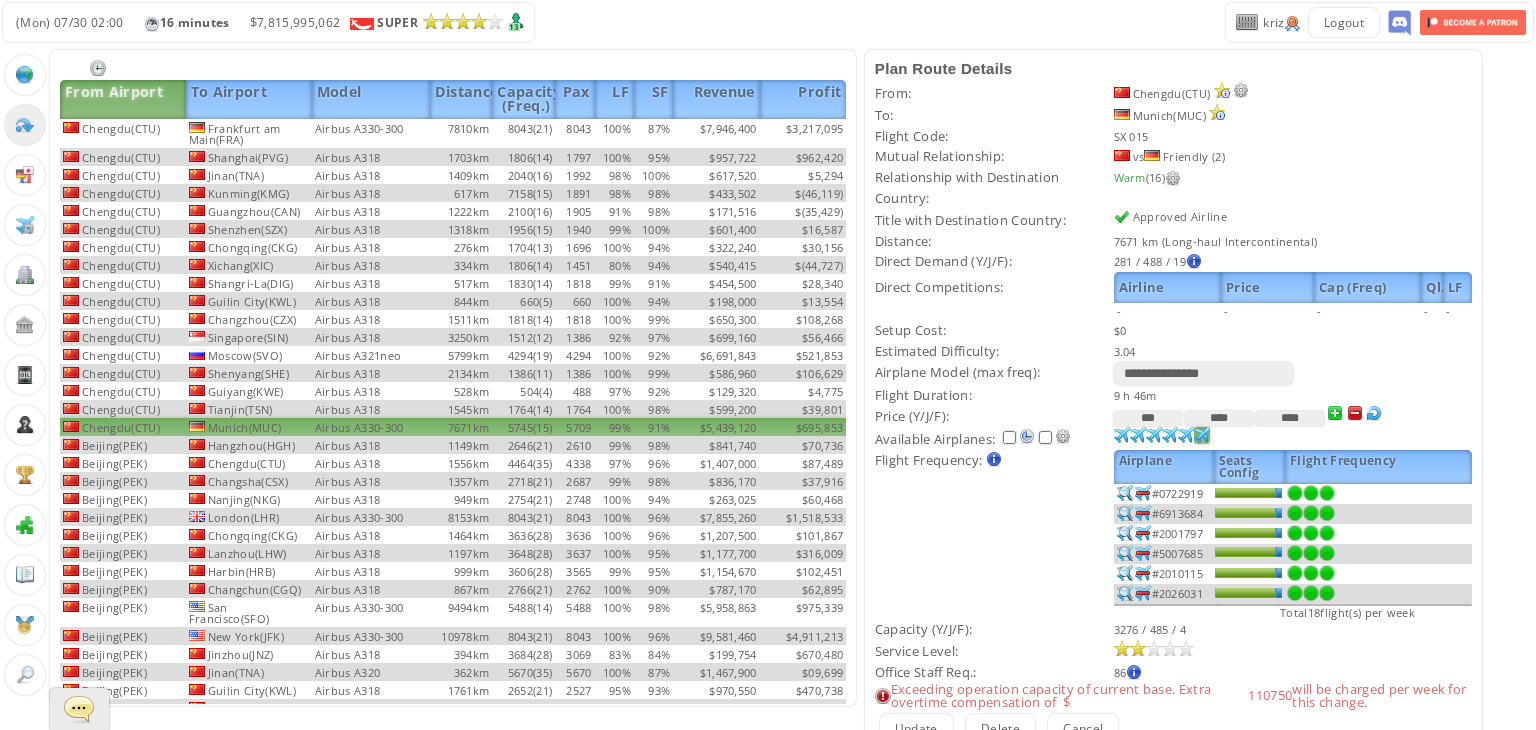 click on "Update" at bounding box center [916, 728] 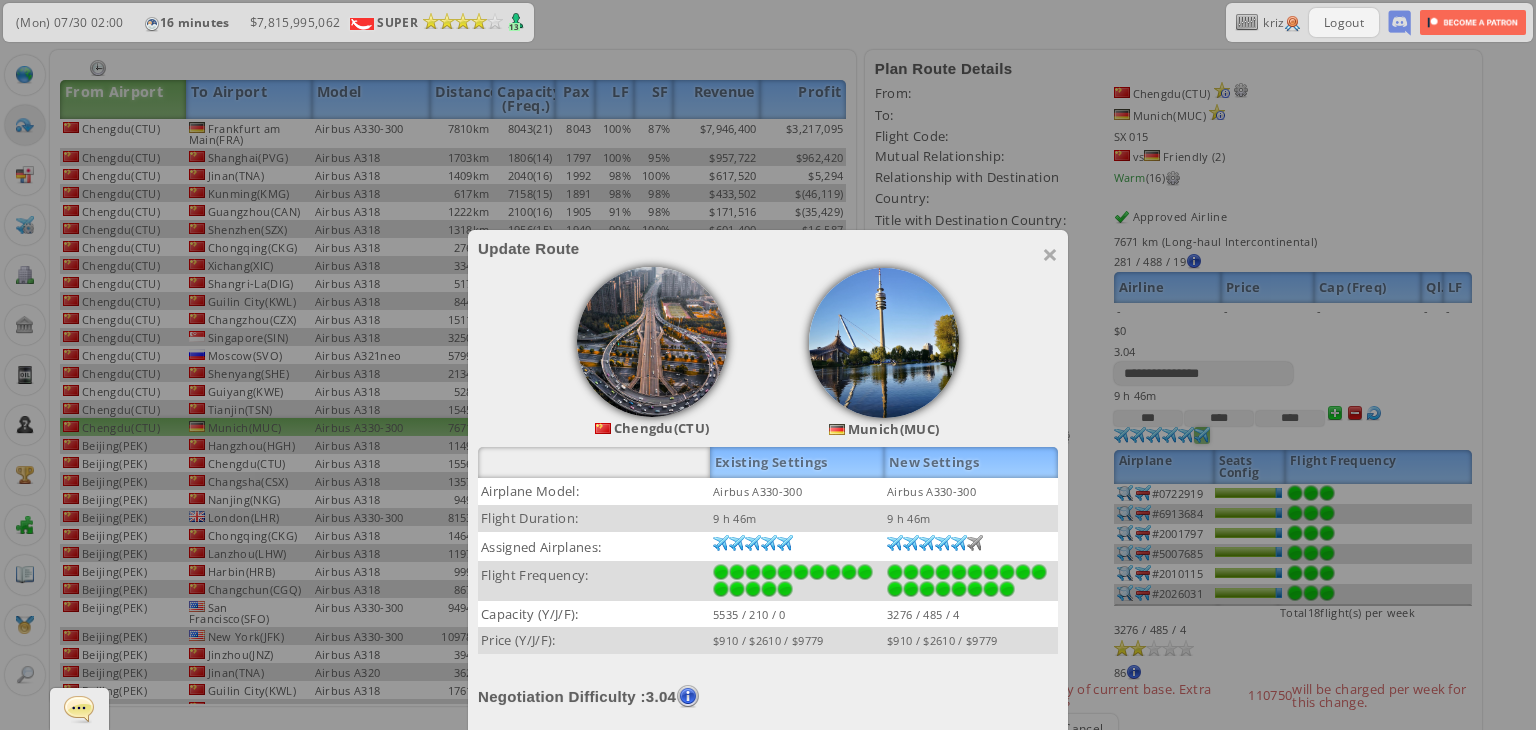 scroll, scrollTop: 171, scrollLeft: 0, axis: vertical 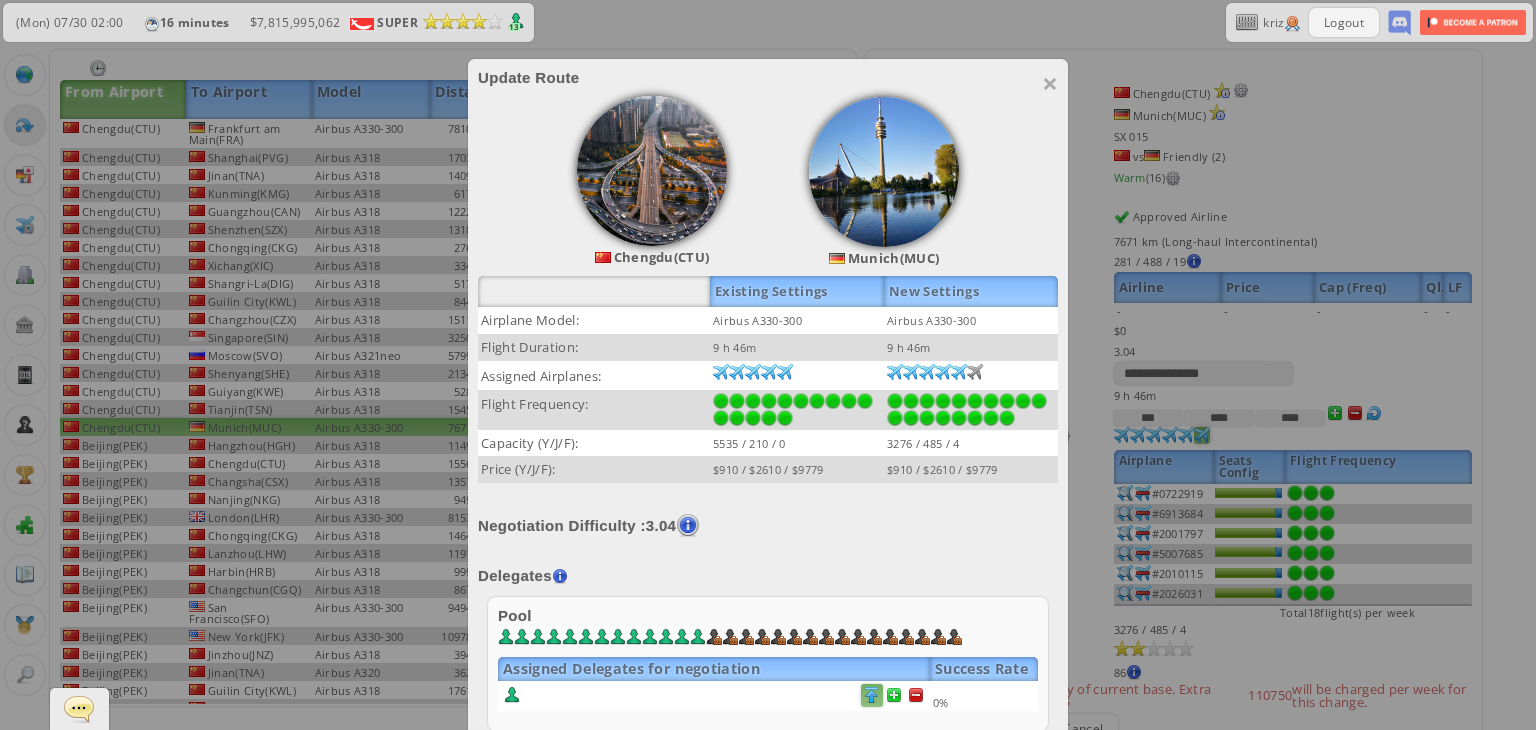 click at bounding box center (916, 695) 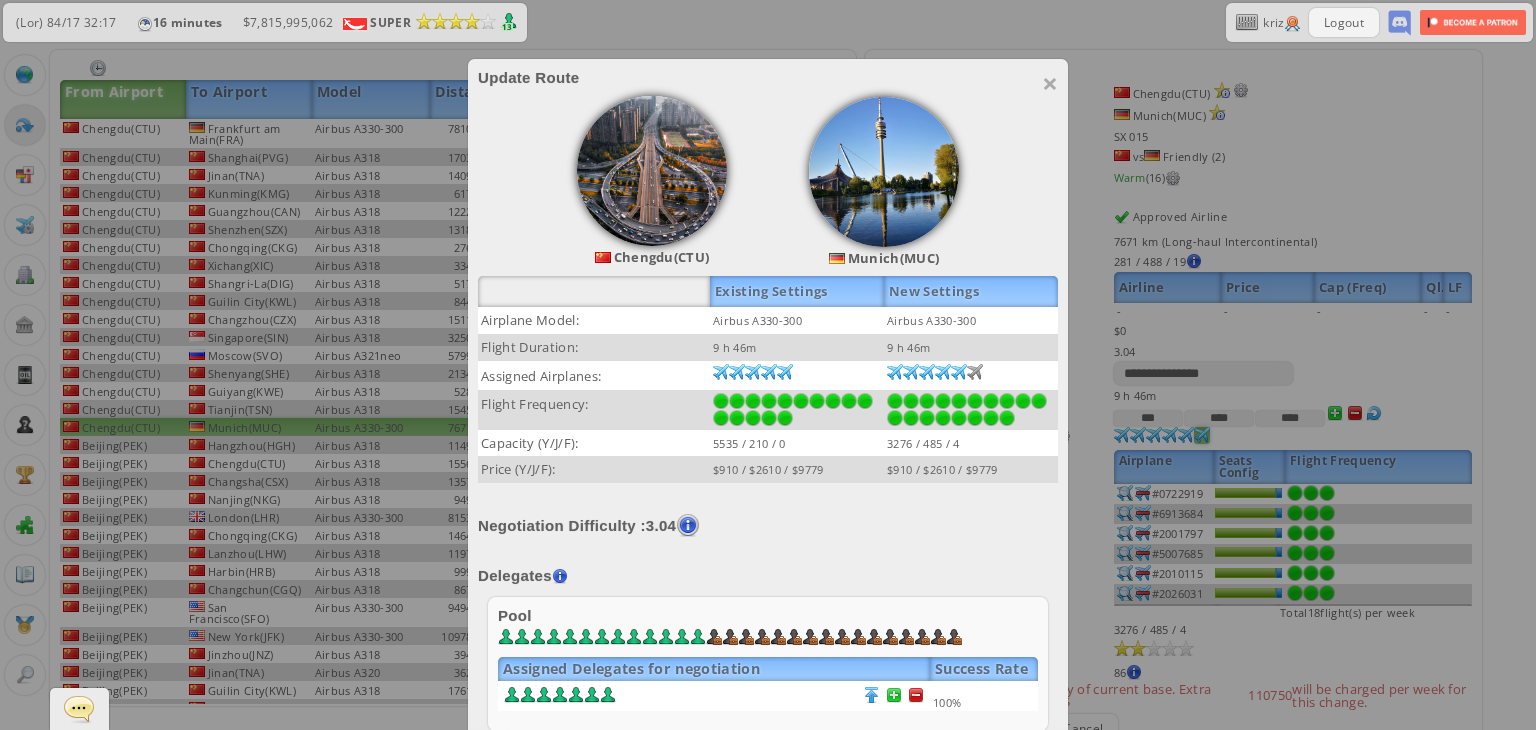 scroll, scrollTop: 283, scrollLeft: 0, axis: vertical 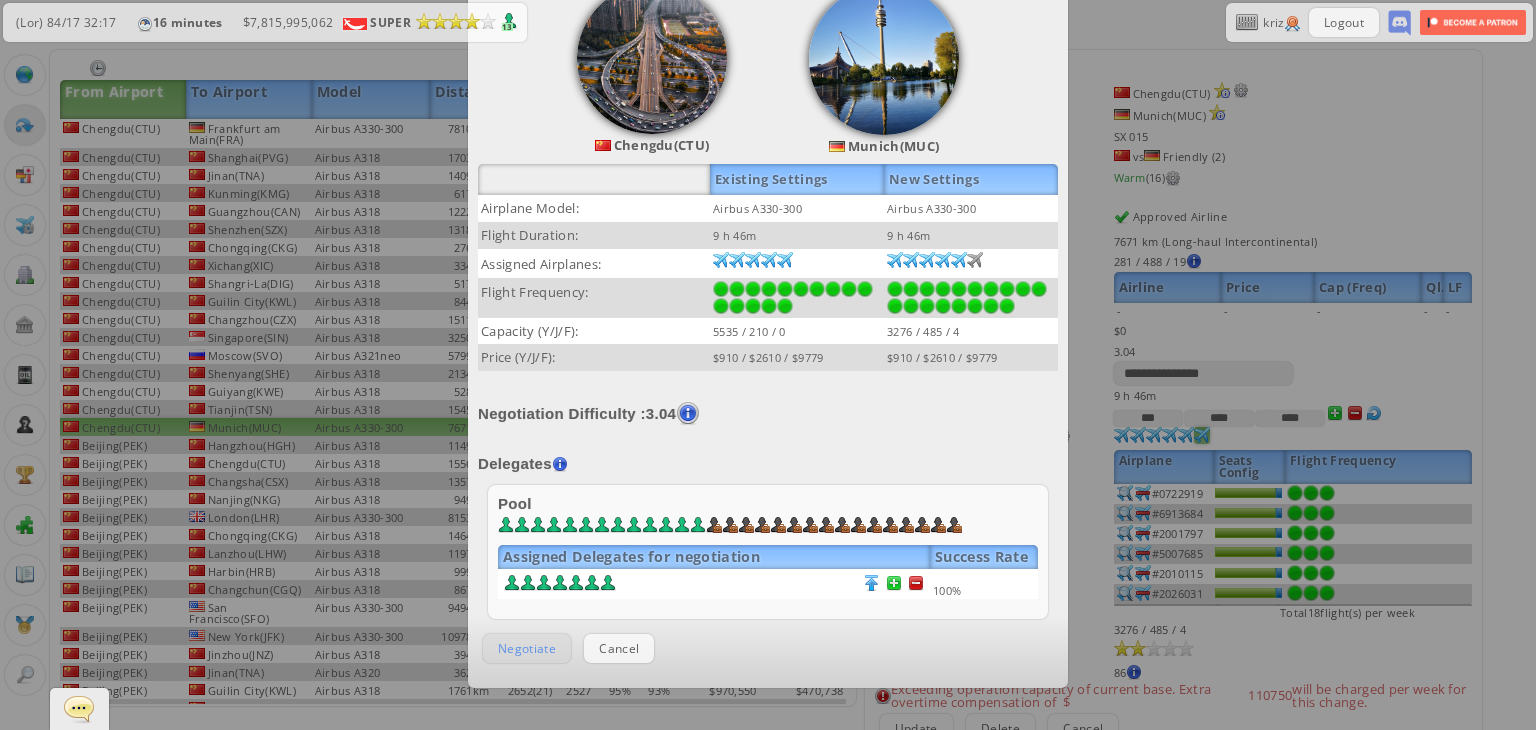 click on "Negotiate" at bounding box center (527, 648) 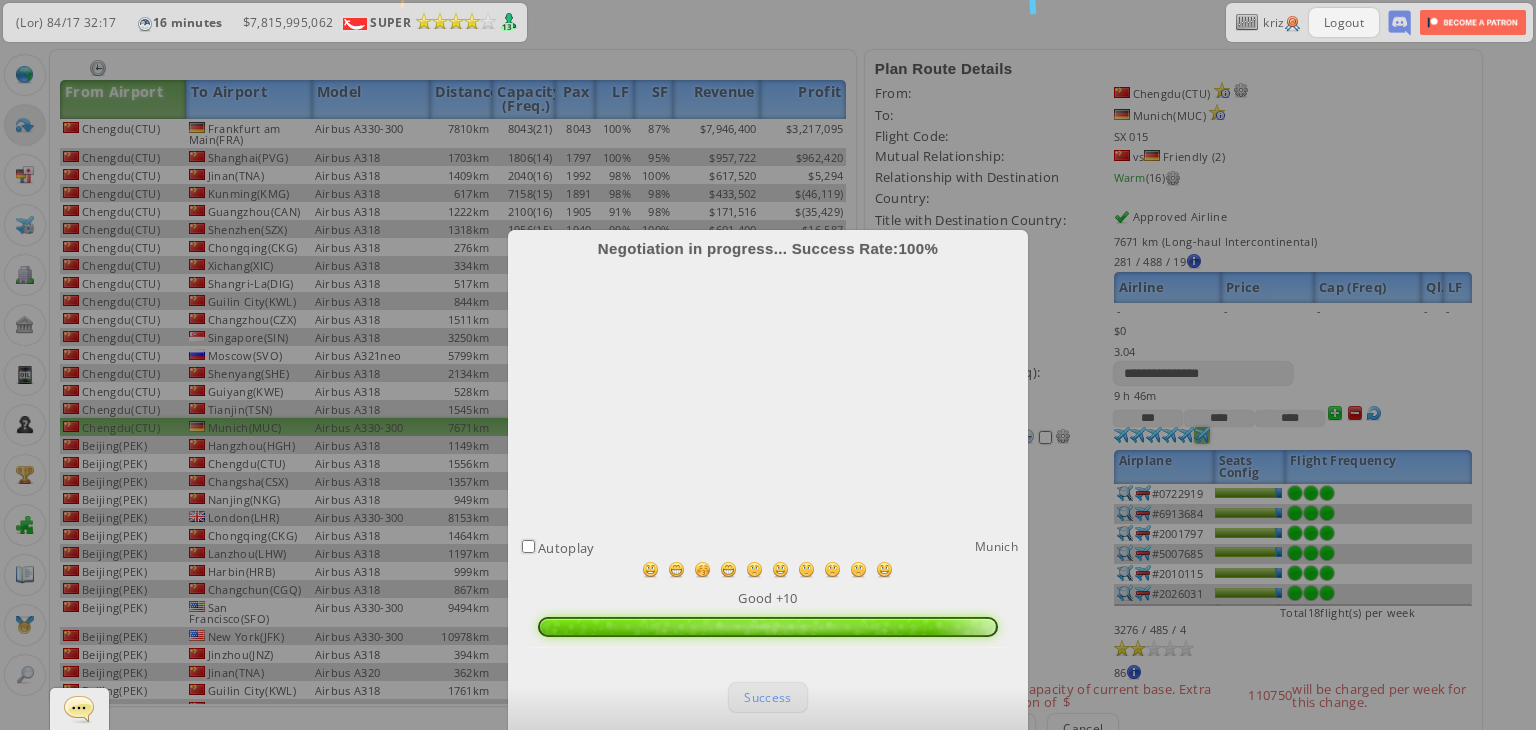 click on "Success" at bounding box center (767, 697) 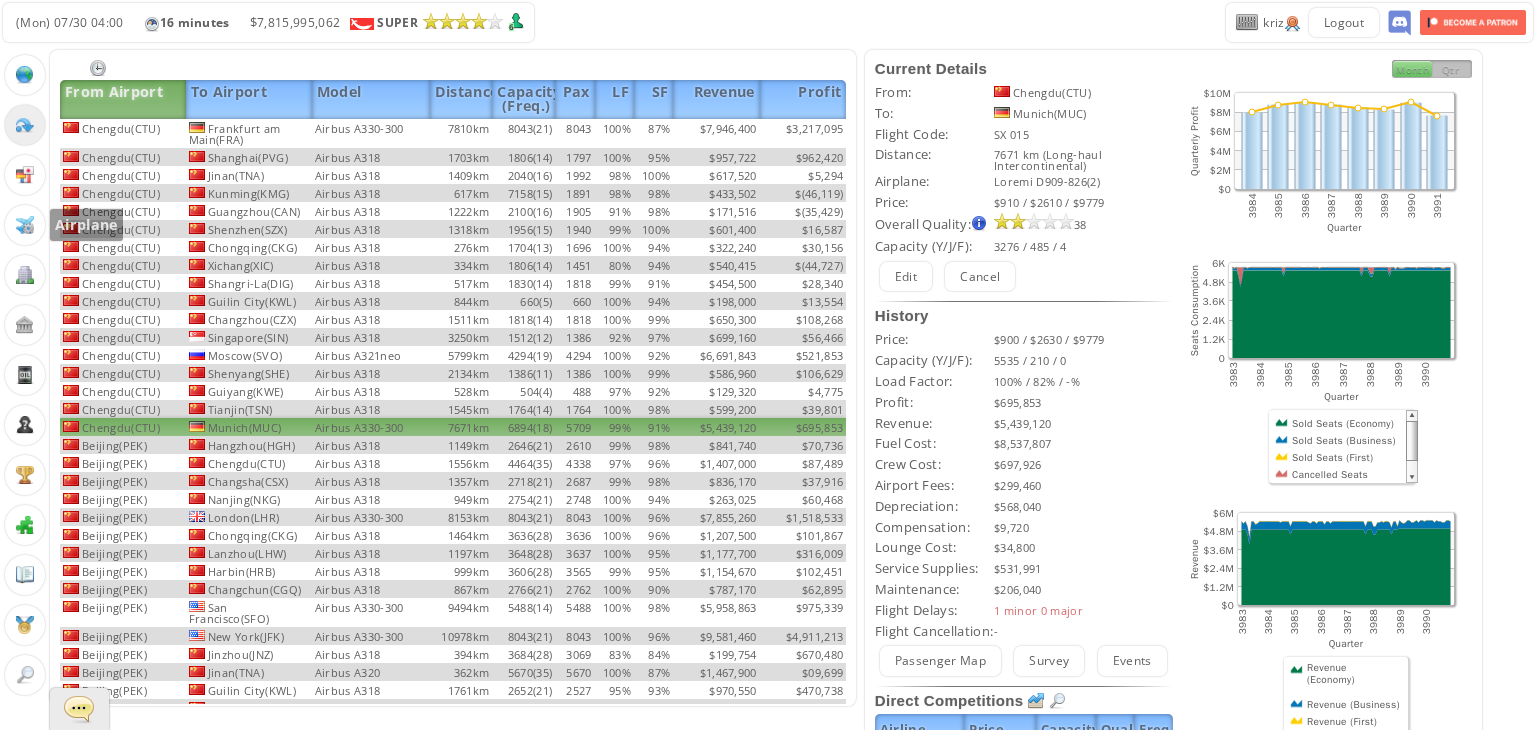 click at bounding box center (25, 225) 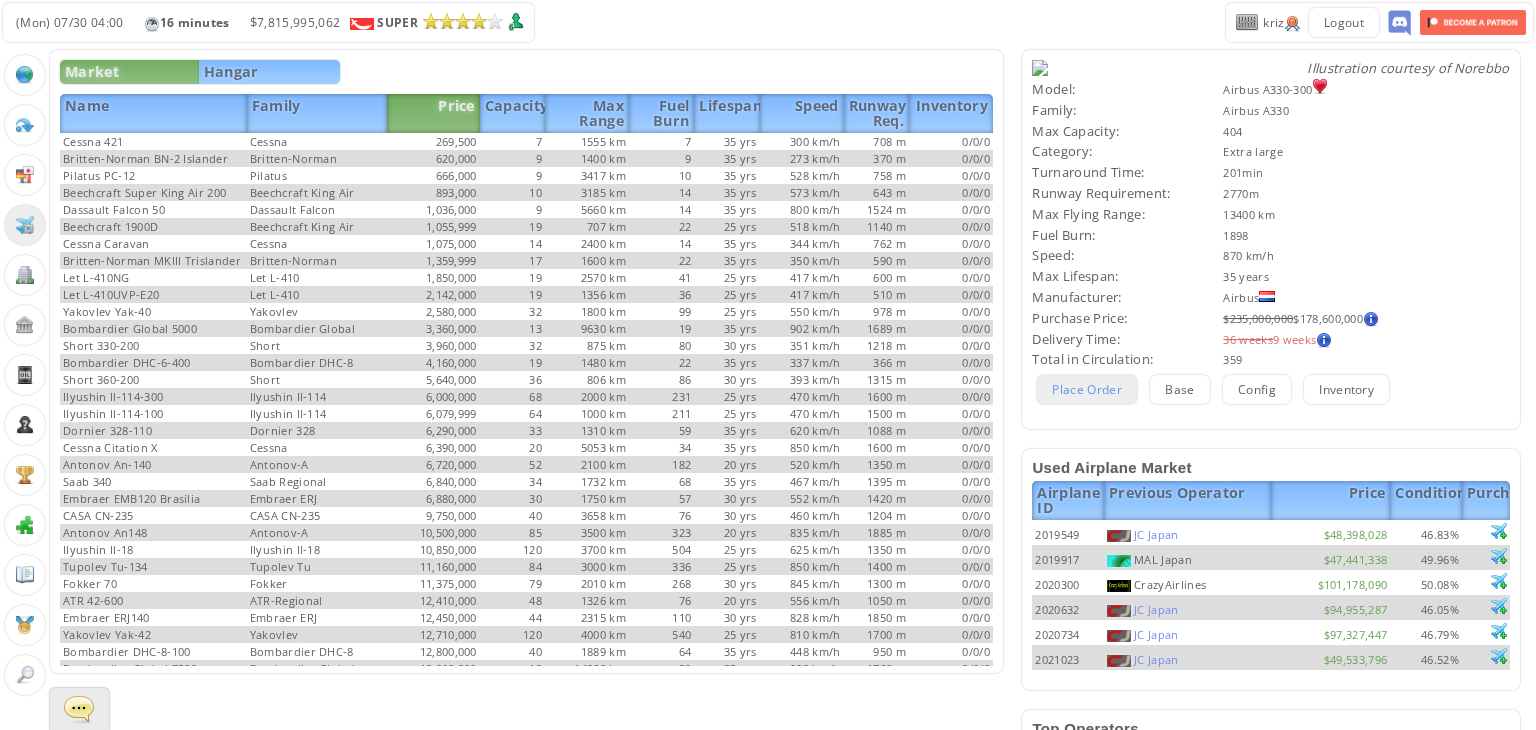 click on "Place Order" at bounding box center (1087, 389) 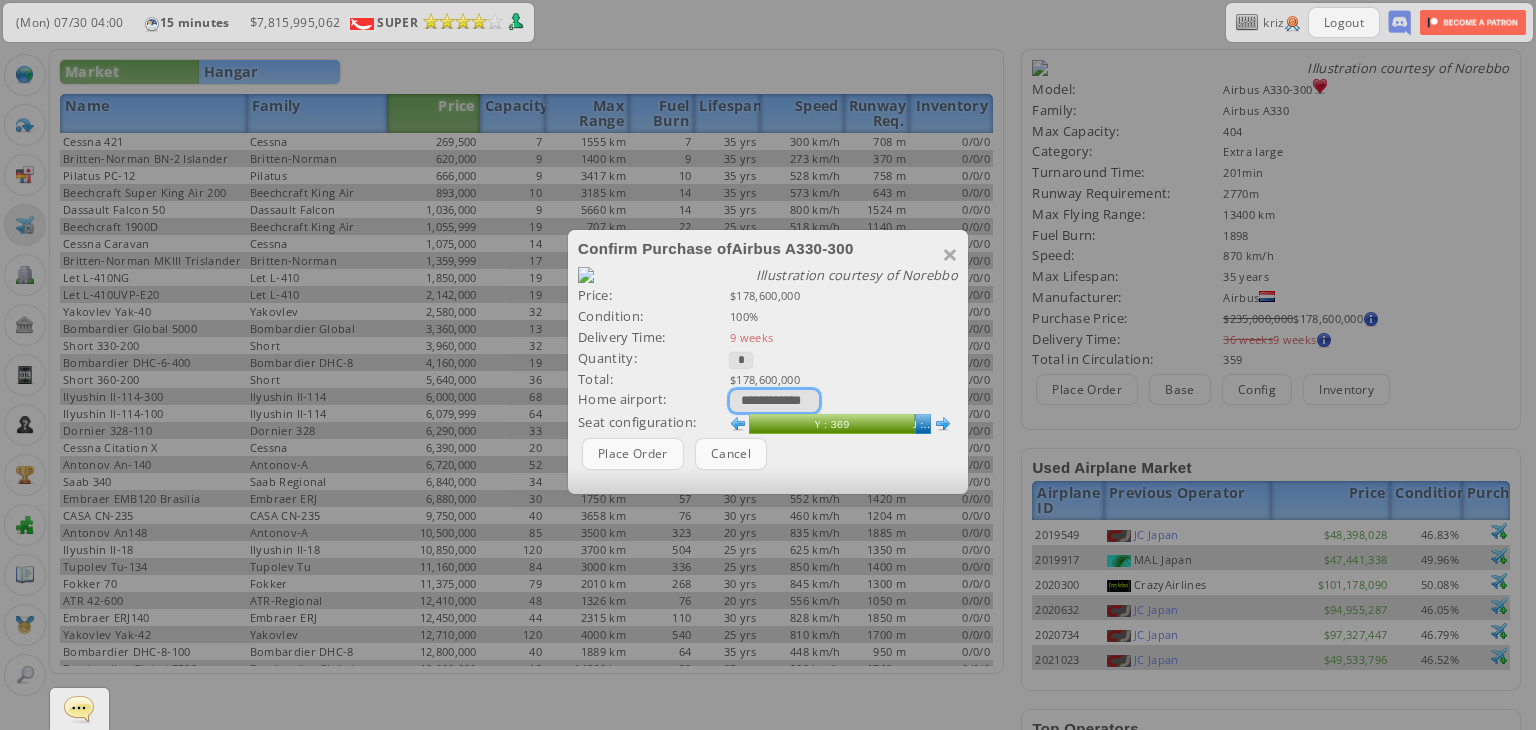 click on "**********" at bounding box center (774, 401) 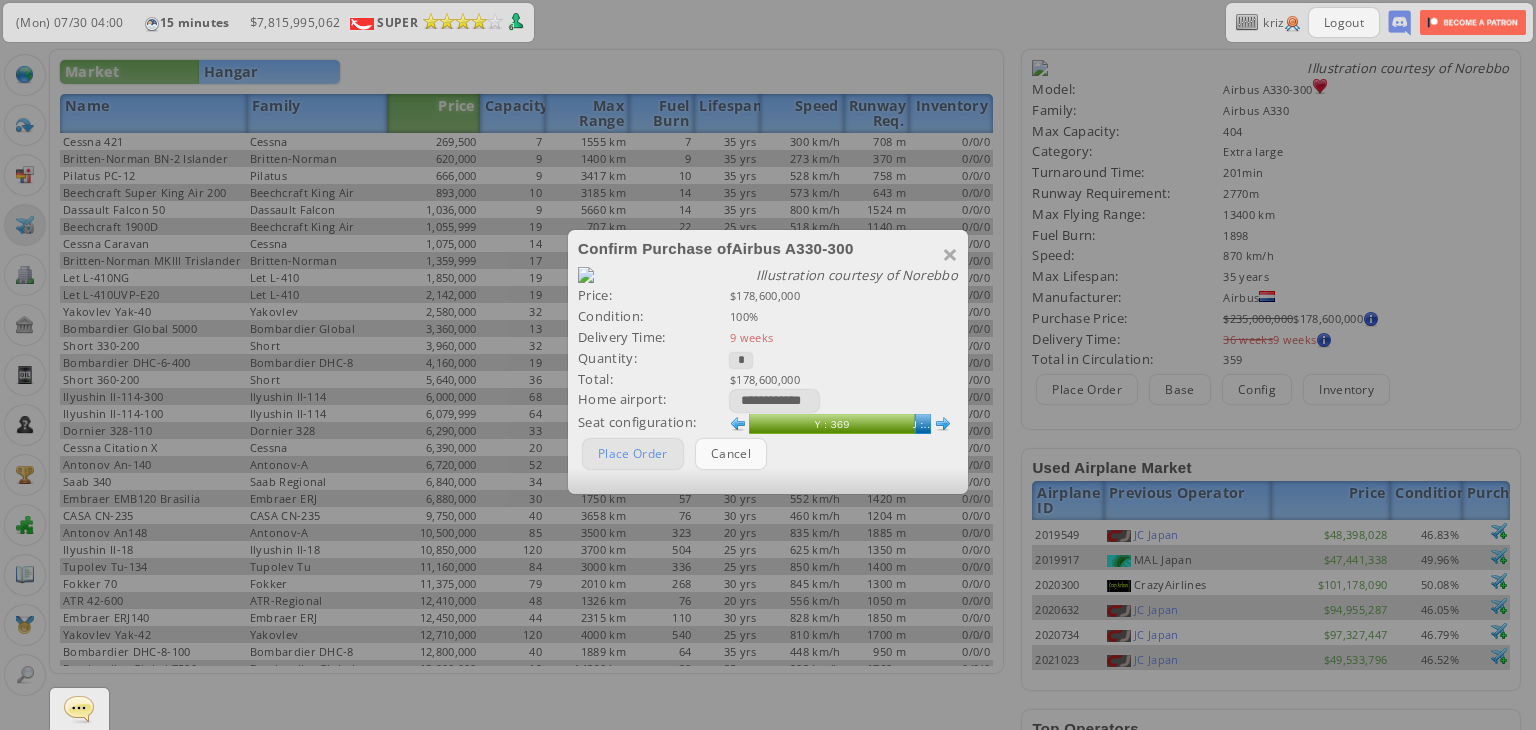 click on "Place Order" at bounding box center [633, 453] 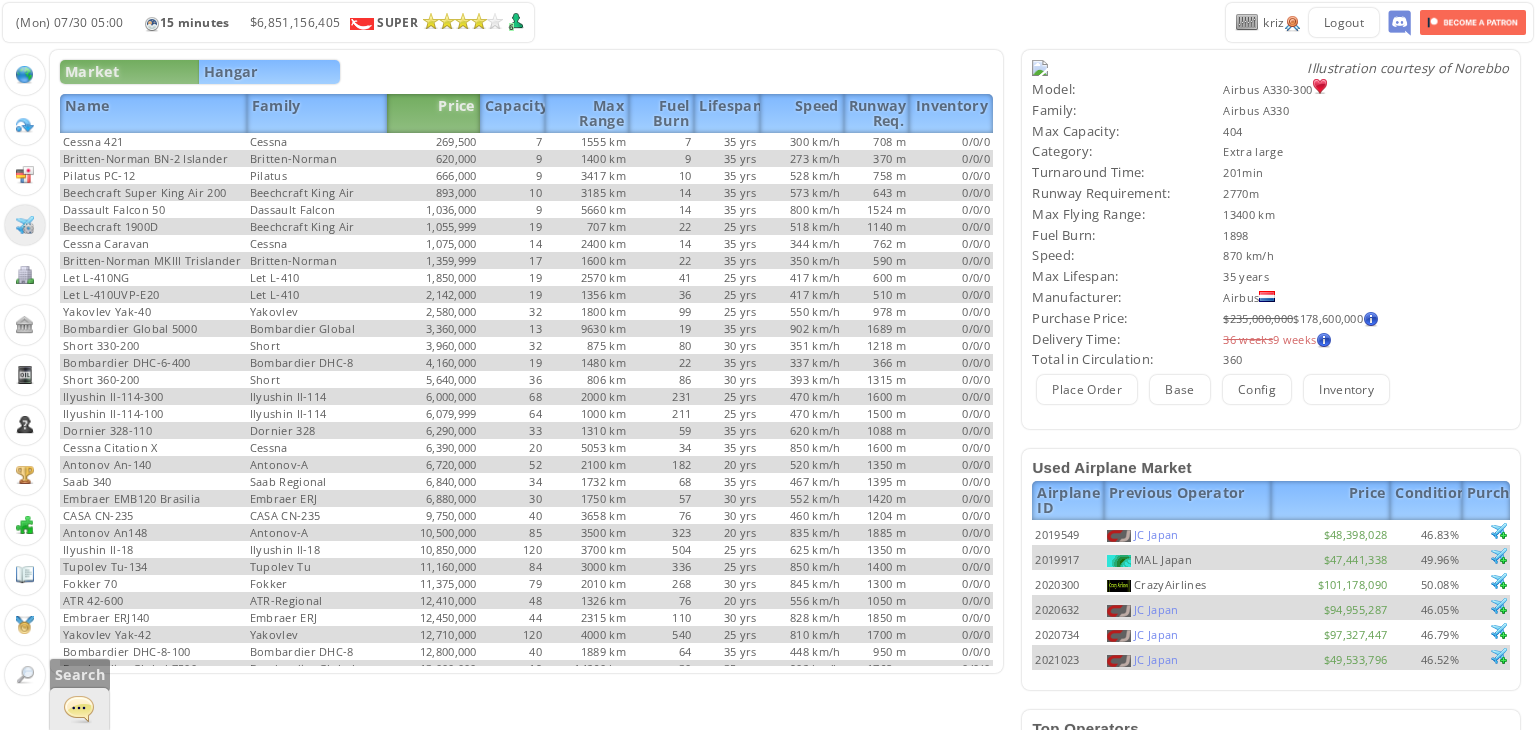 click at bounding box center (25, 675) 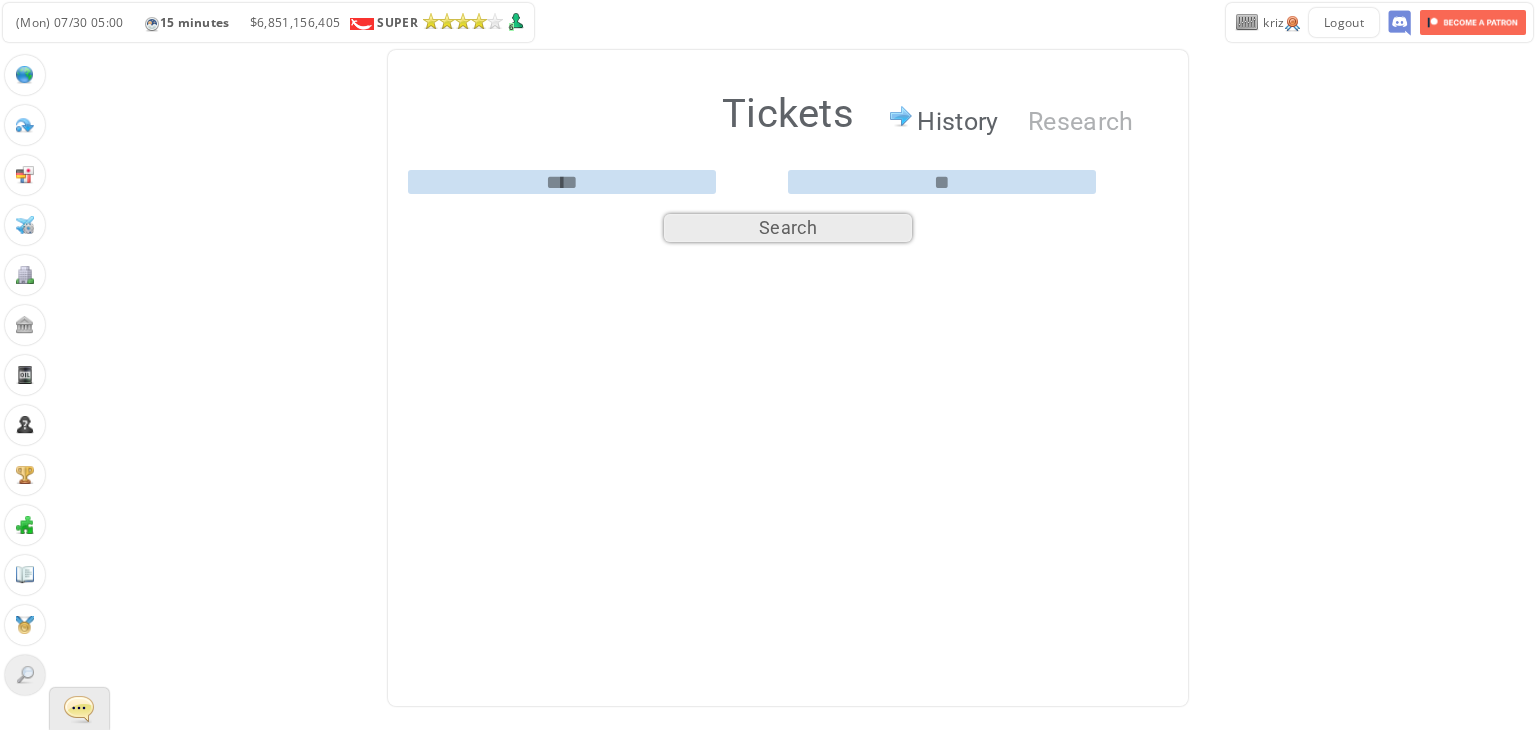 click on "History" at bounding box center (958, 122) 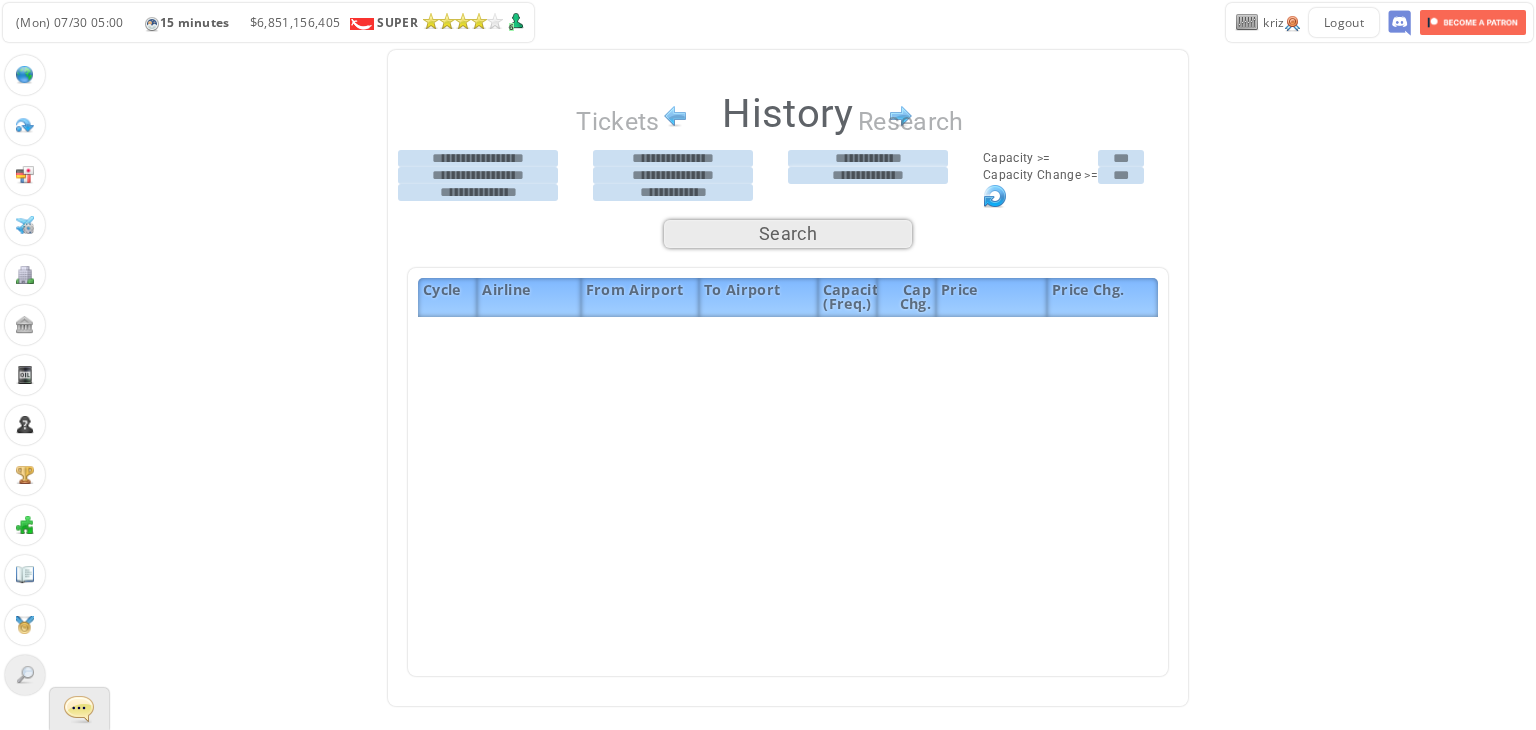click at bounding box center (868, 175) 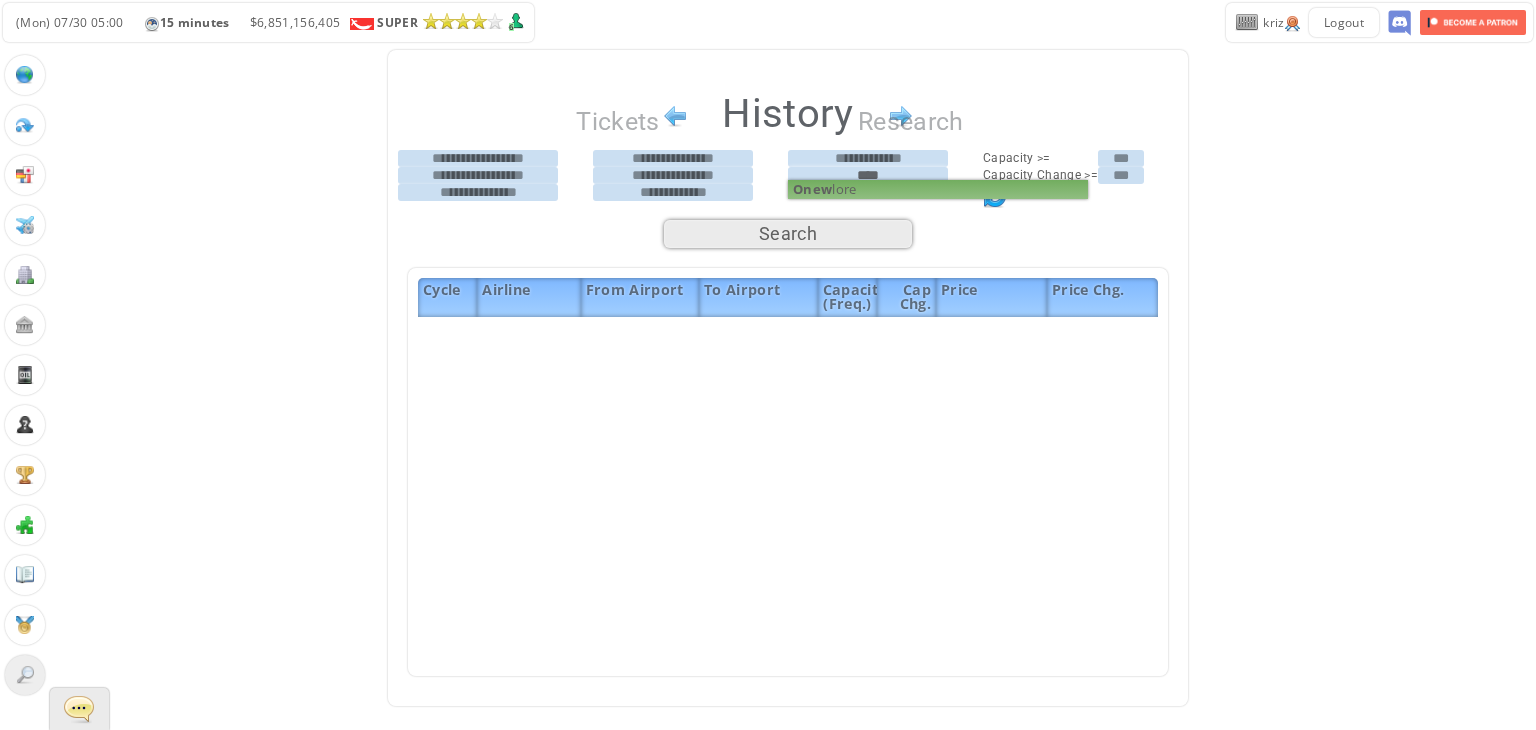 type on "********" 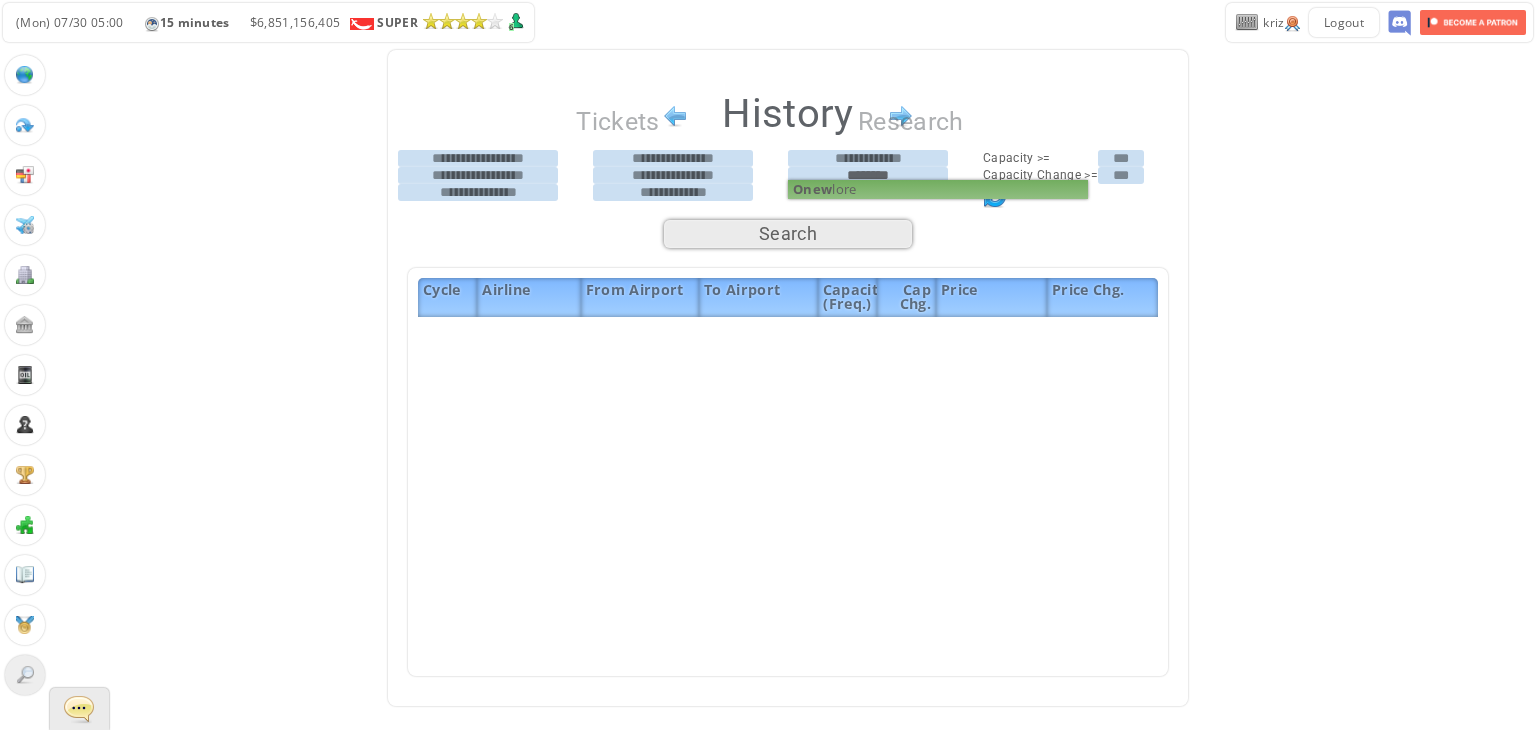 click on "********
Lore ipsu" at bounding box center (885, 175) 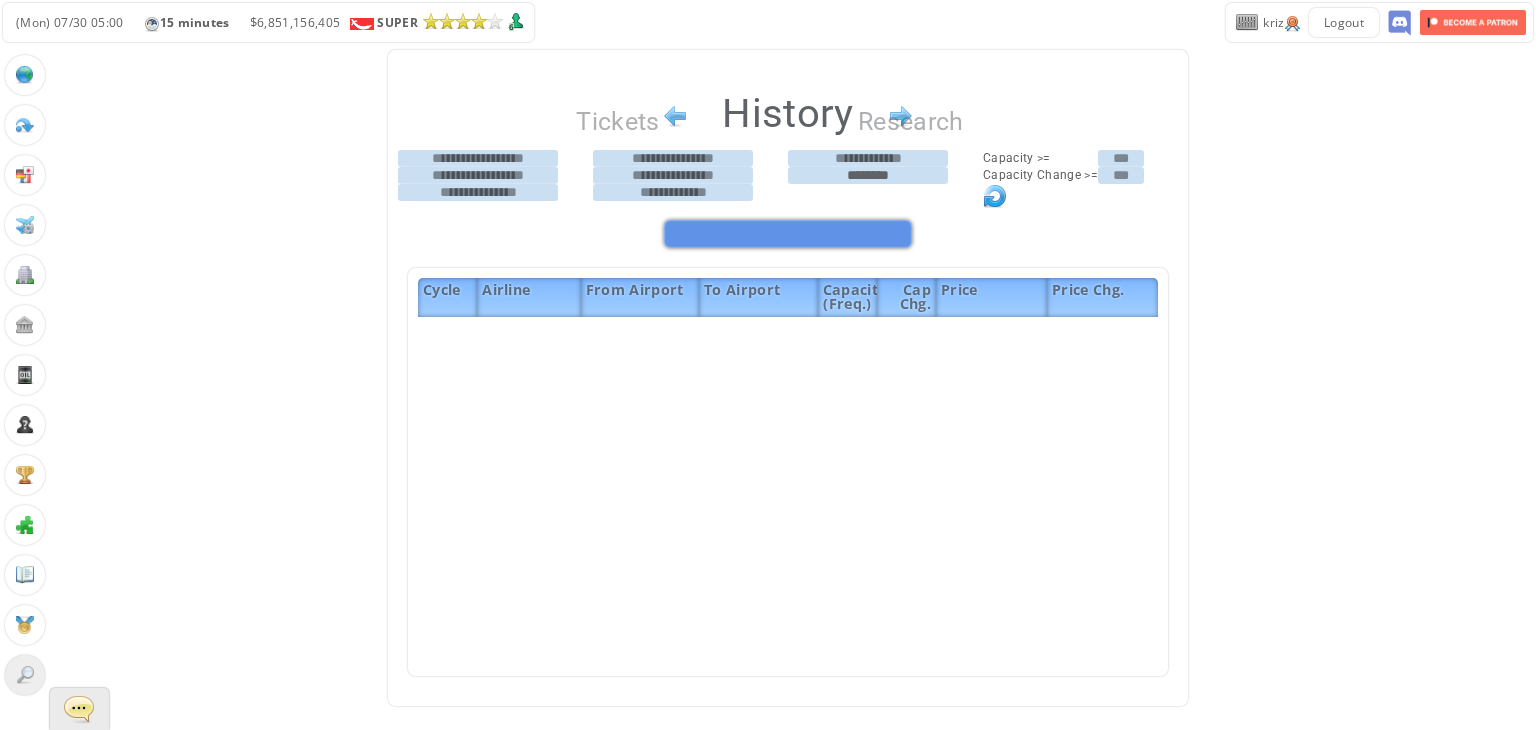 click on "Search" at bounding box center (788, 234) 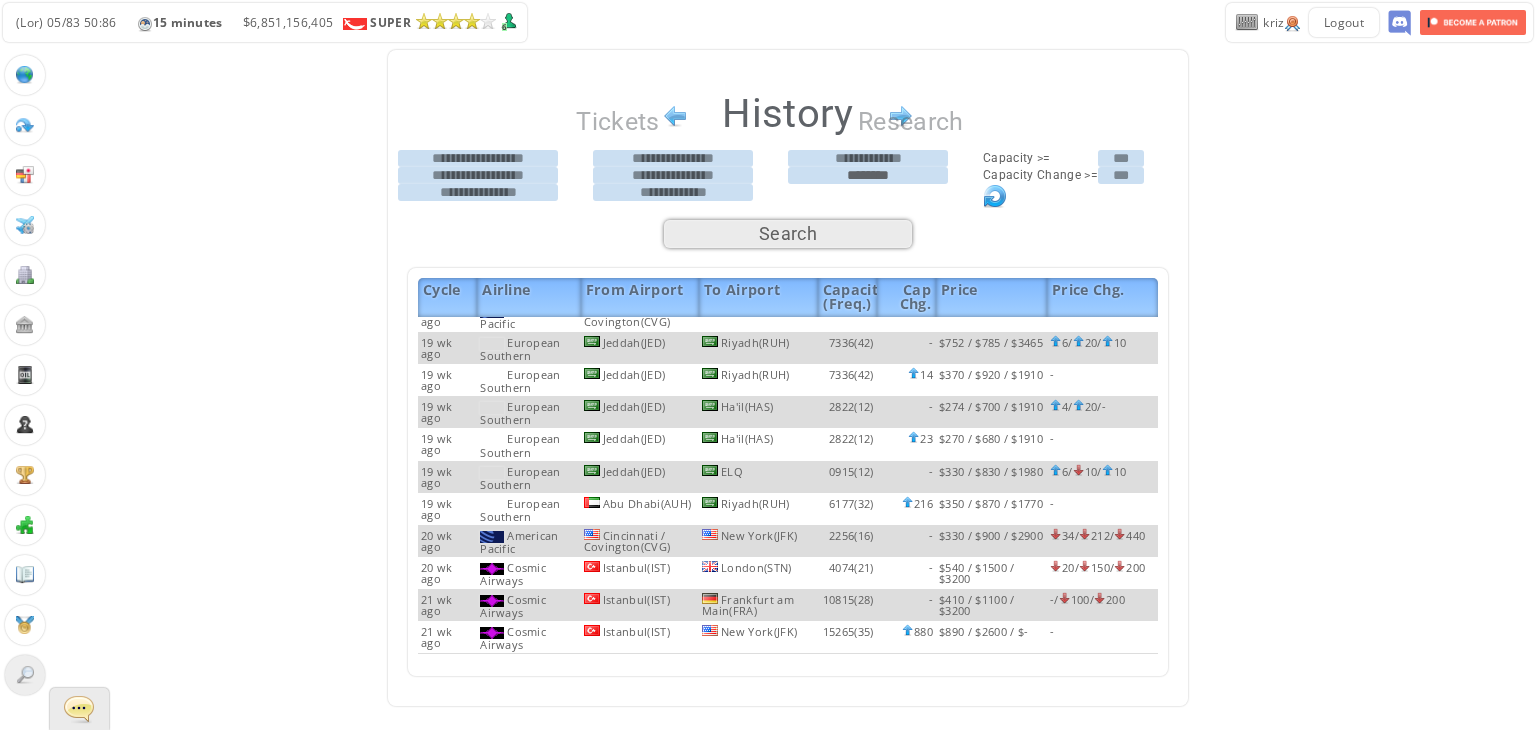 scroll, scrollTop: 2656, scrollLeft: 0, axis: vertical 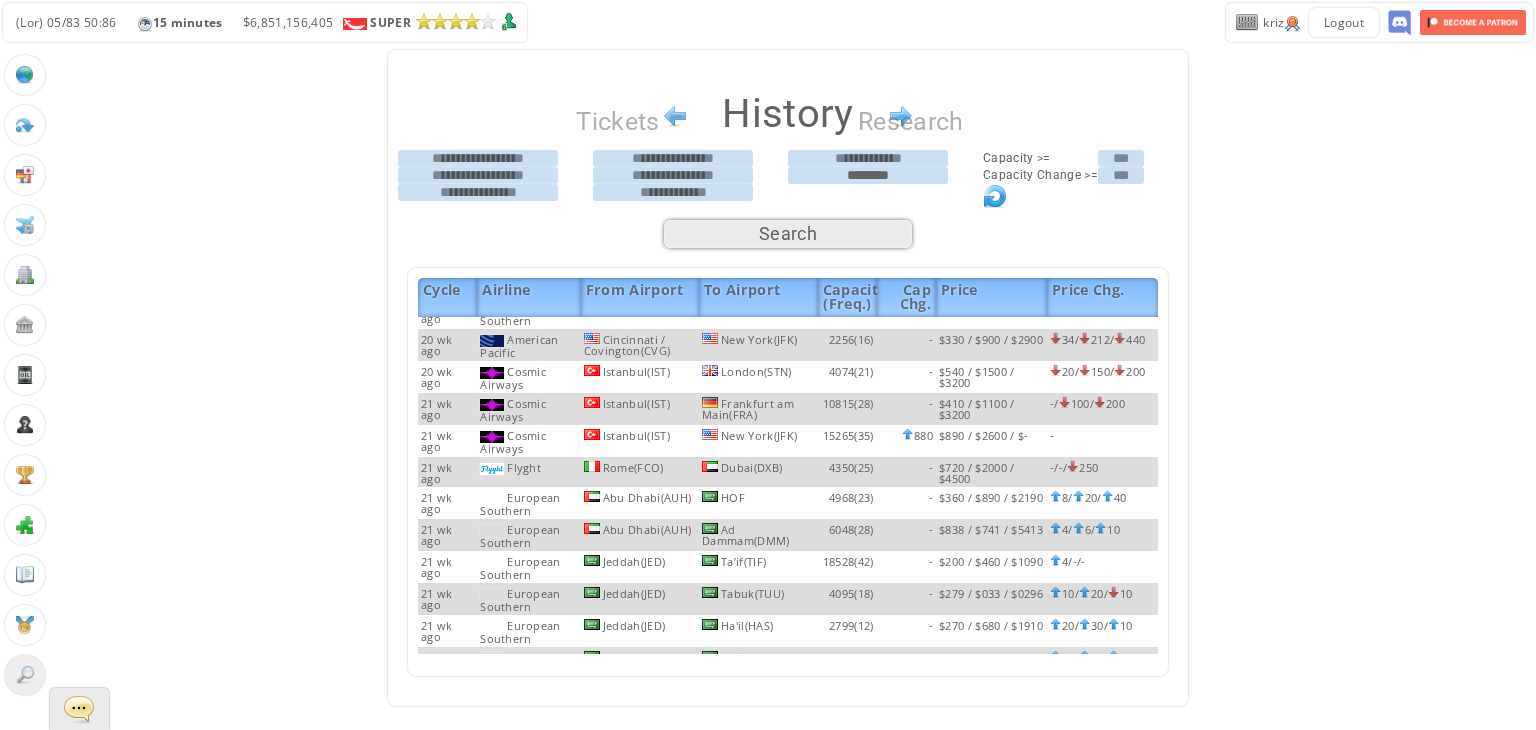 click at bounding box center (25, 125) 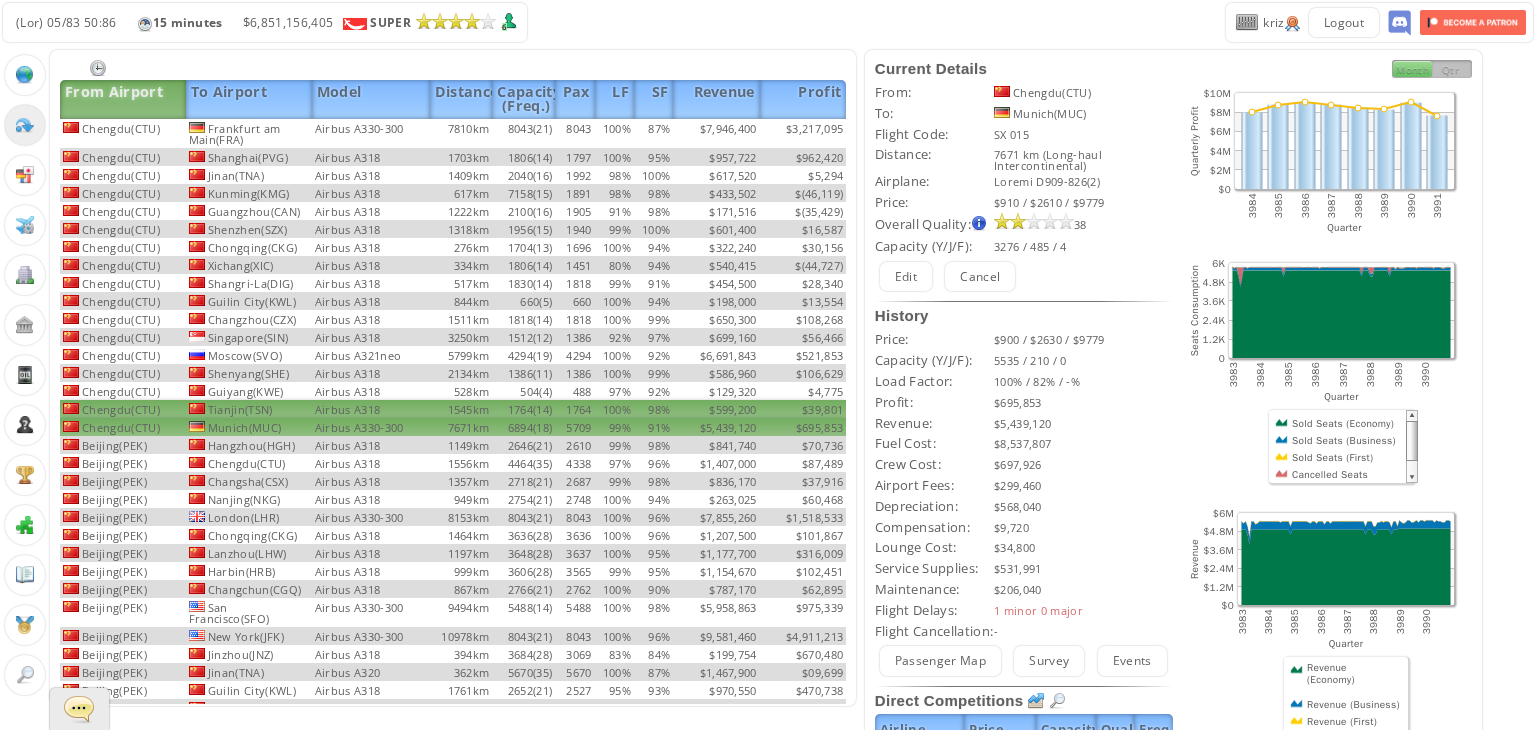 click on "1764" at bounding box center (574, 133) 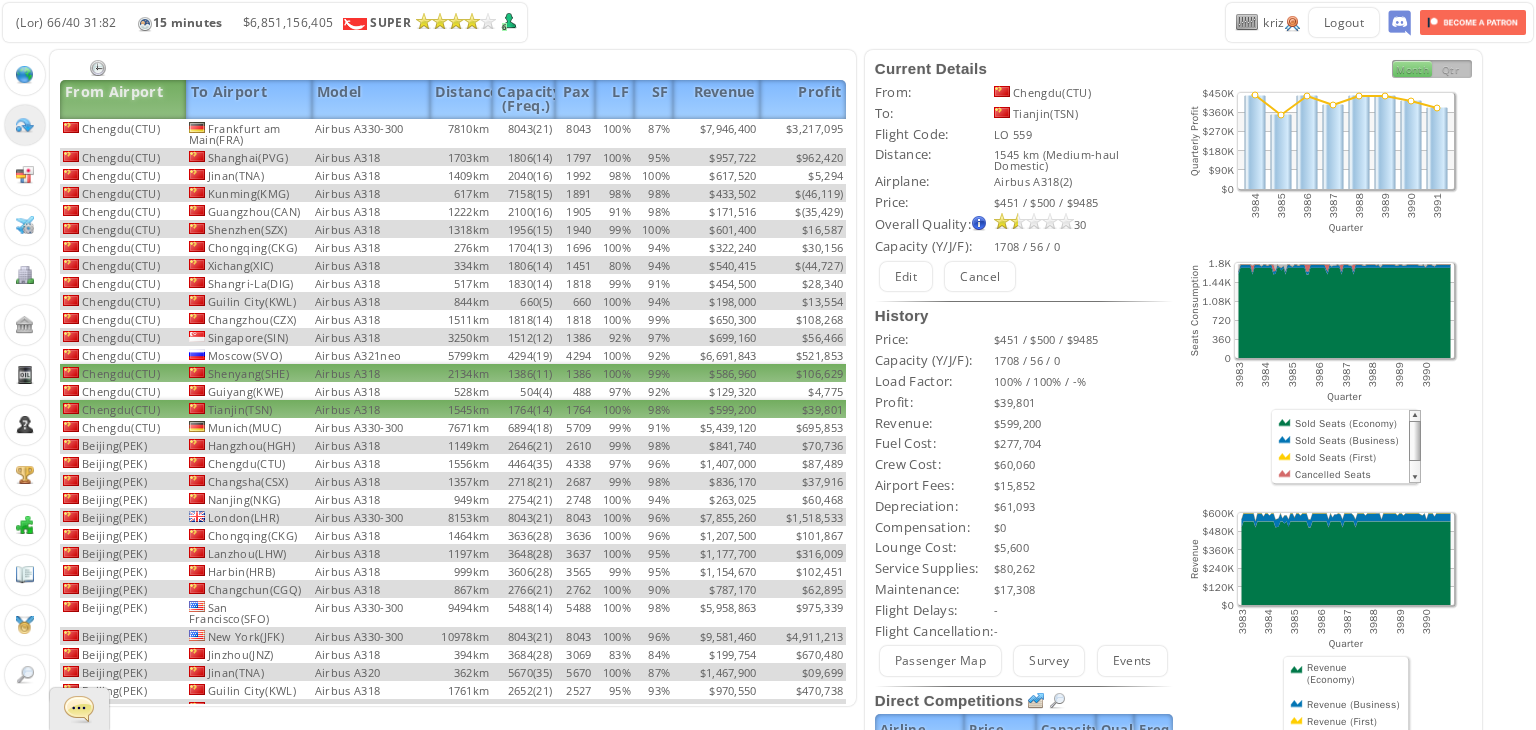 click on "1386" at bounding box center [574, 133] 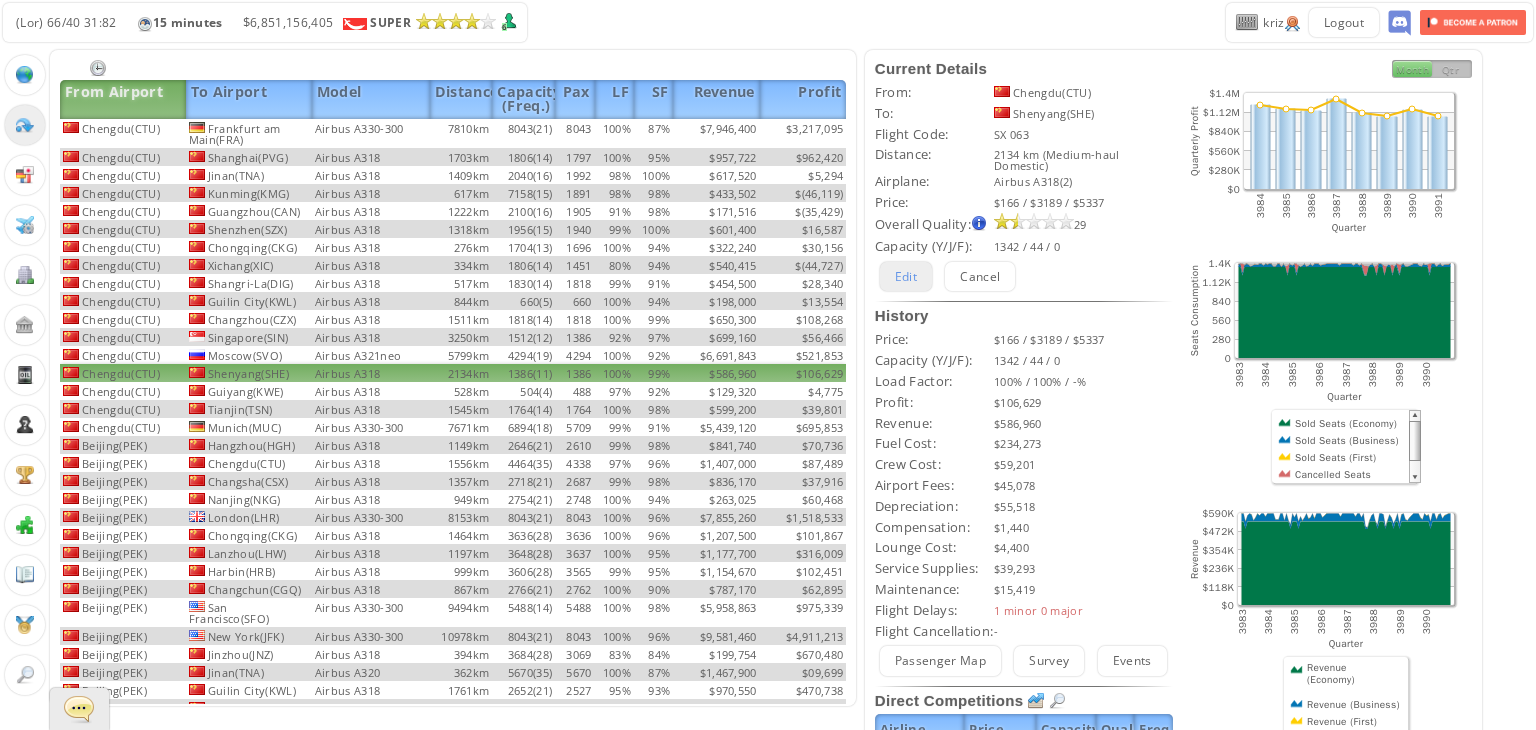 click on "Edit" at bounding box center (906, 276) 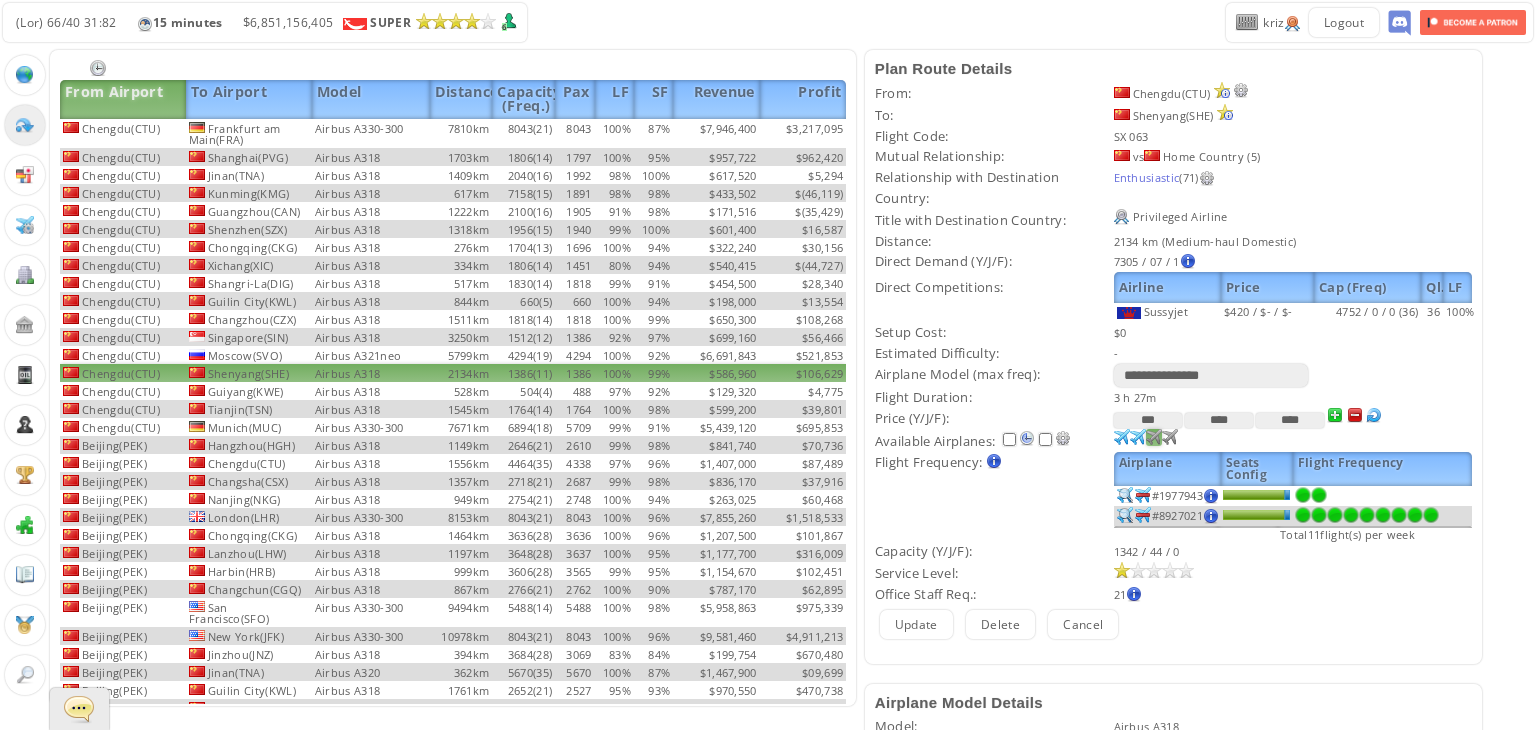 click at bounding box center (1122, 437) 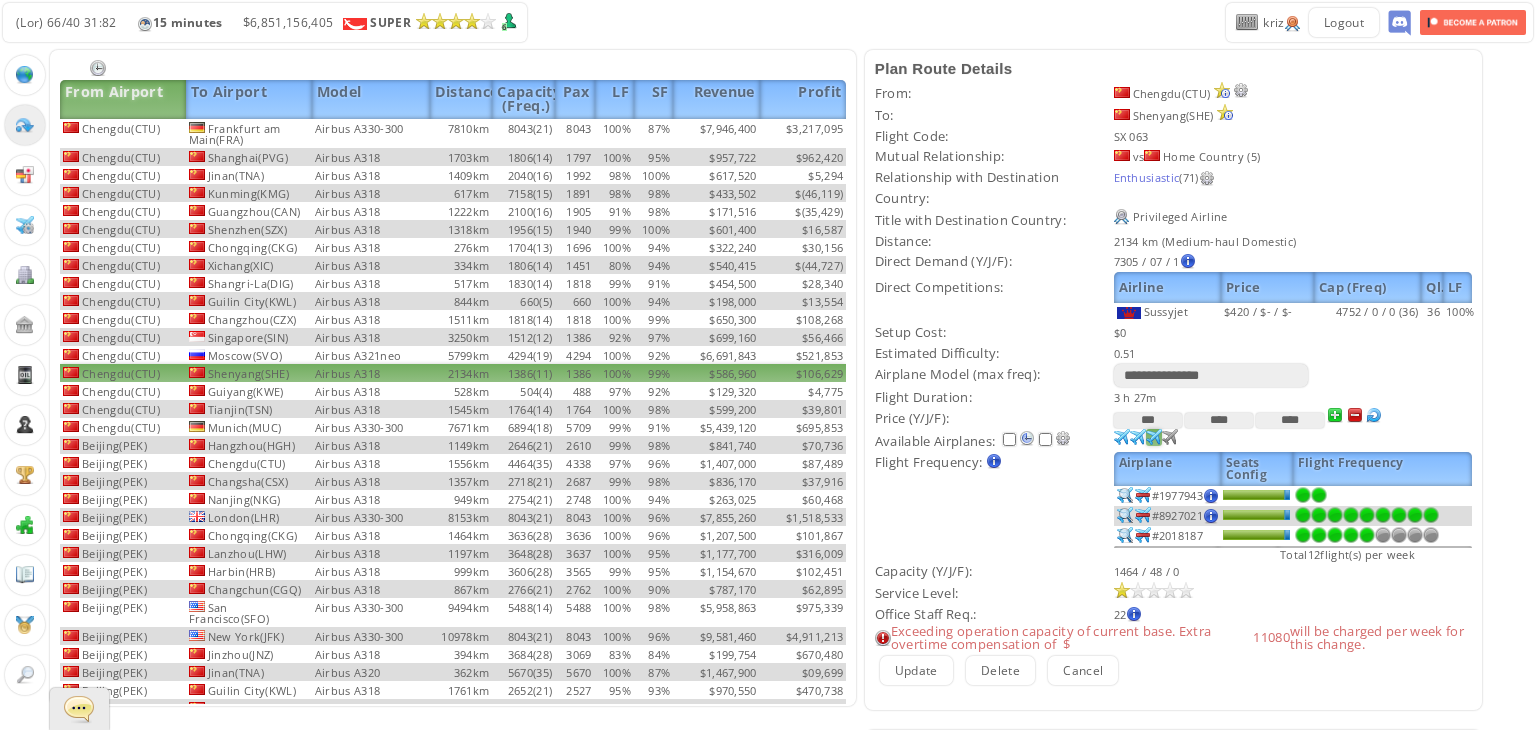 click at bounding box center [1367, 515] 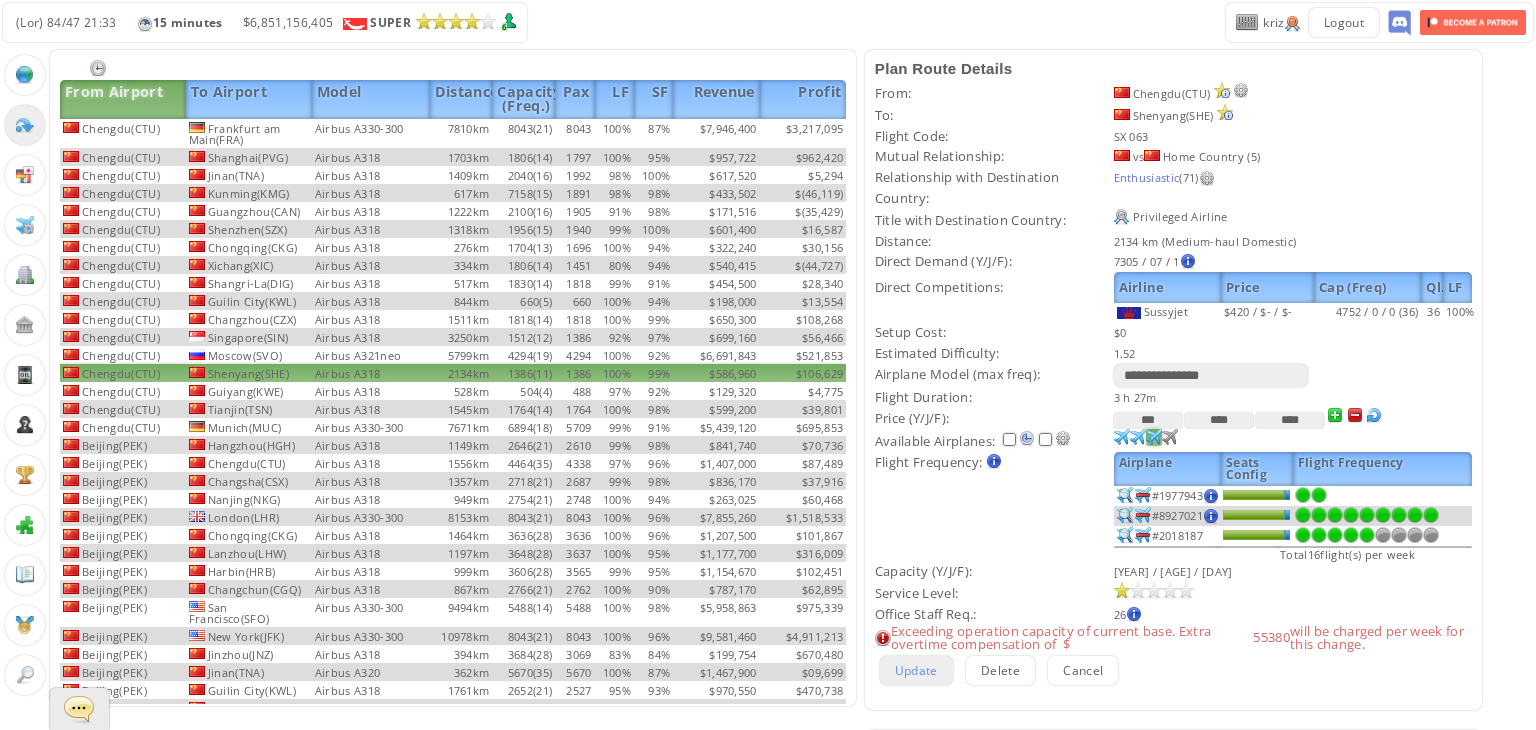 click on "Update" at bounding box center [916, 670] 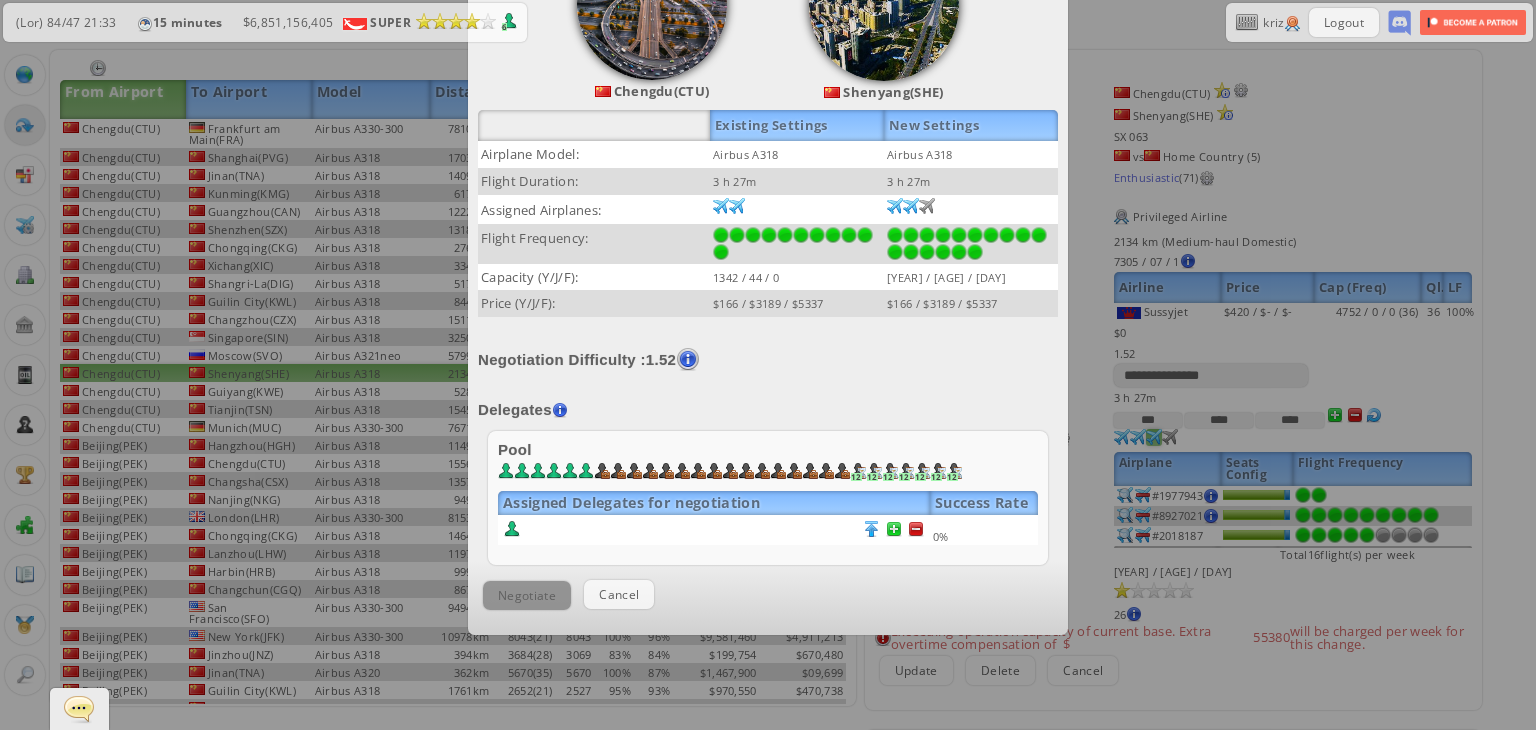 scroll, scrollTop: 357, scrollLeft: 0, axis: vertical 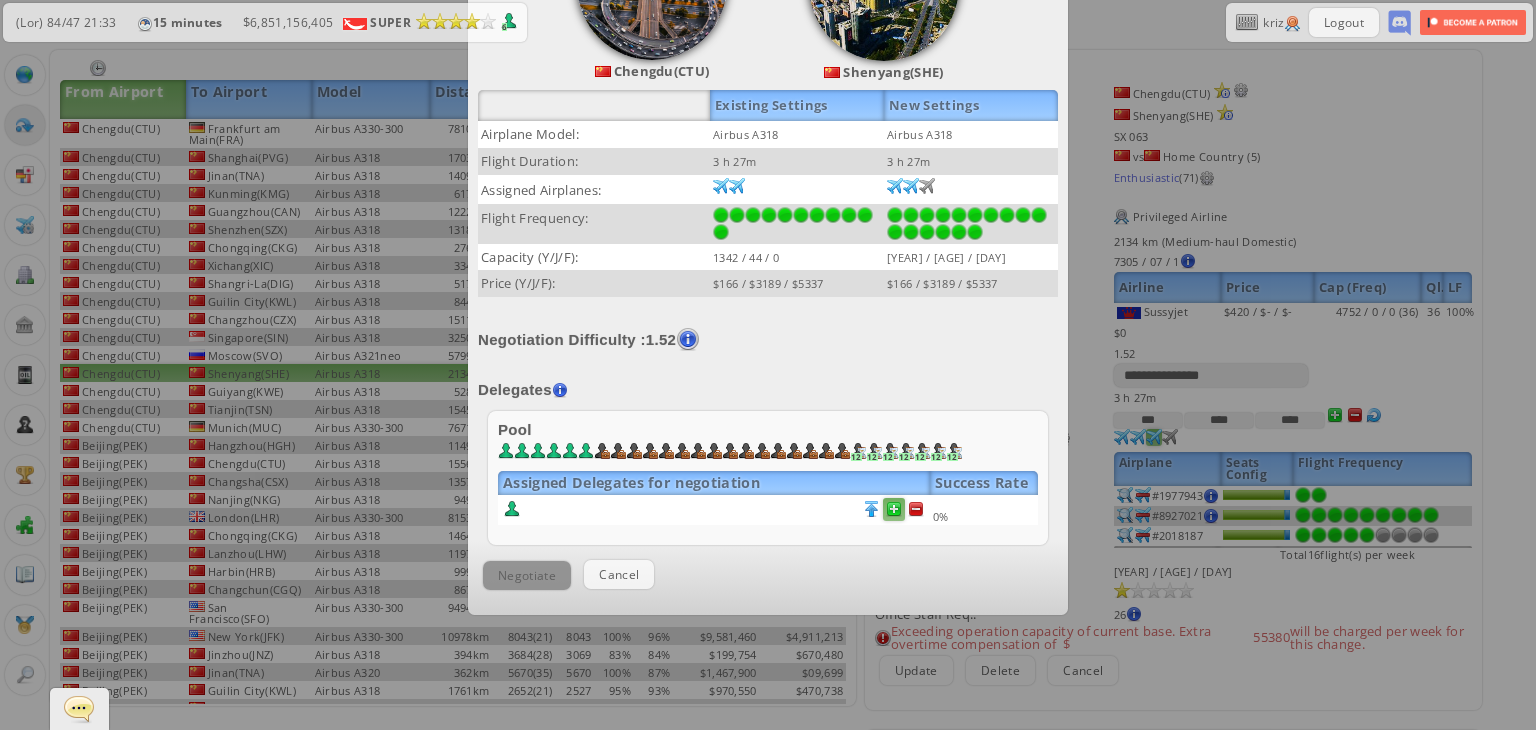click at bounding box center [916, 509] 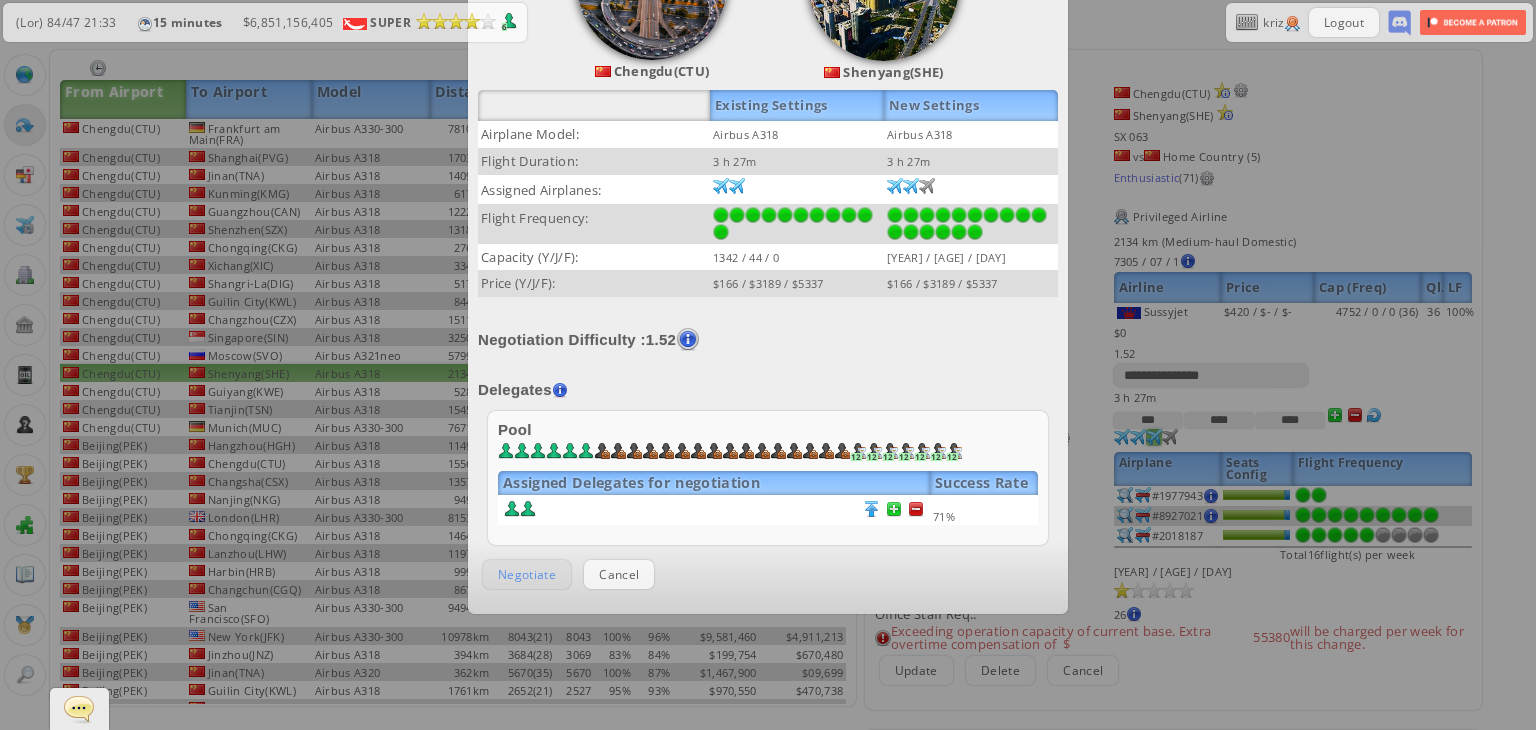 click on "Negotiate" at bounding box center (527, 574) 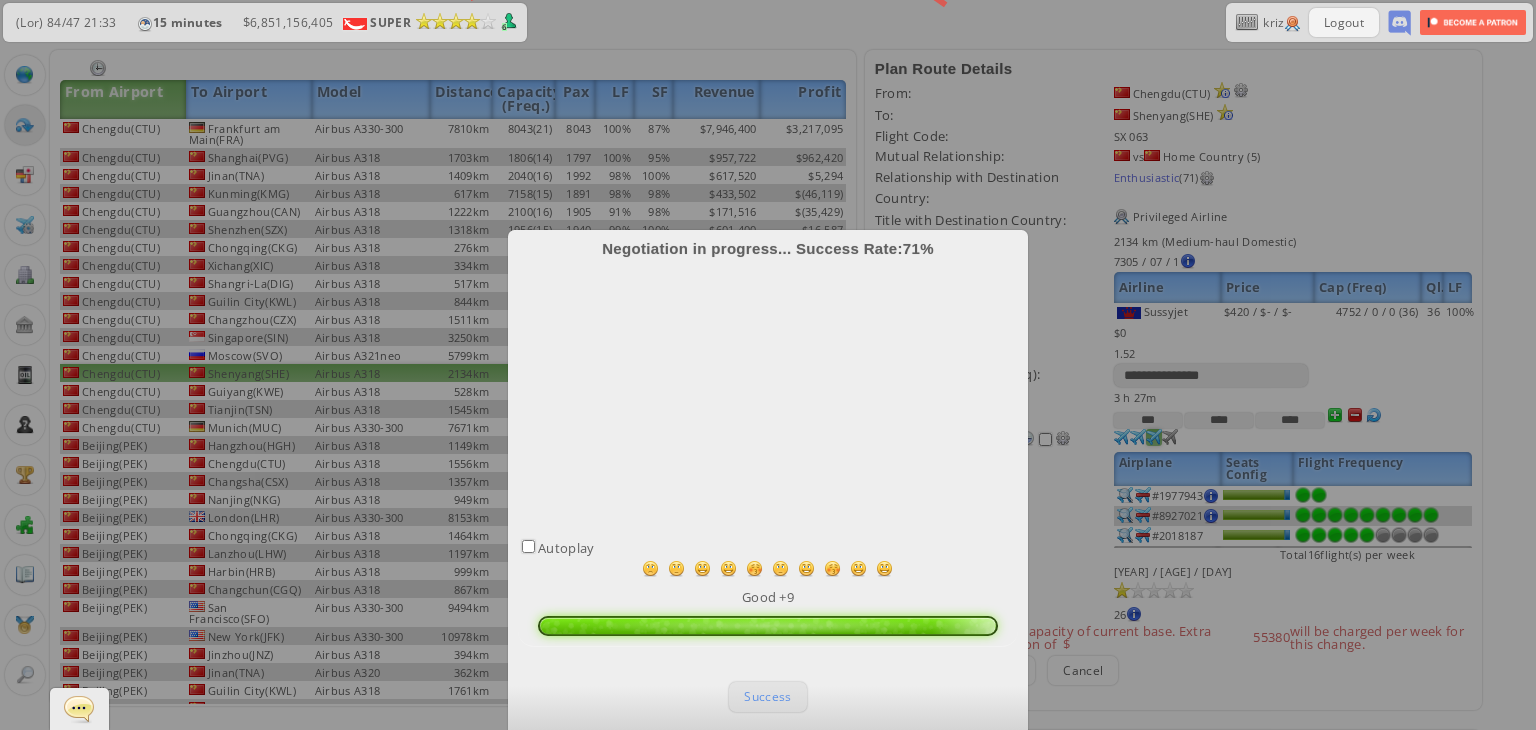 click on "Success" at bounding box center [767, 696] 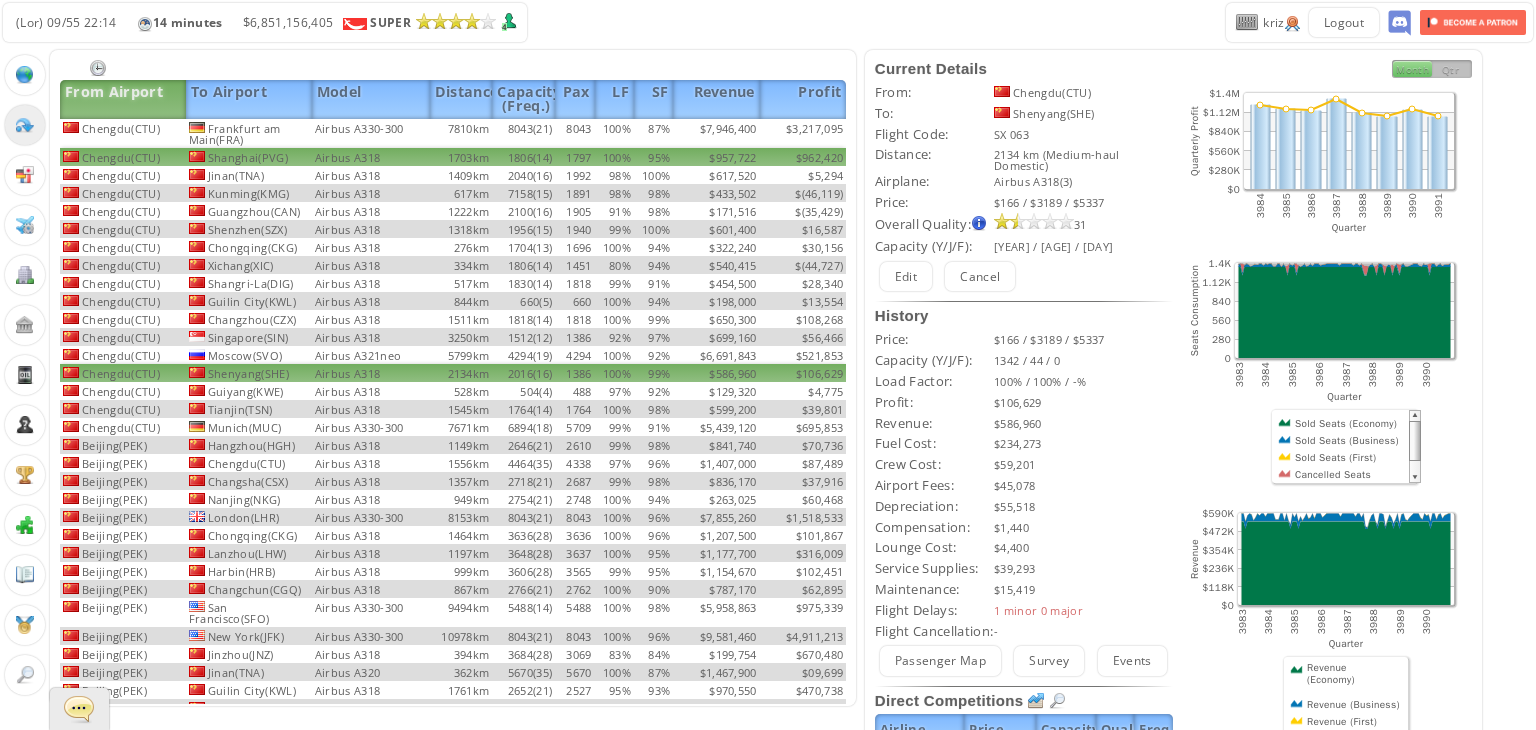 click on "$957,722" at bounding box center [716, 133] 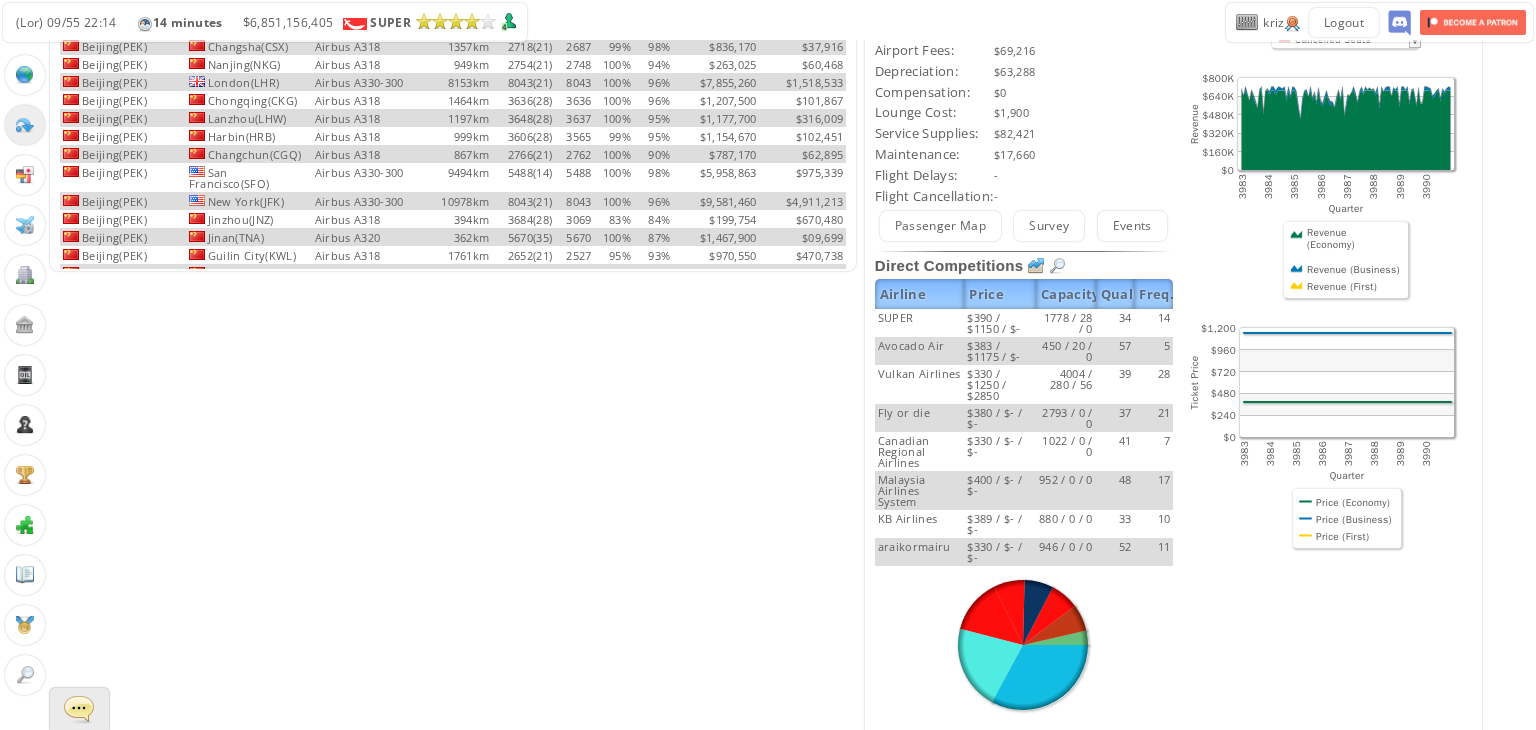 scroll, scrollTop: 0, scrollLeft: 0, axis: both 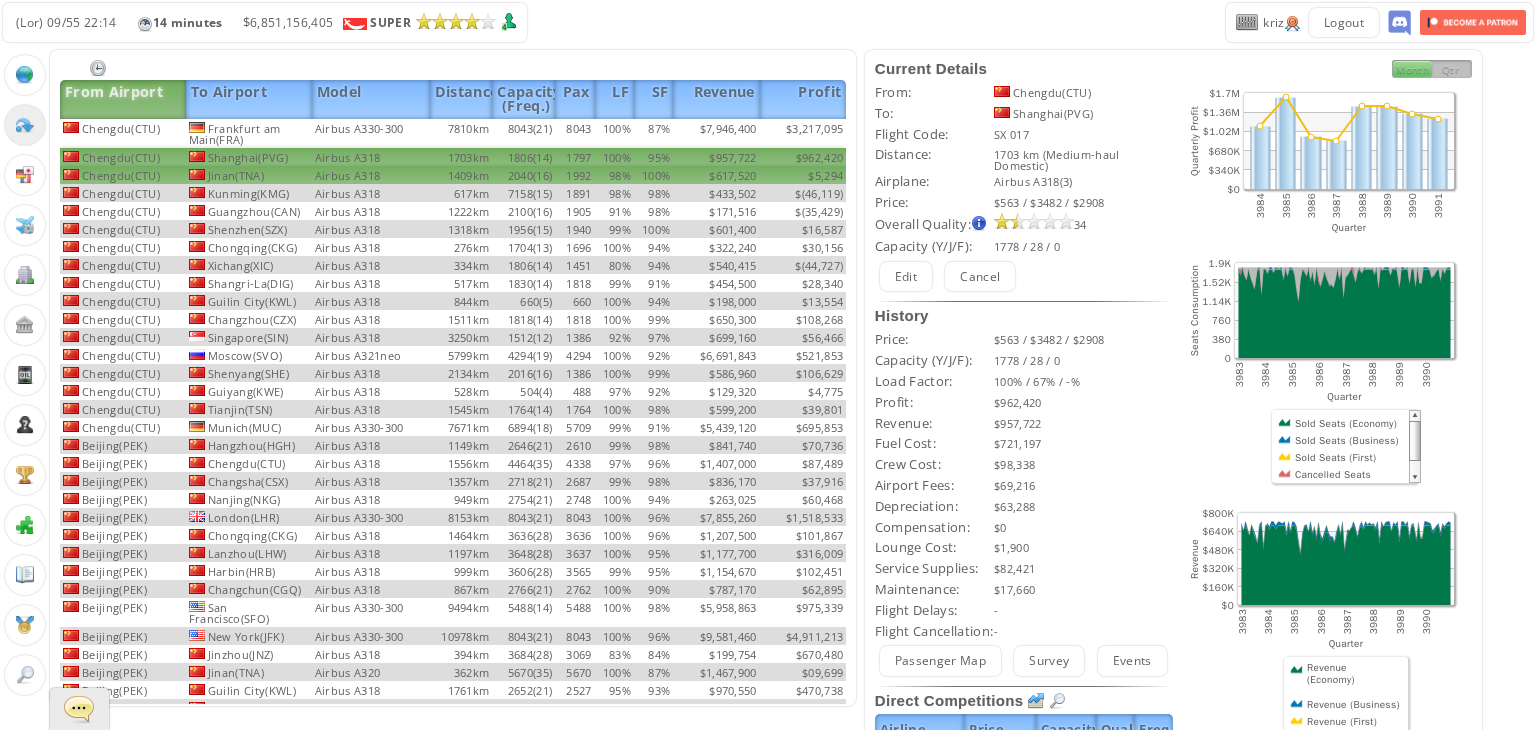 click on "$617,520" at bounding box center [716, 133] 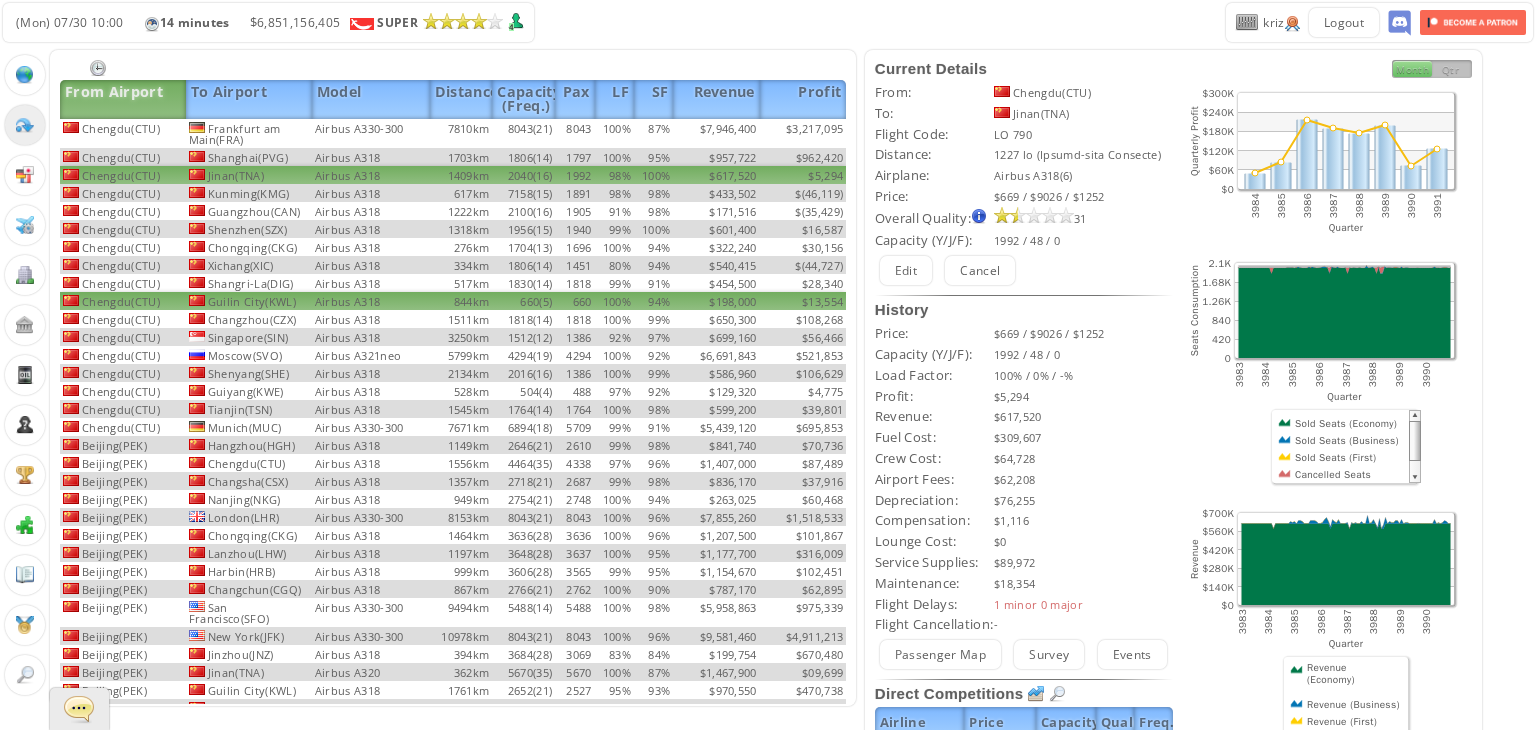 click on "$198,000" at bounding box center [716, 133] 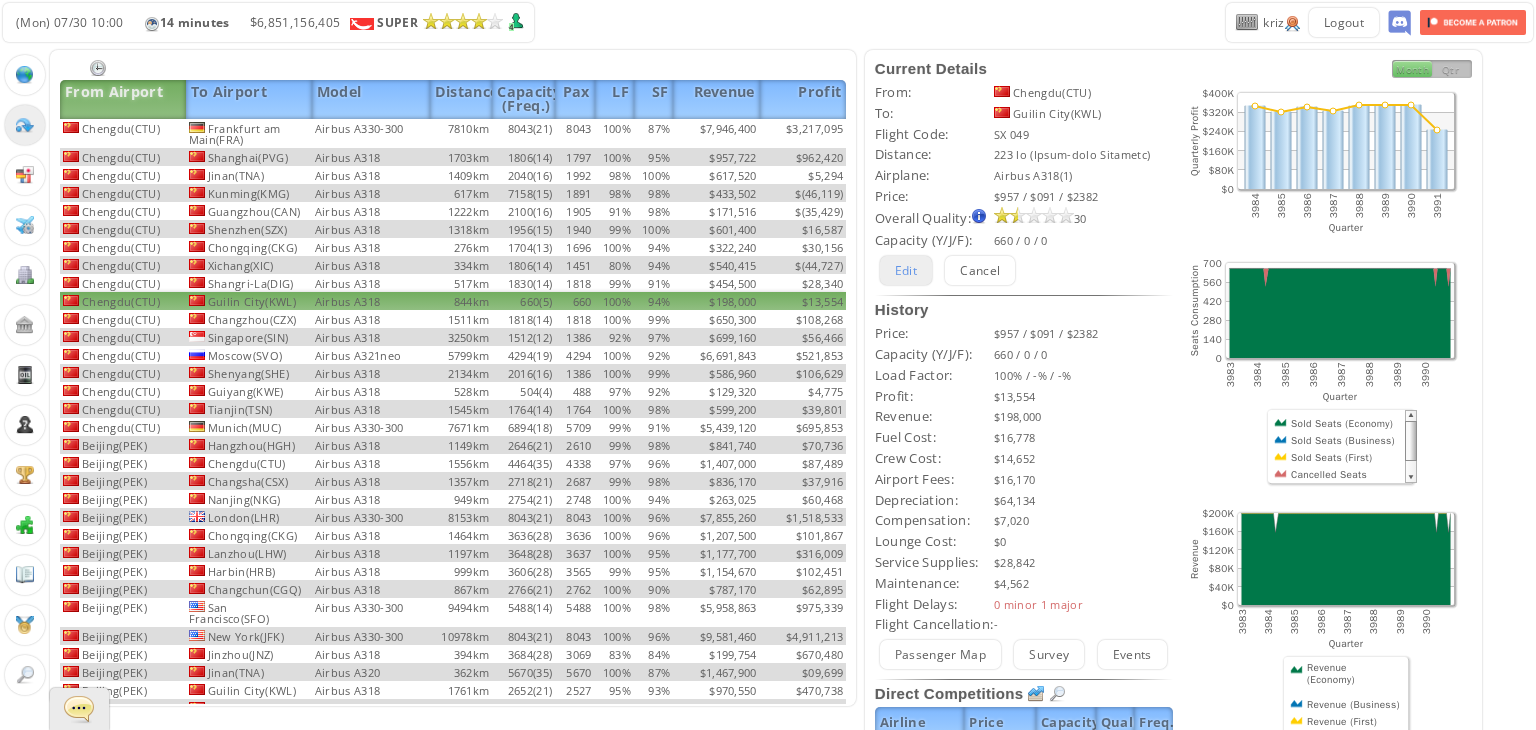 click on "Edit" at bounding box center (906, 270) 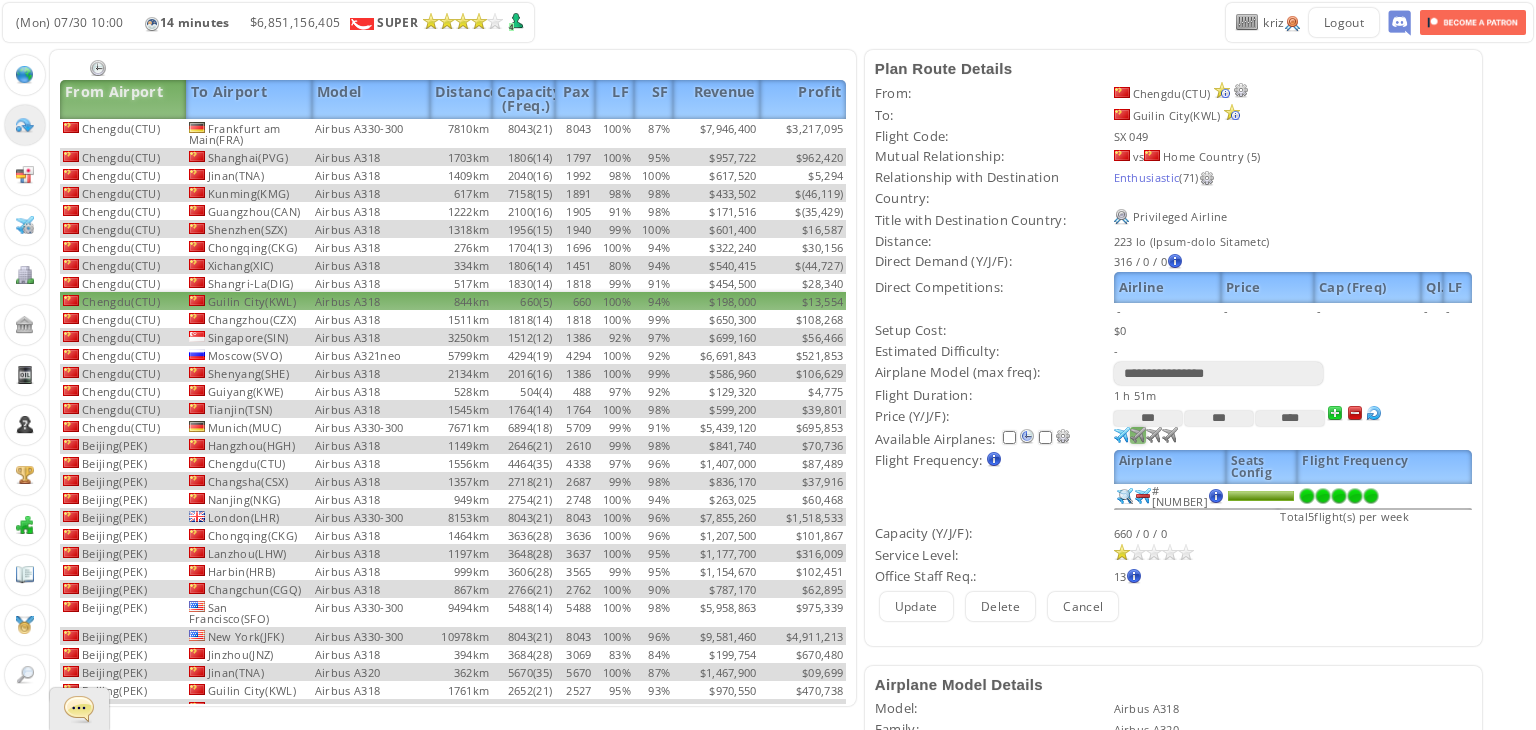 click at bounding box center [1122, 435] 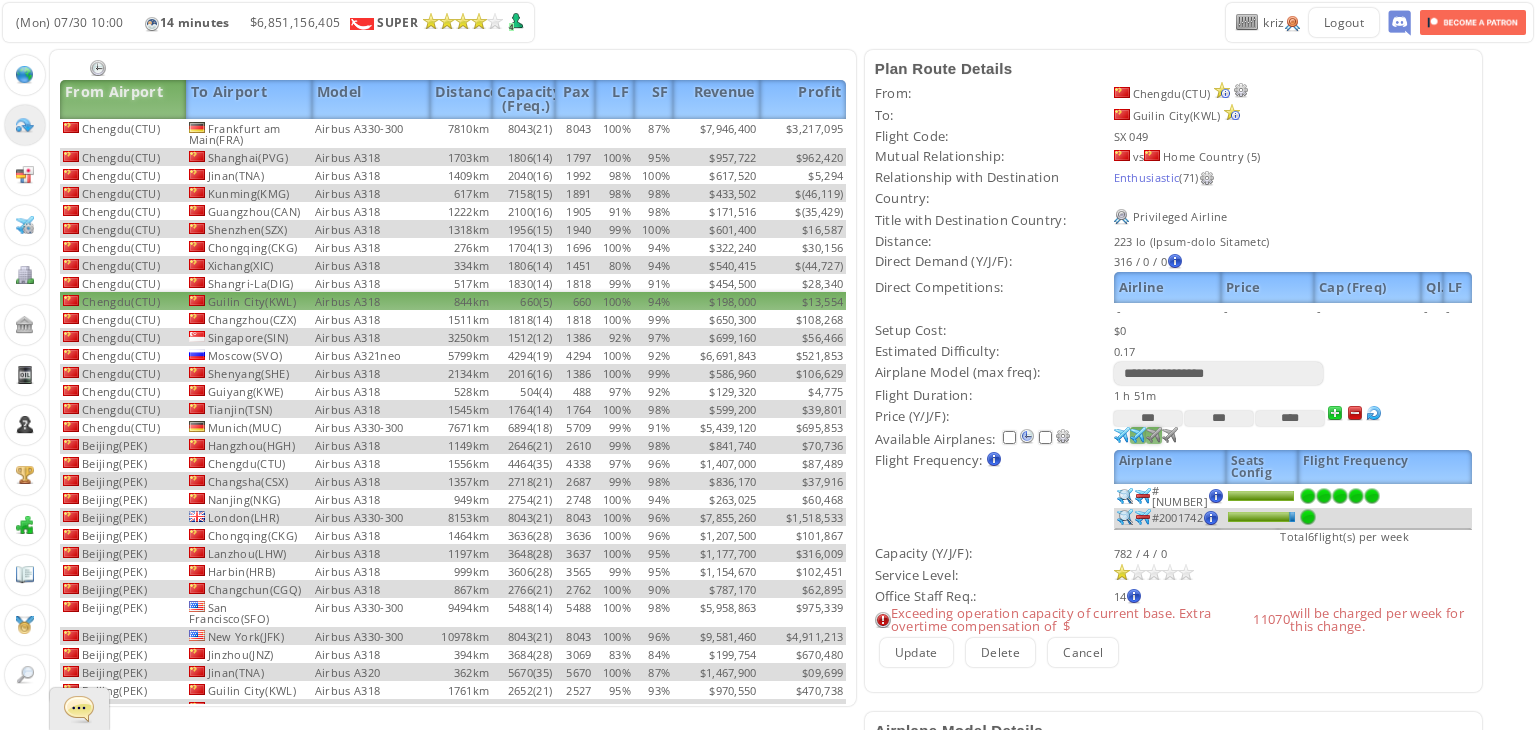 click at bounding box center [1122, 435] 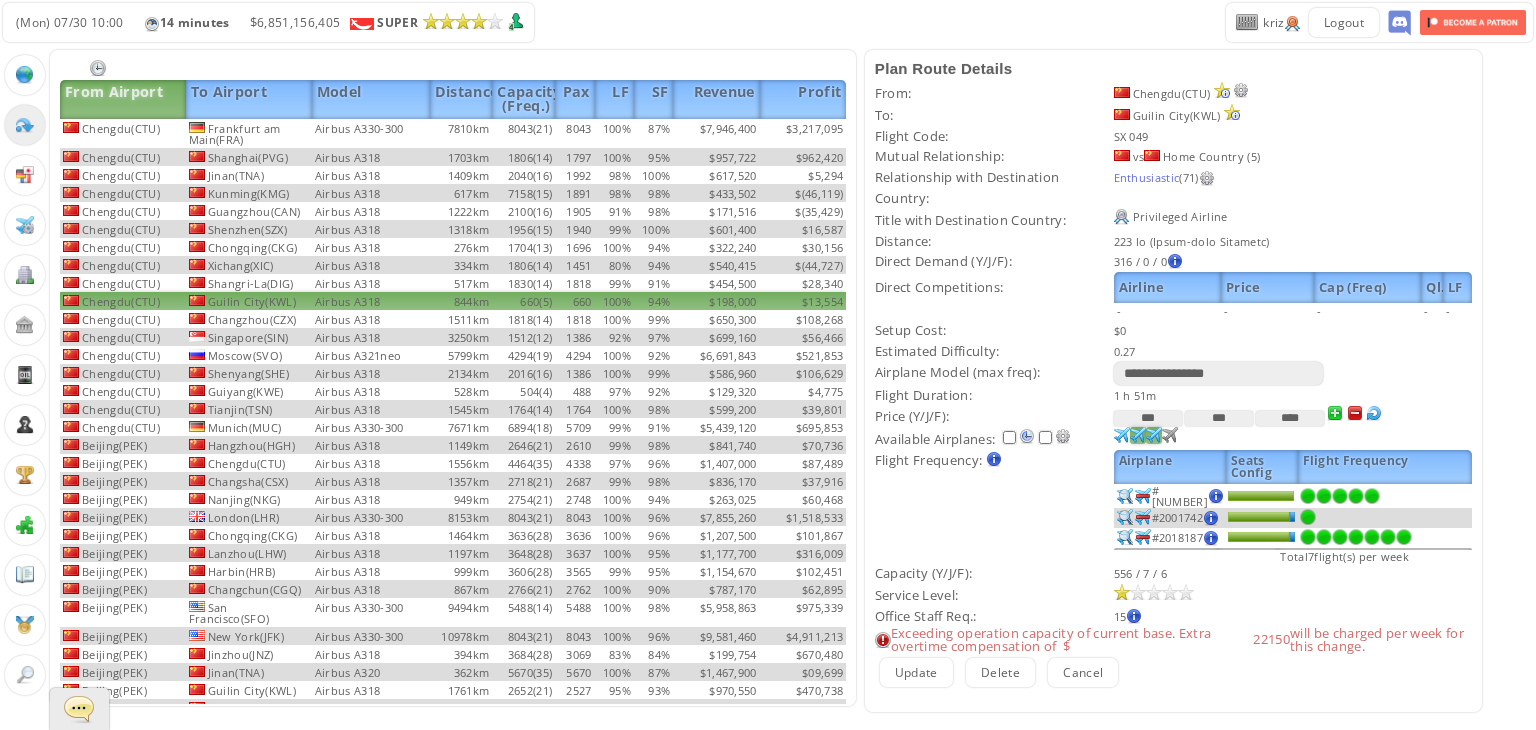 click at bounding box center (1404, 537) 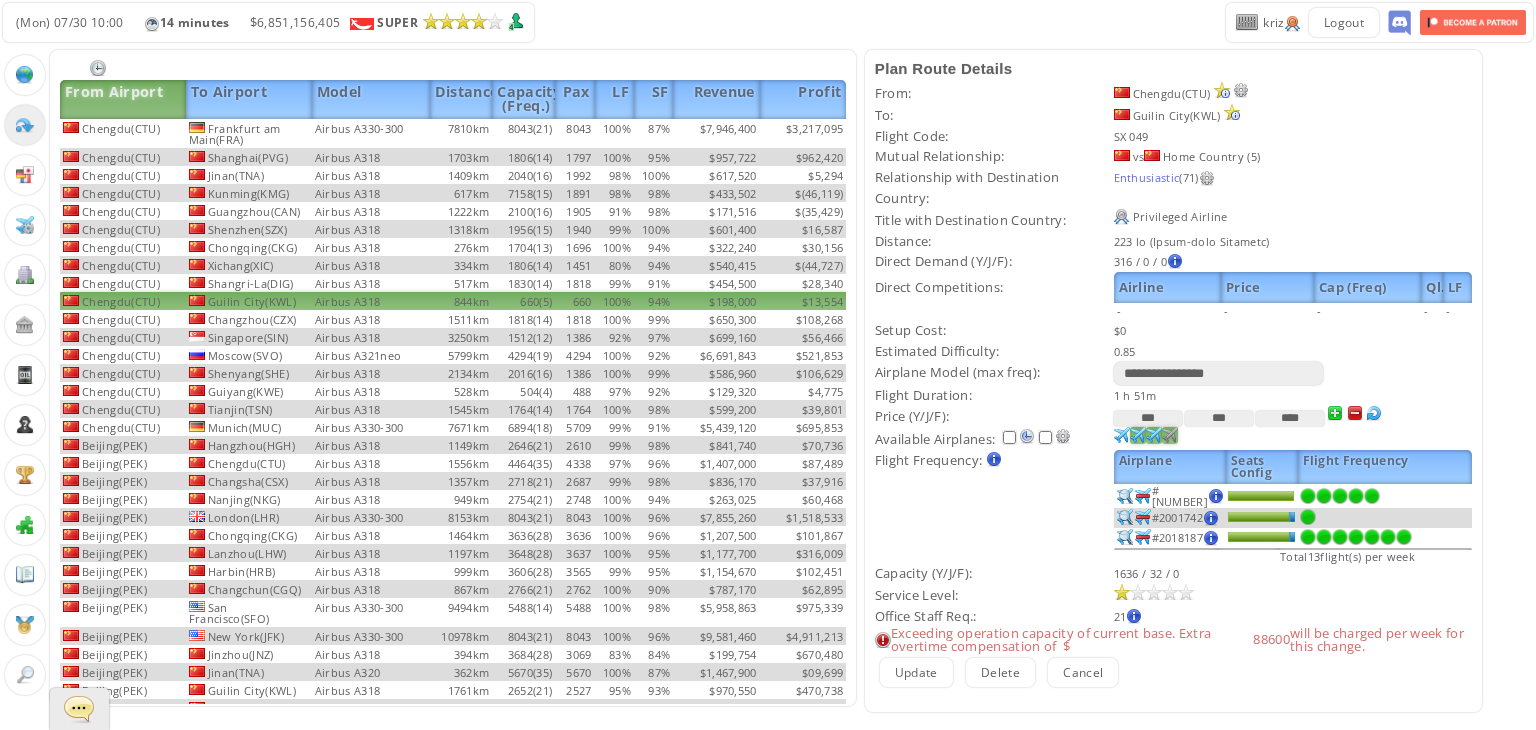 click at bounding box center (1122, 435) 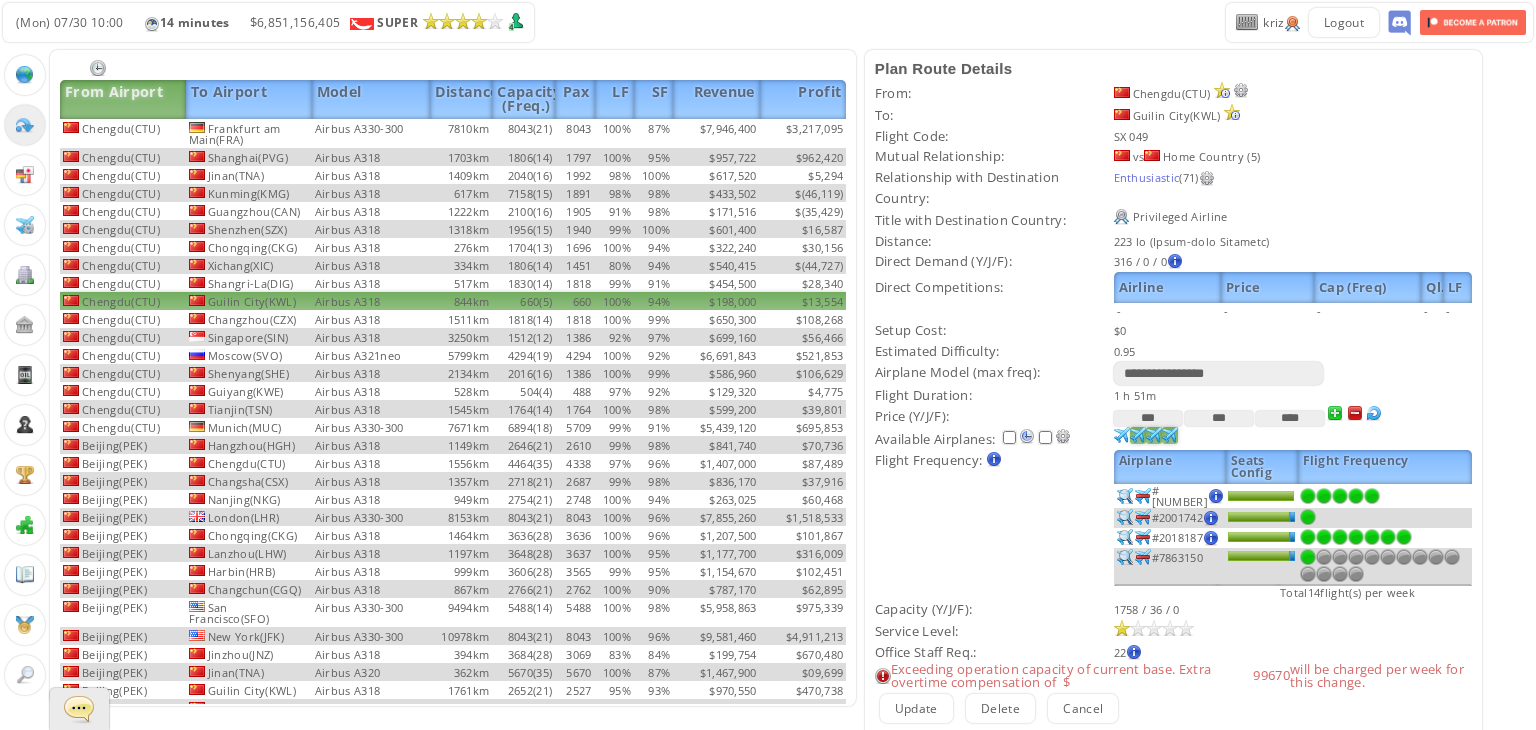 click at bounding box center [1122, 435] 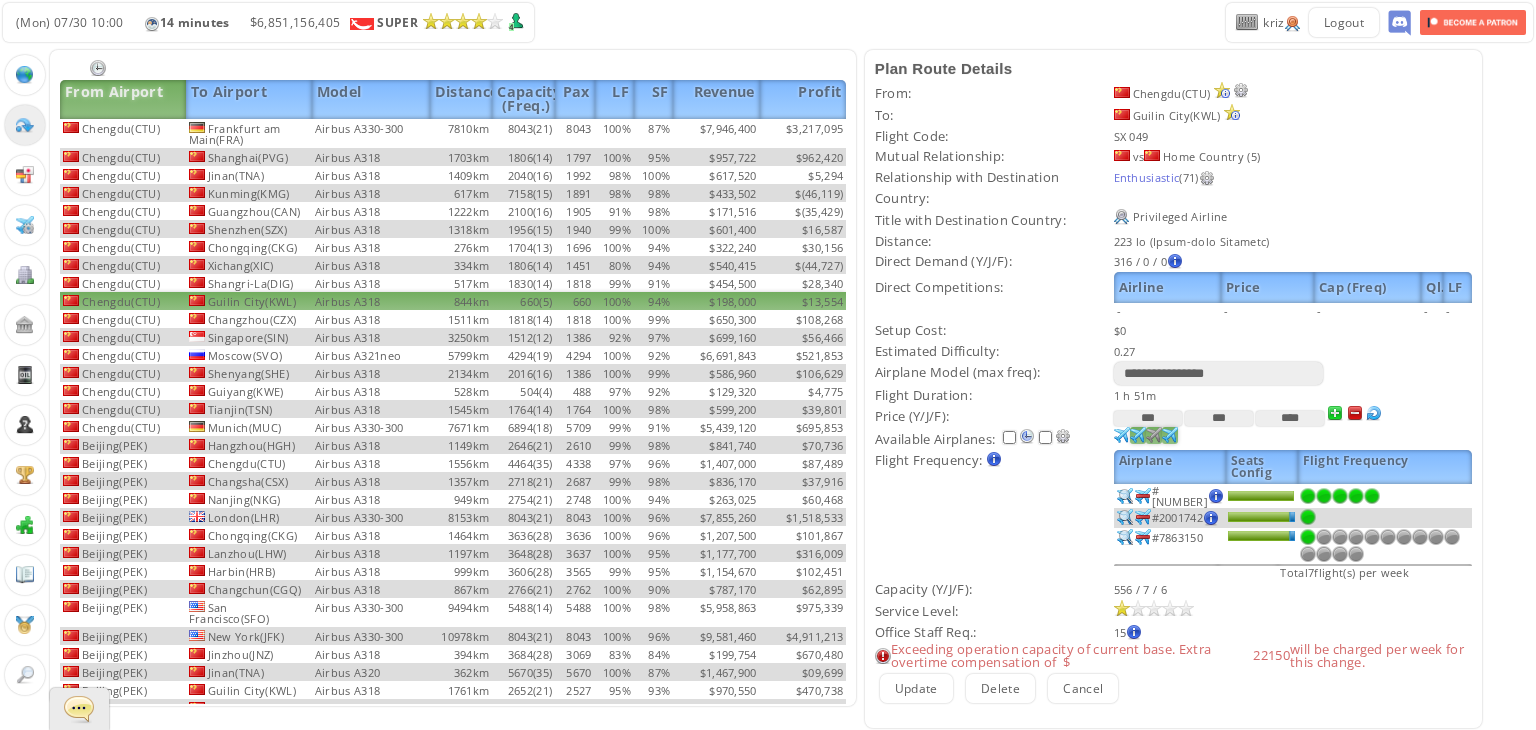 click at bounding box center (1122, 435) 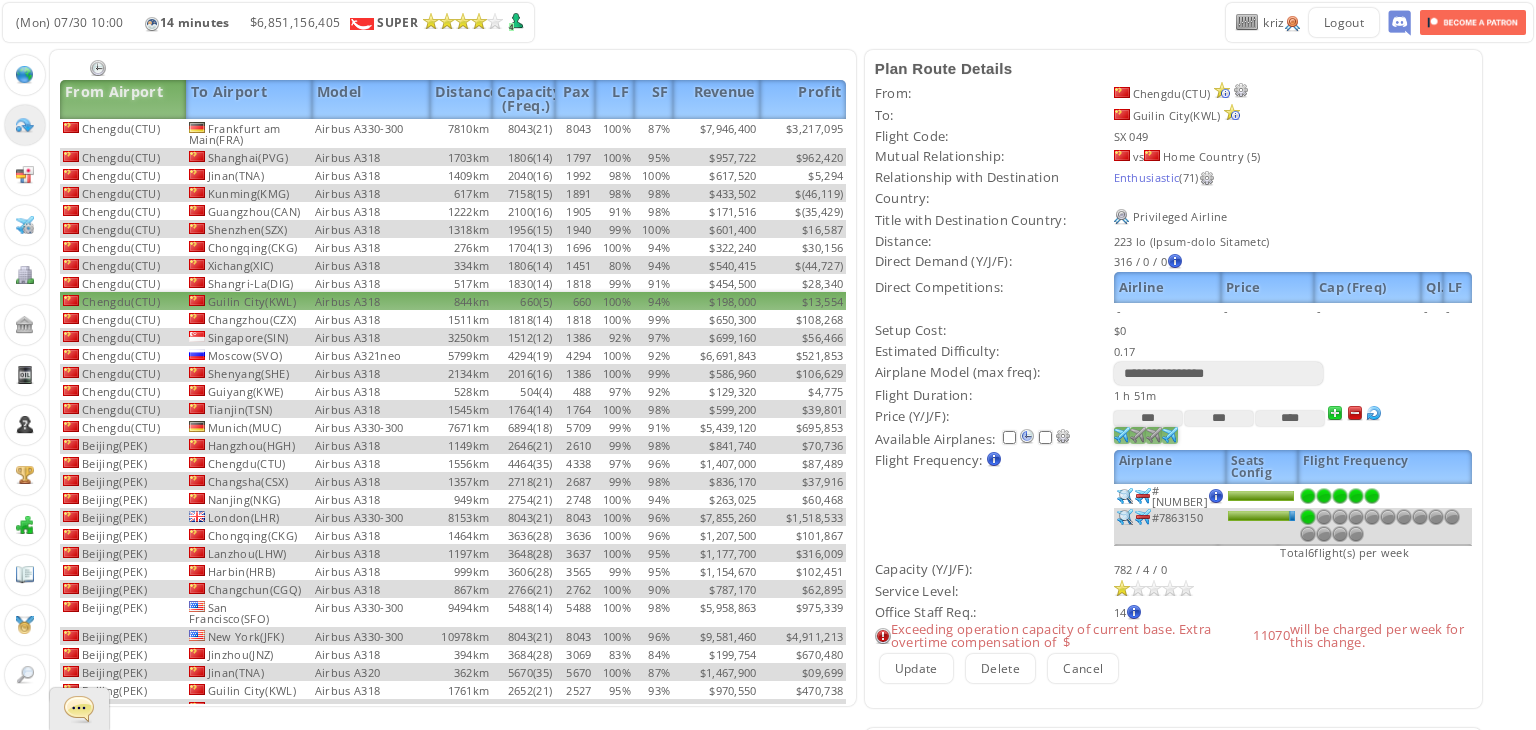 click at bounding box center (1122, 435) 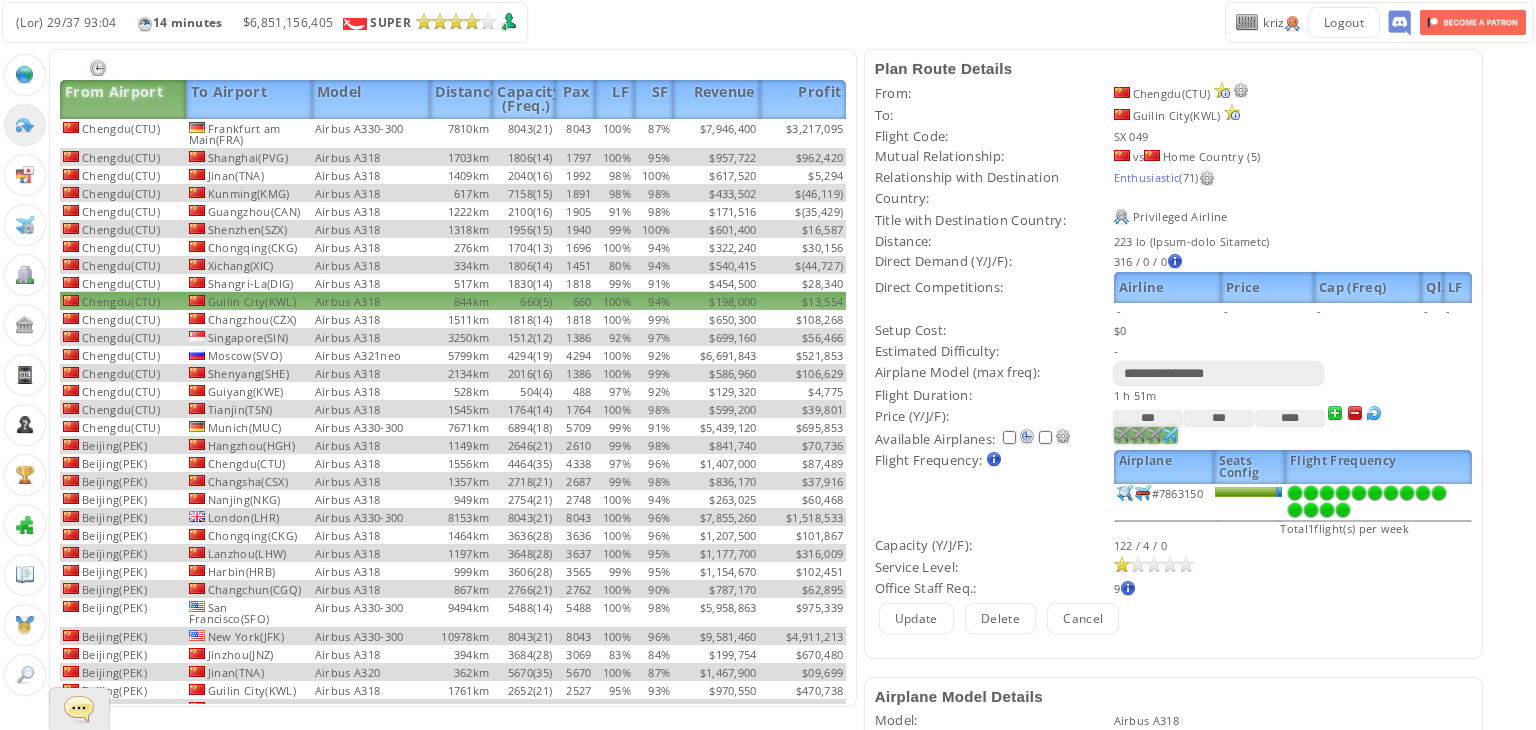 click at bounding box center [1343, 510] 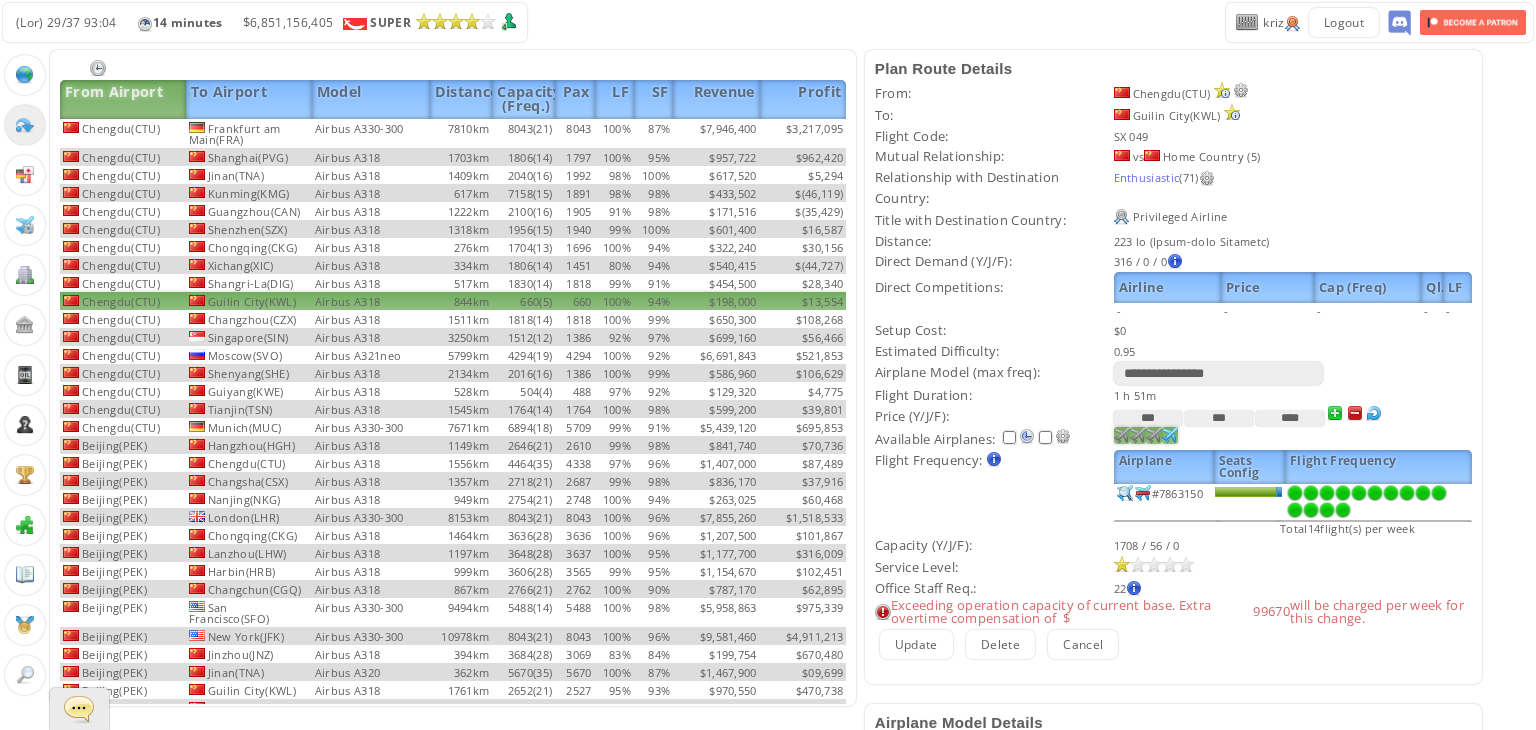 click at bounding box center [1122, 435] 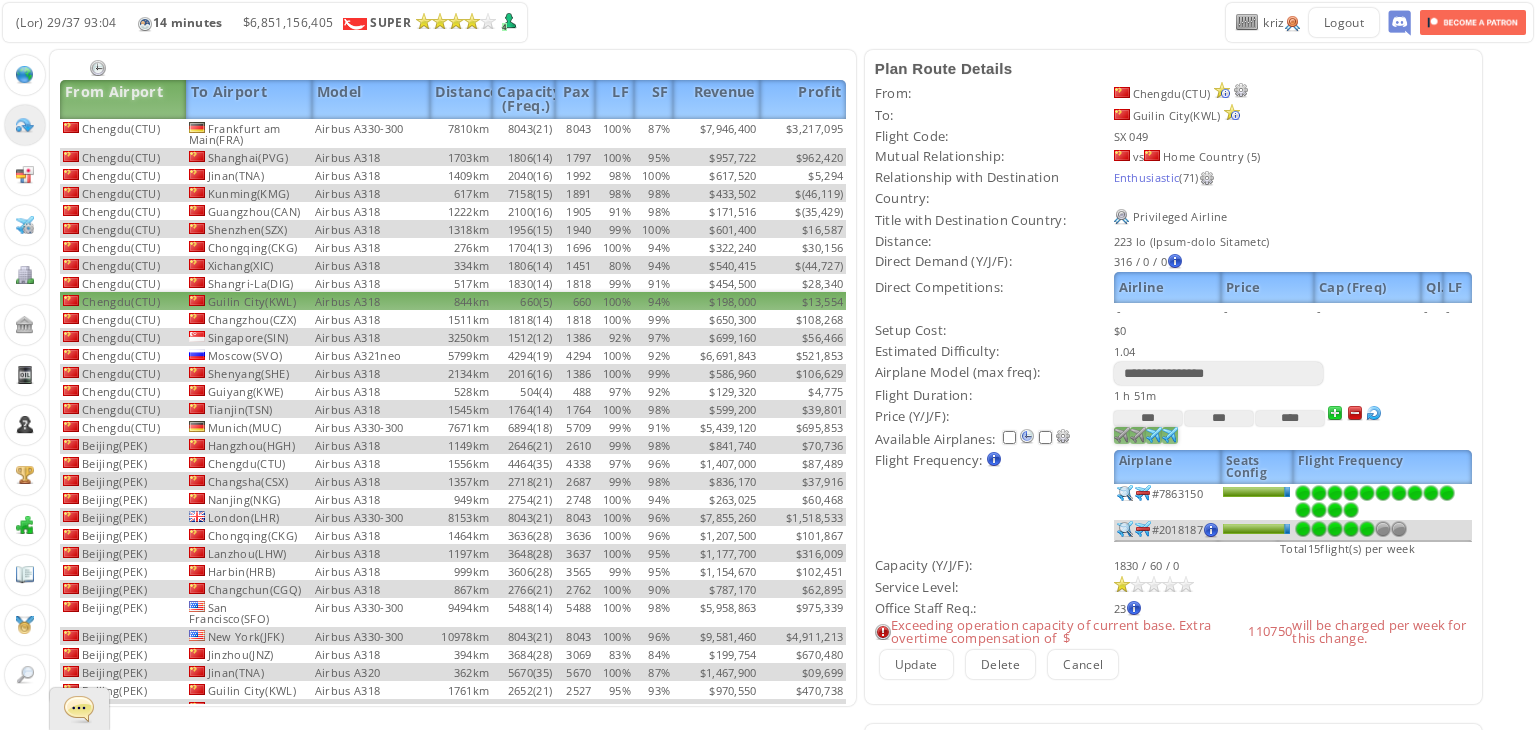 click at bounding box center (1367, 493) 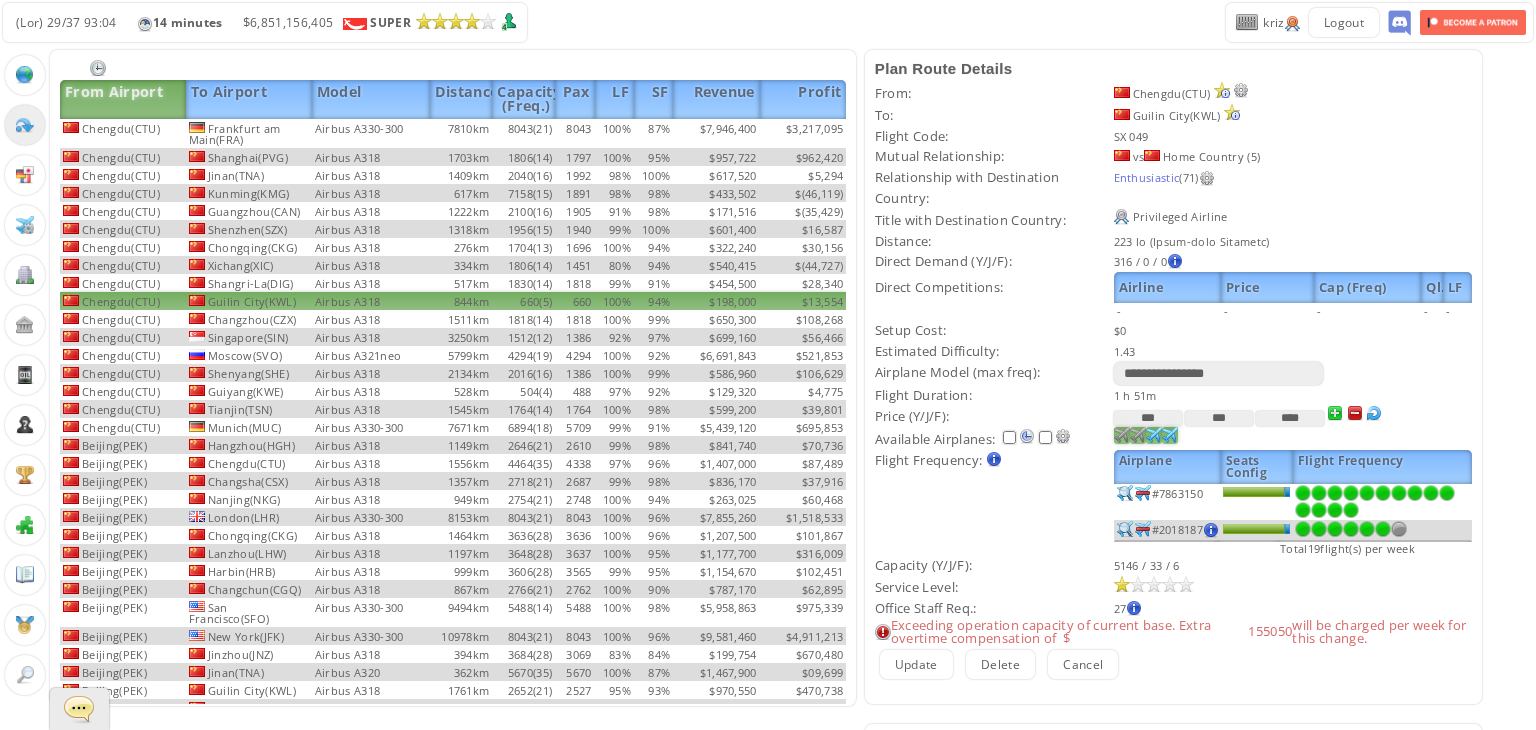 click at bounding box center [1383, 493] 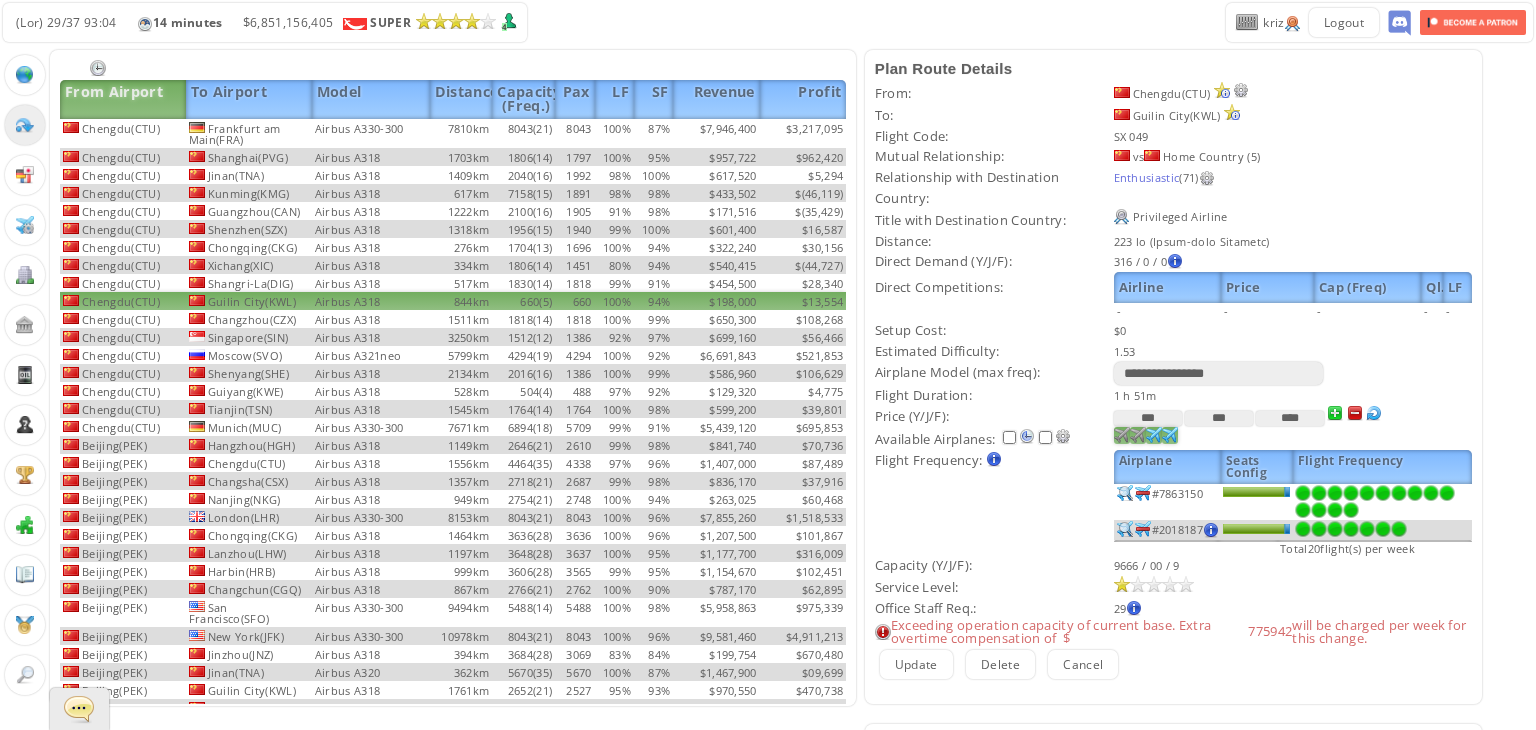 click at bounding box center [1399, 493] 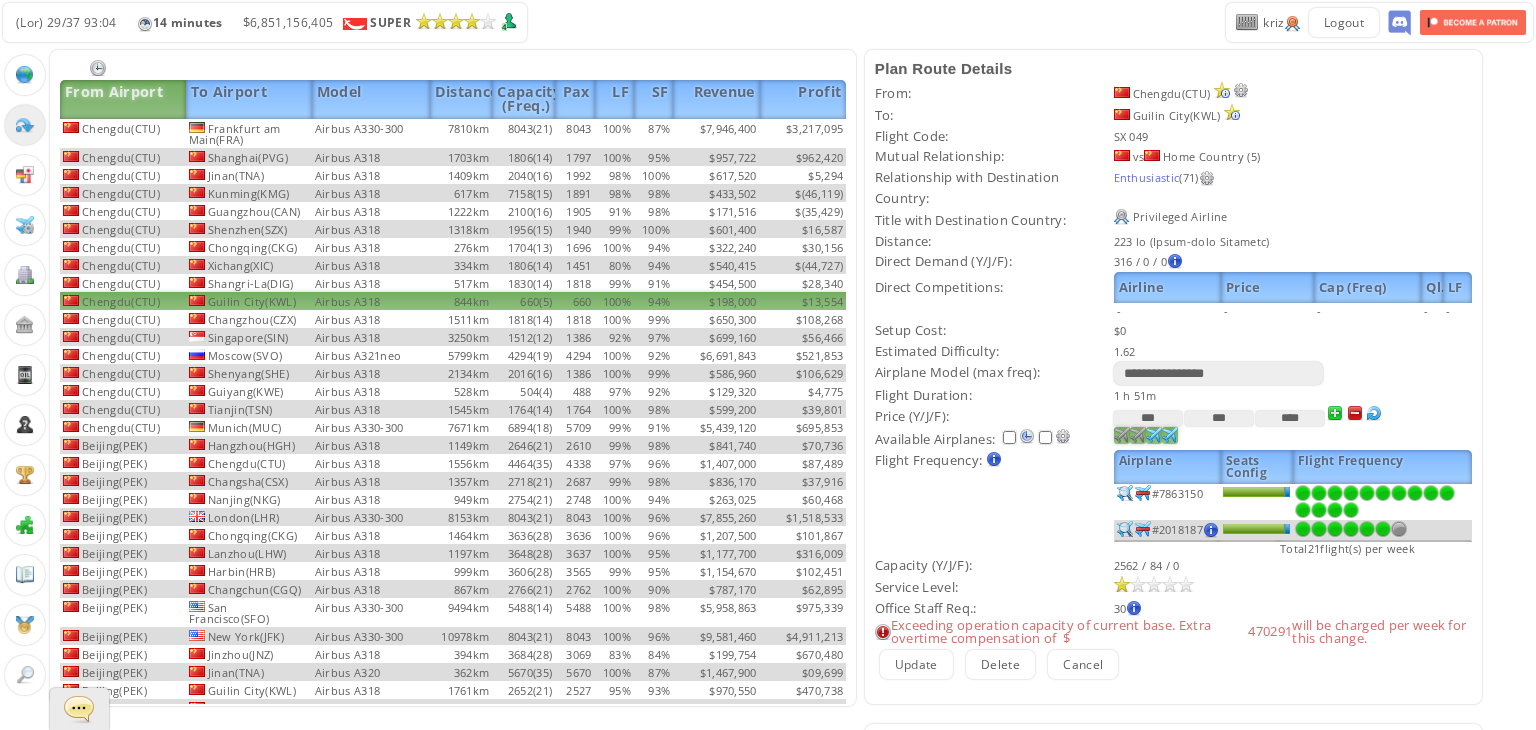 click at bounding box center [1383, 493] 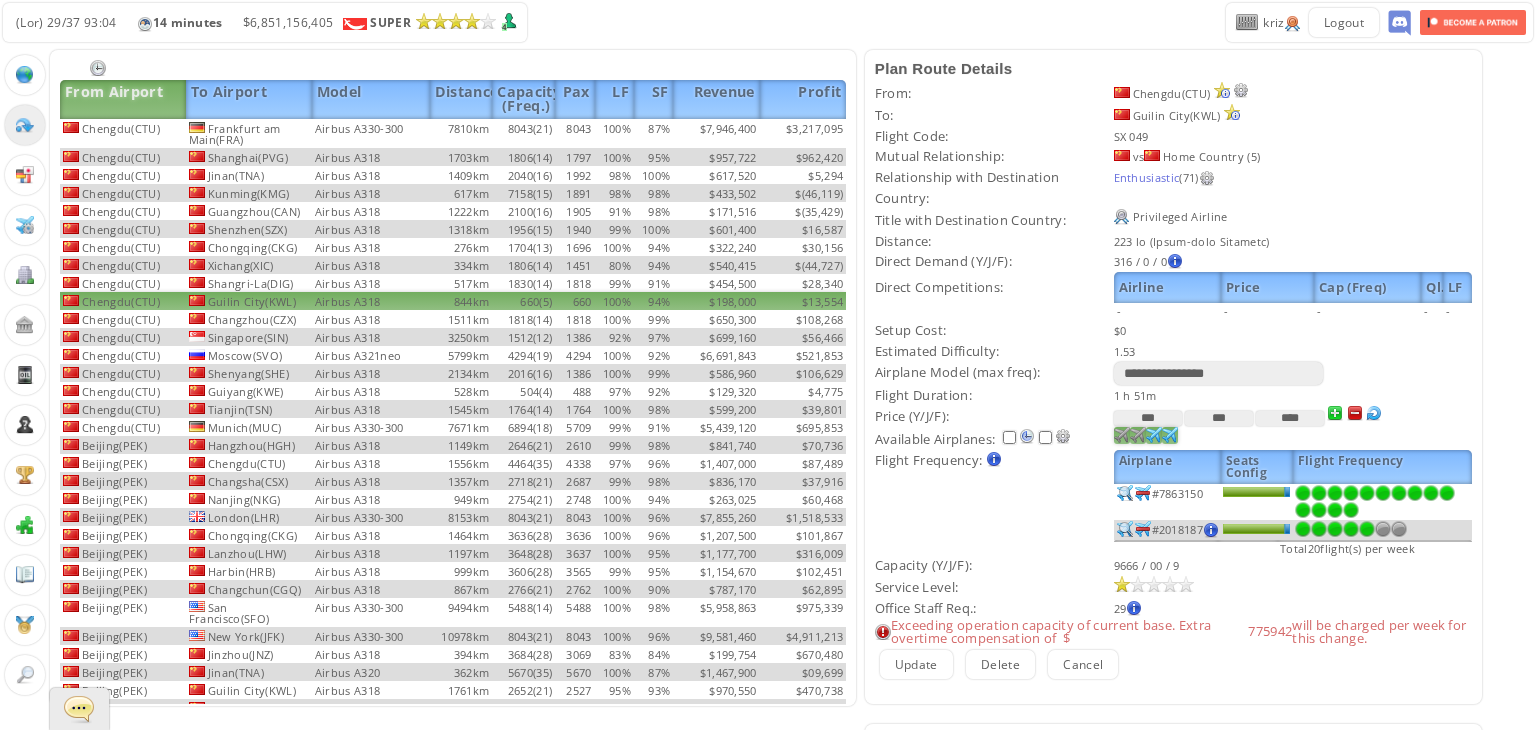 click at bounding box center (1367, 493) 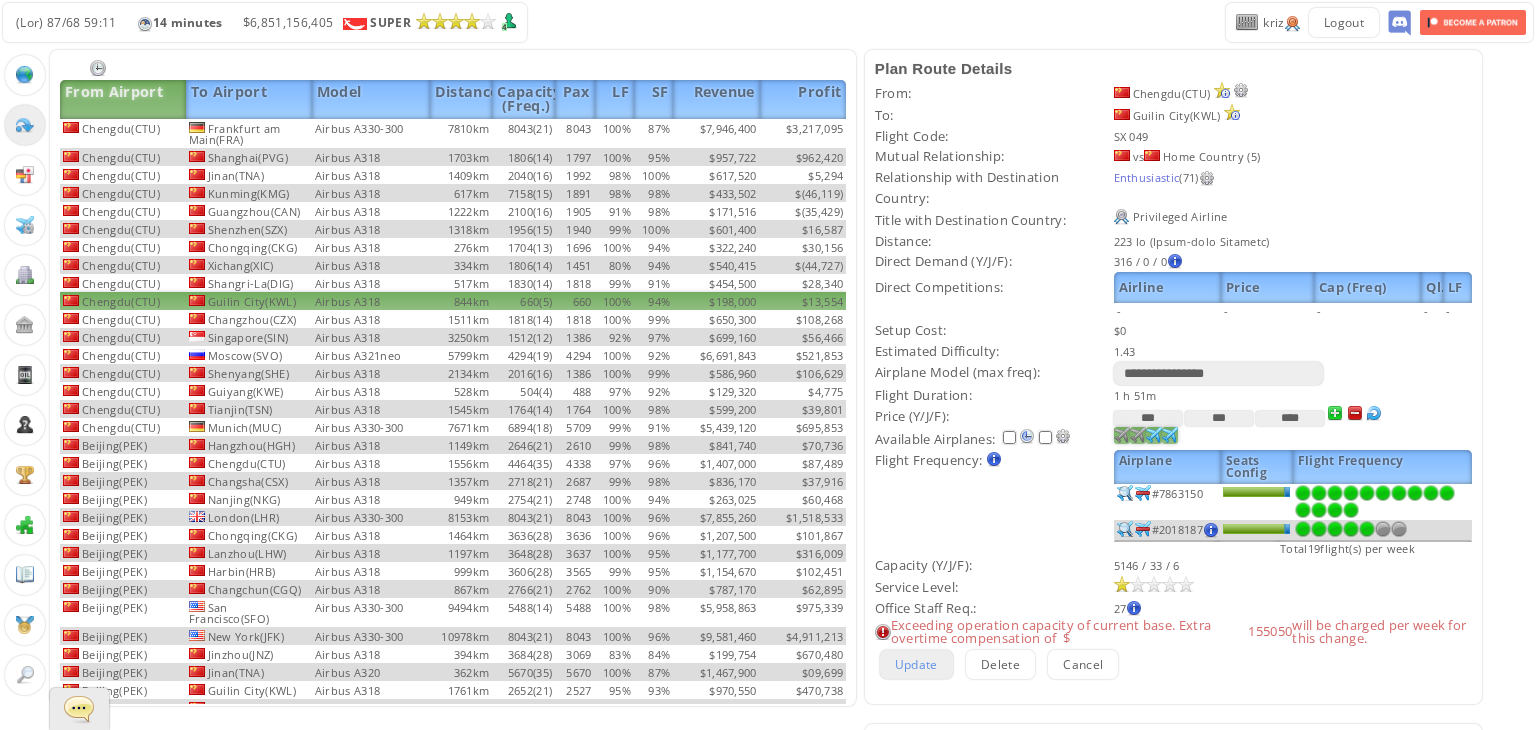 click on "Update" at bounding box center [916, 664] 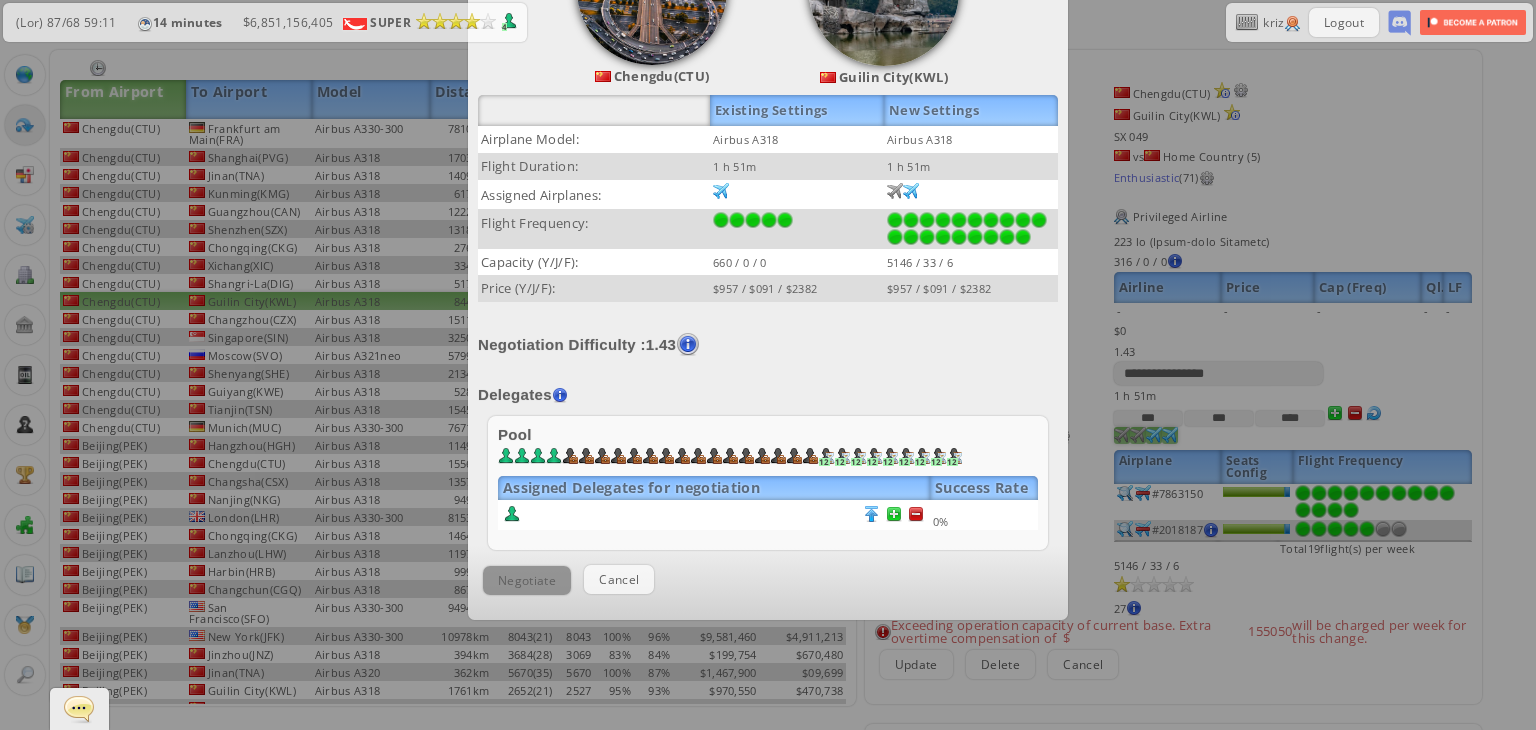 scroll, scrollTop: 356, scrollLeft: 0, axis: vertical 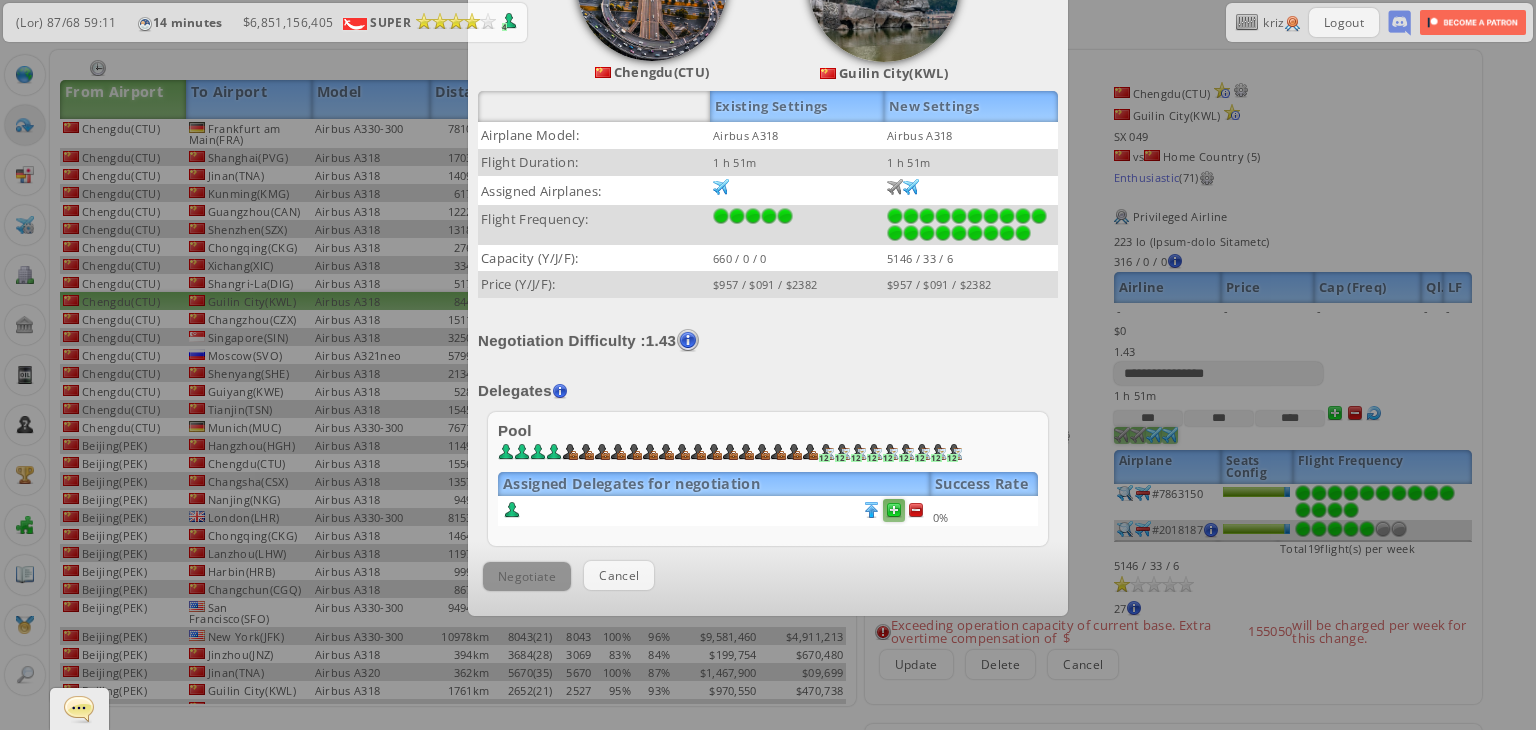 click at bounding box center [894, 510] 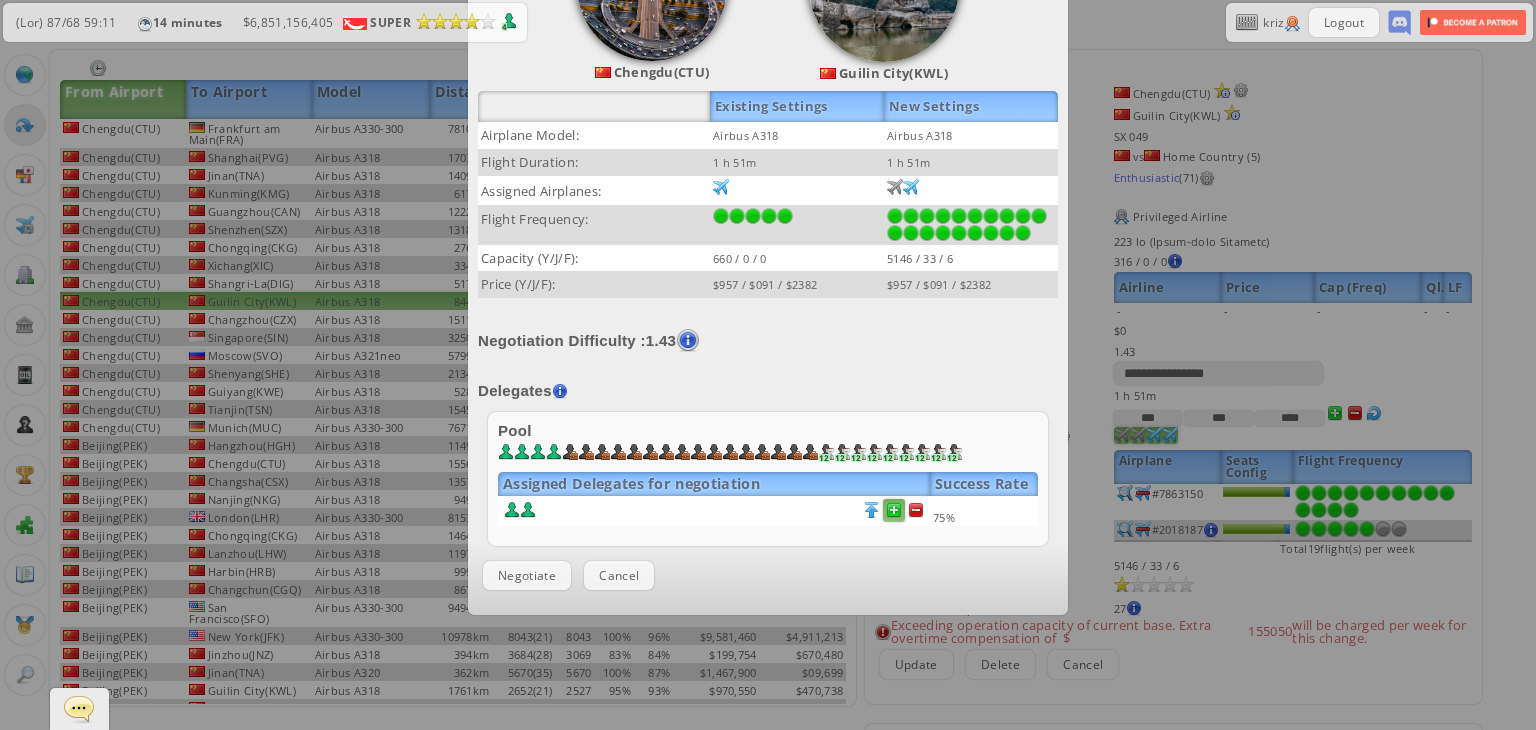 click at bounding box center (916, 510) 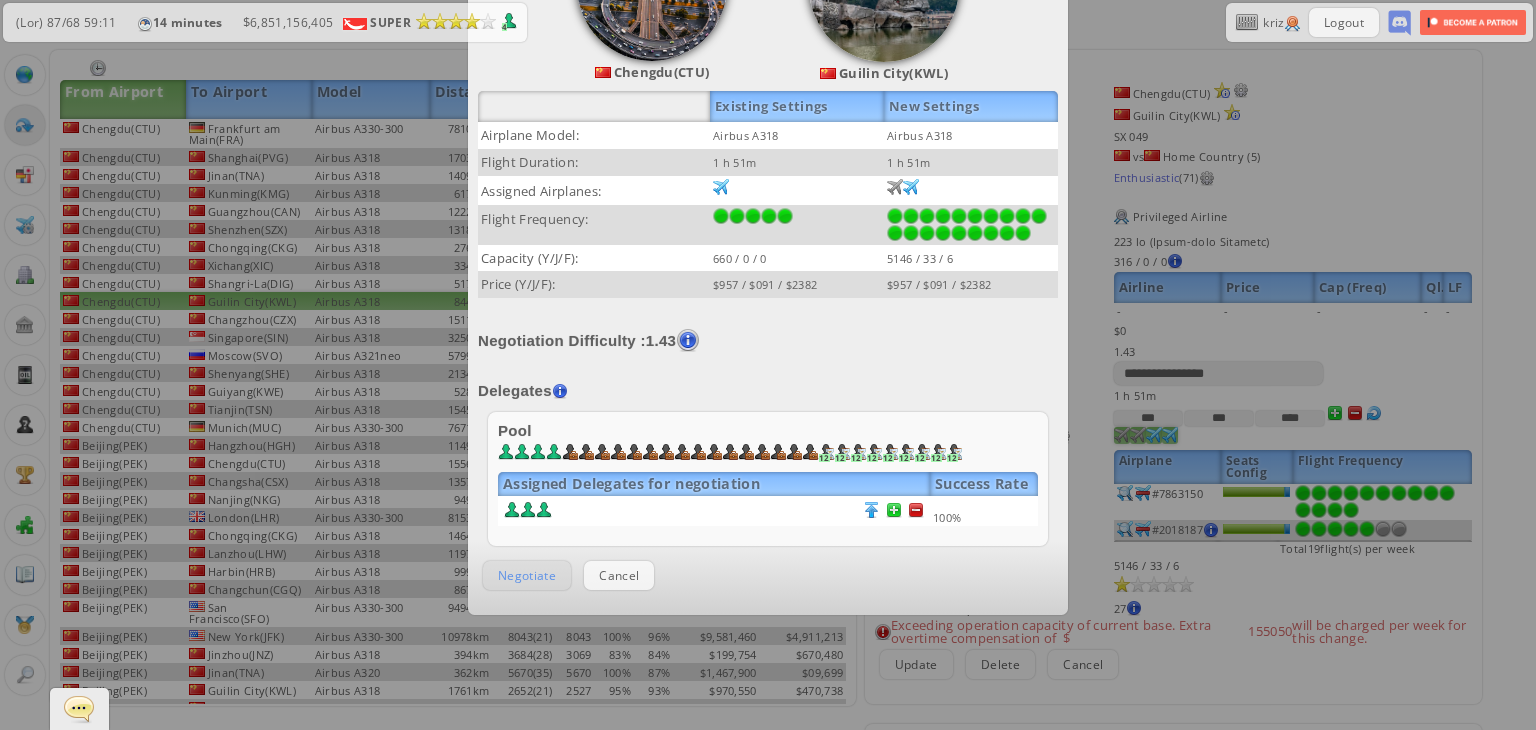 click on "Negotiate" at bounding box center [527, 575] 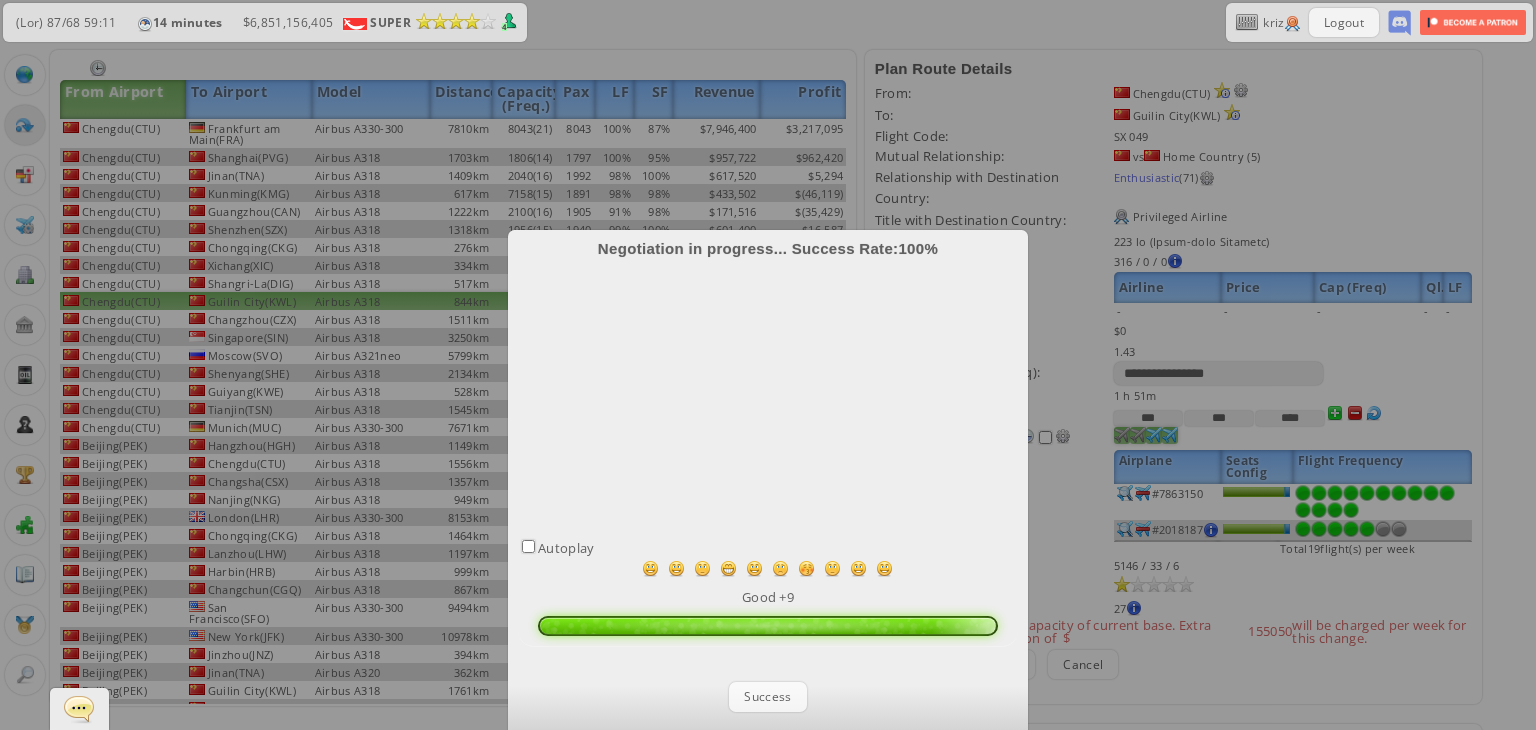 click on "Success" at bounding box center (767, 696) 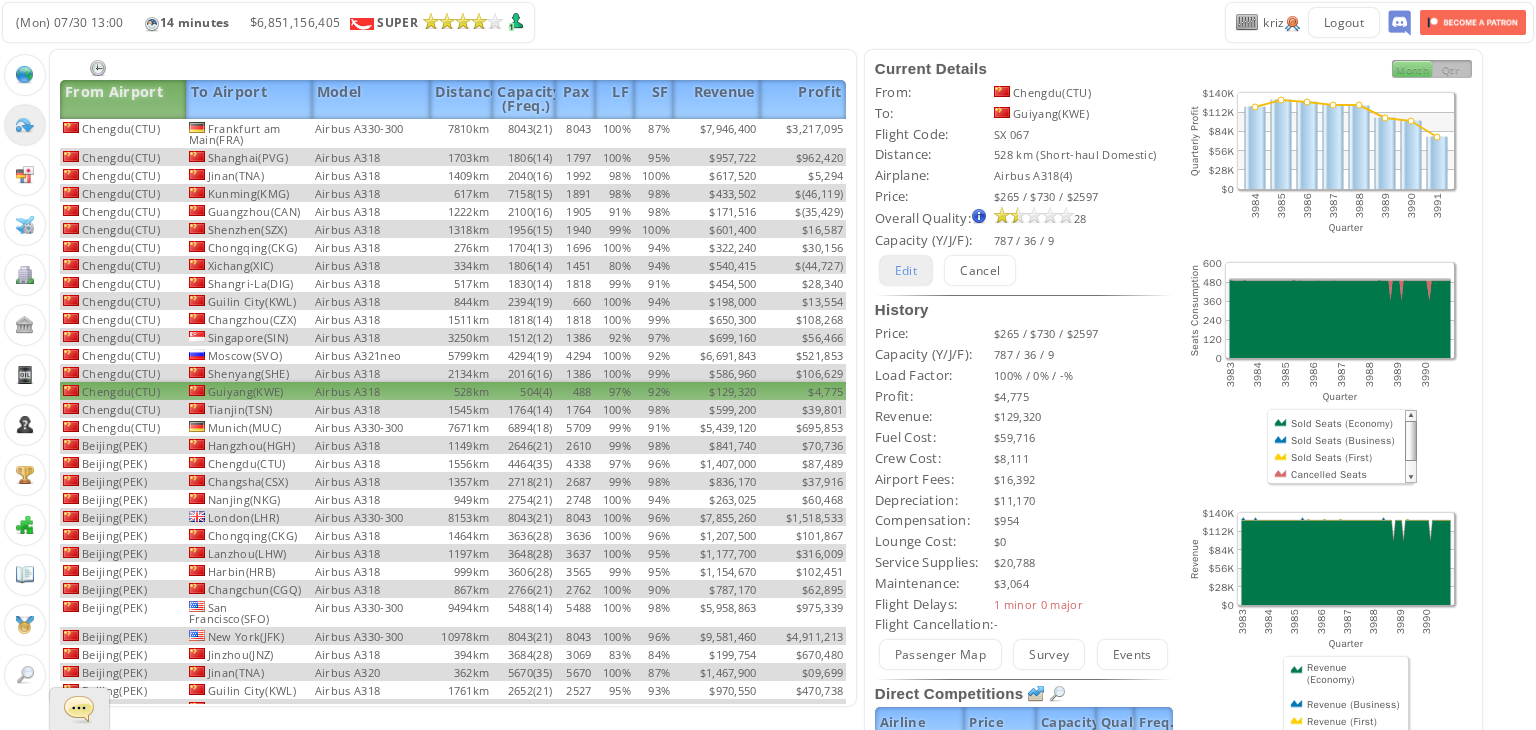 click on "Edit" at bounding box center [906, 270] 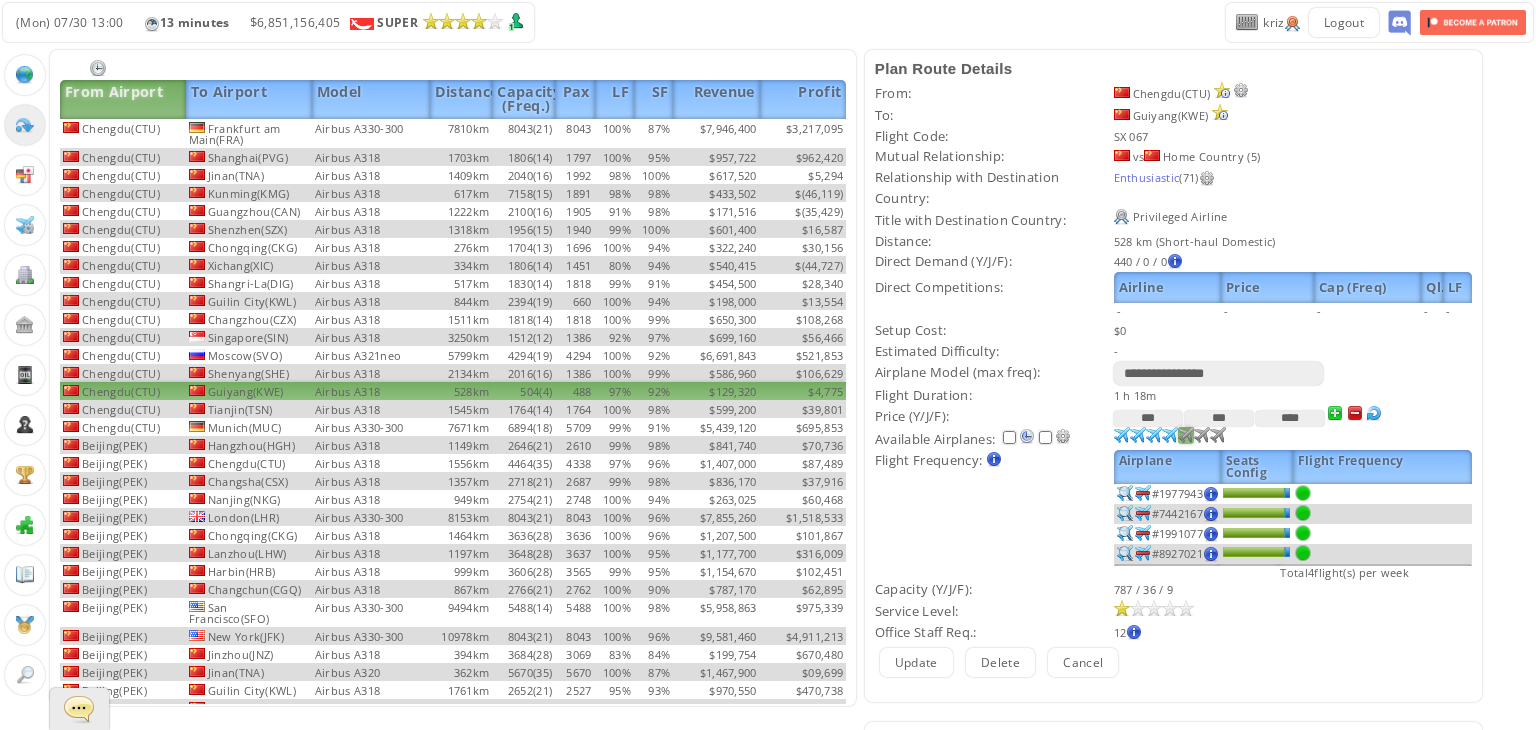 click at bounding box center [1122, 435] 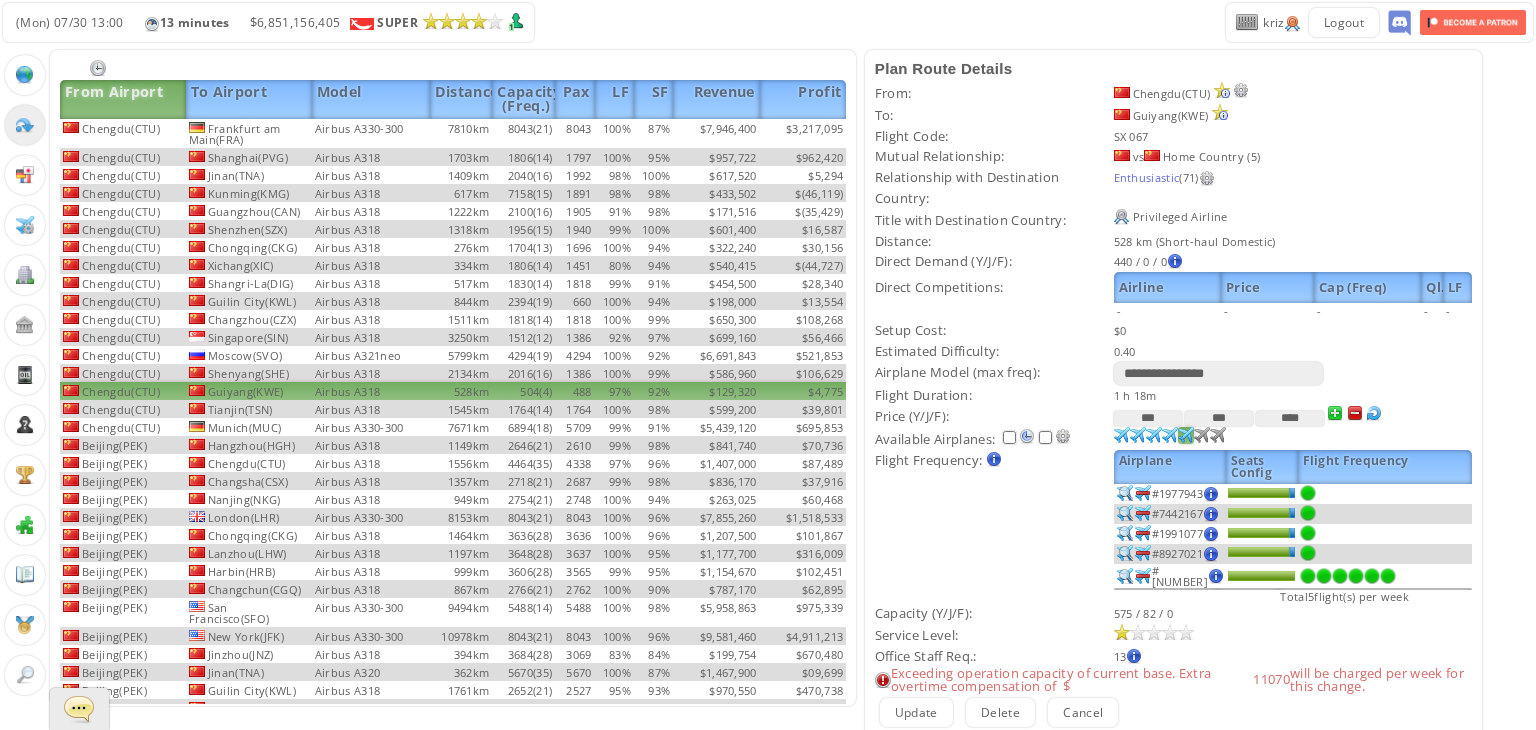 click at bounding box center (1388, 576) 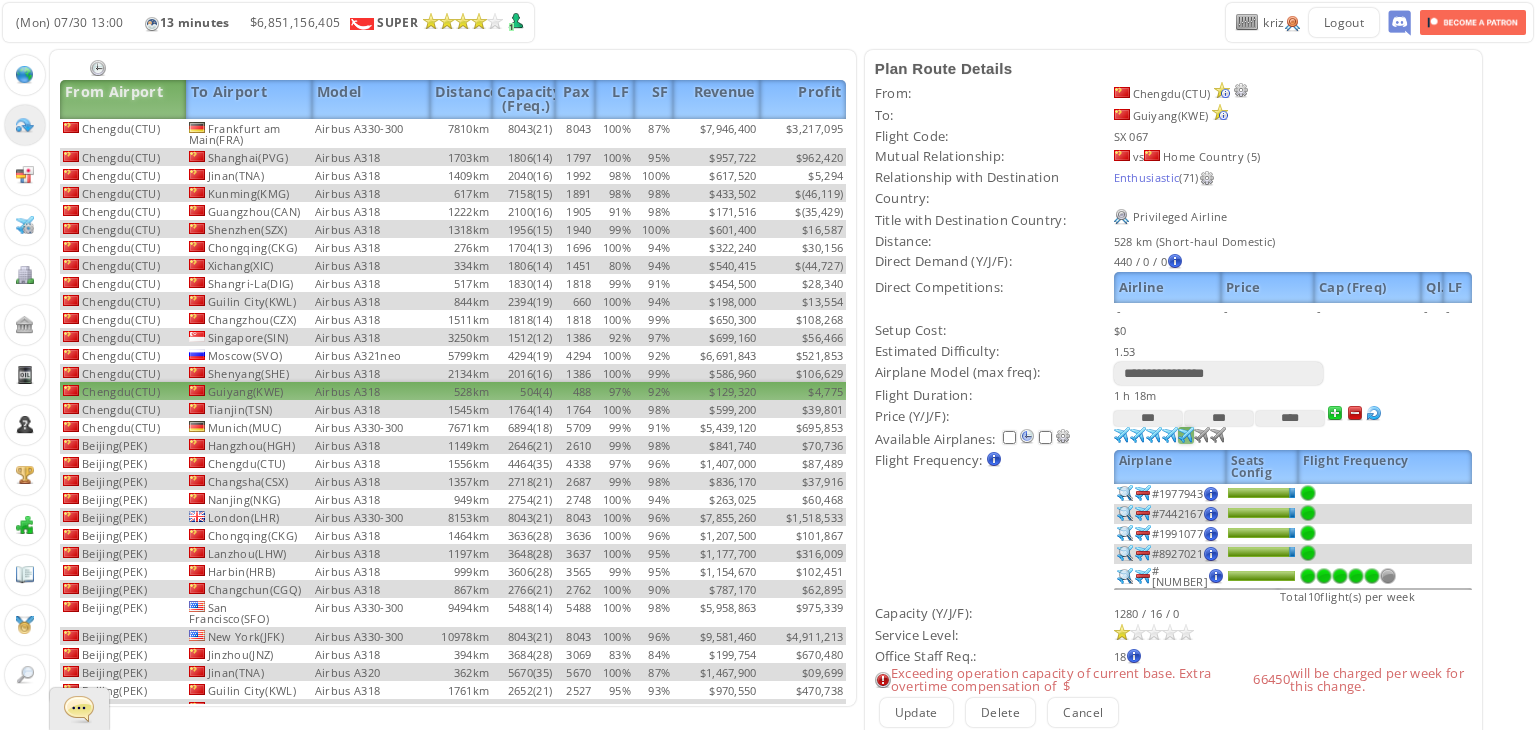 click at bounding box center (1372, 576) 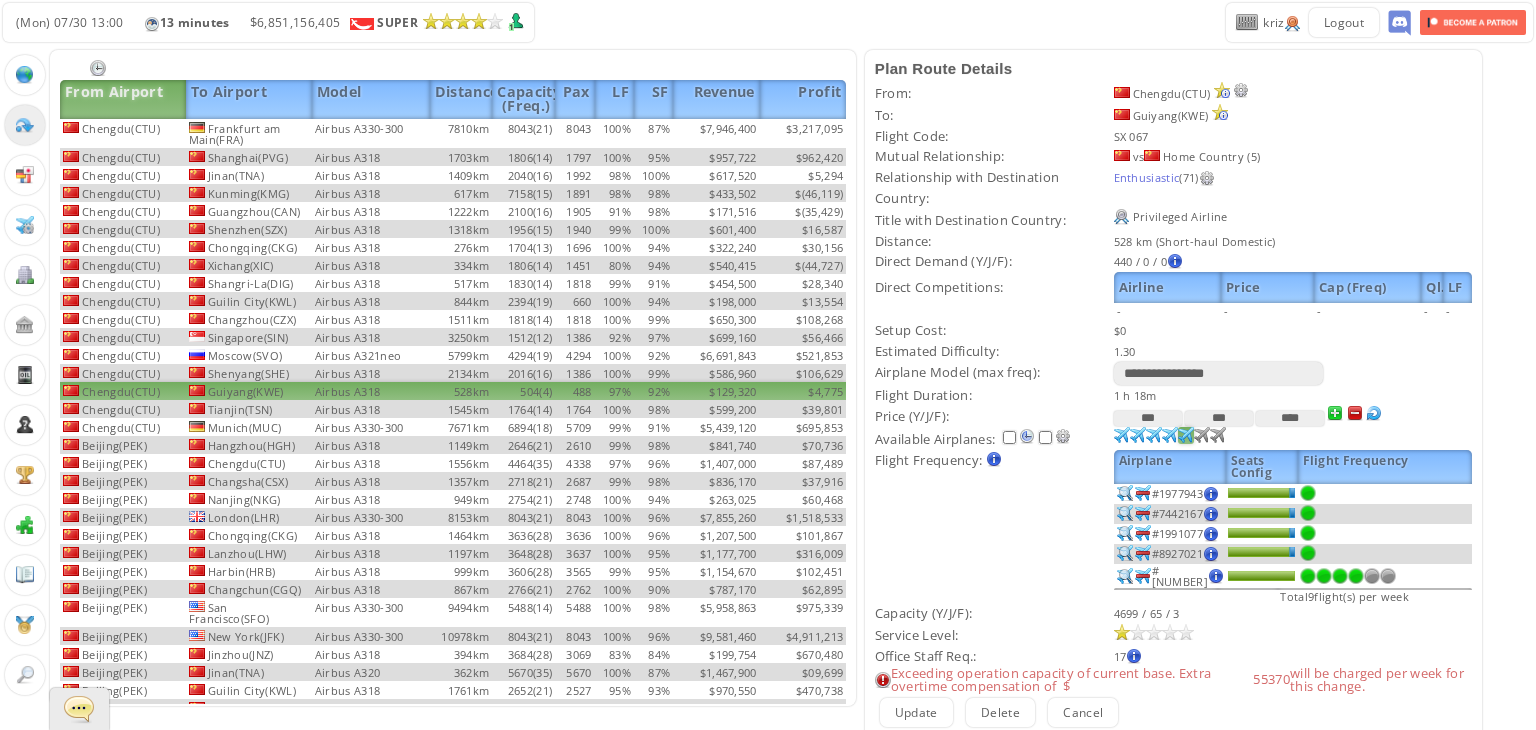 click at bounding box center [1356, 576] 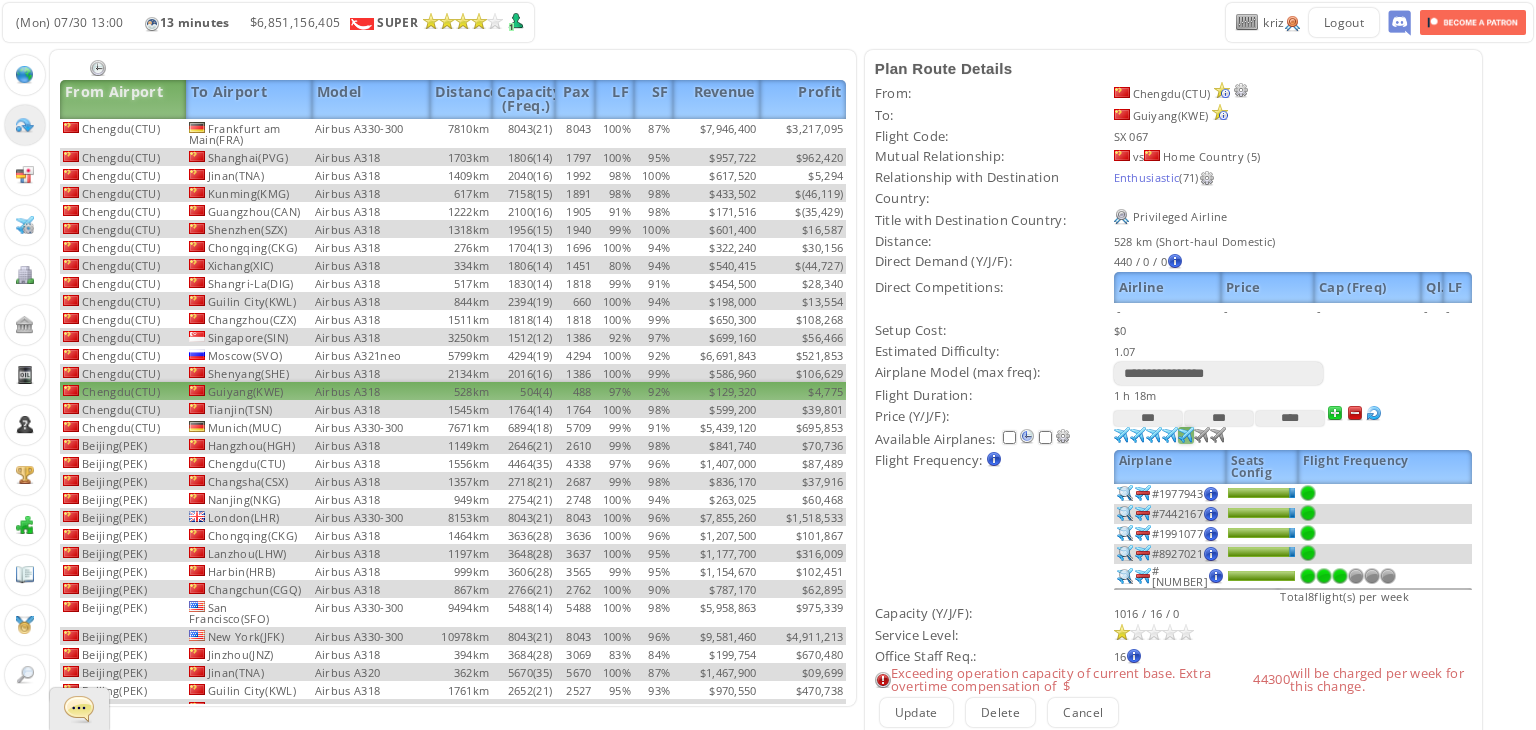 click at bounding box center [1340, 576] 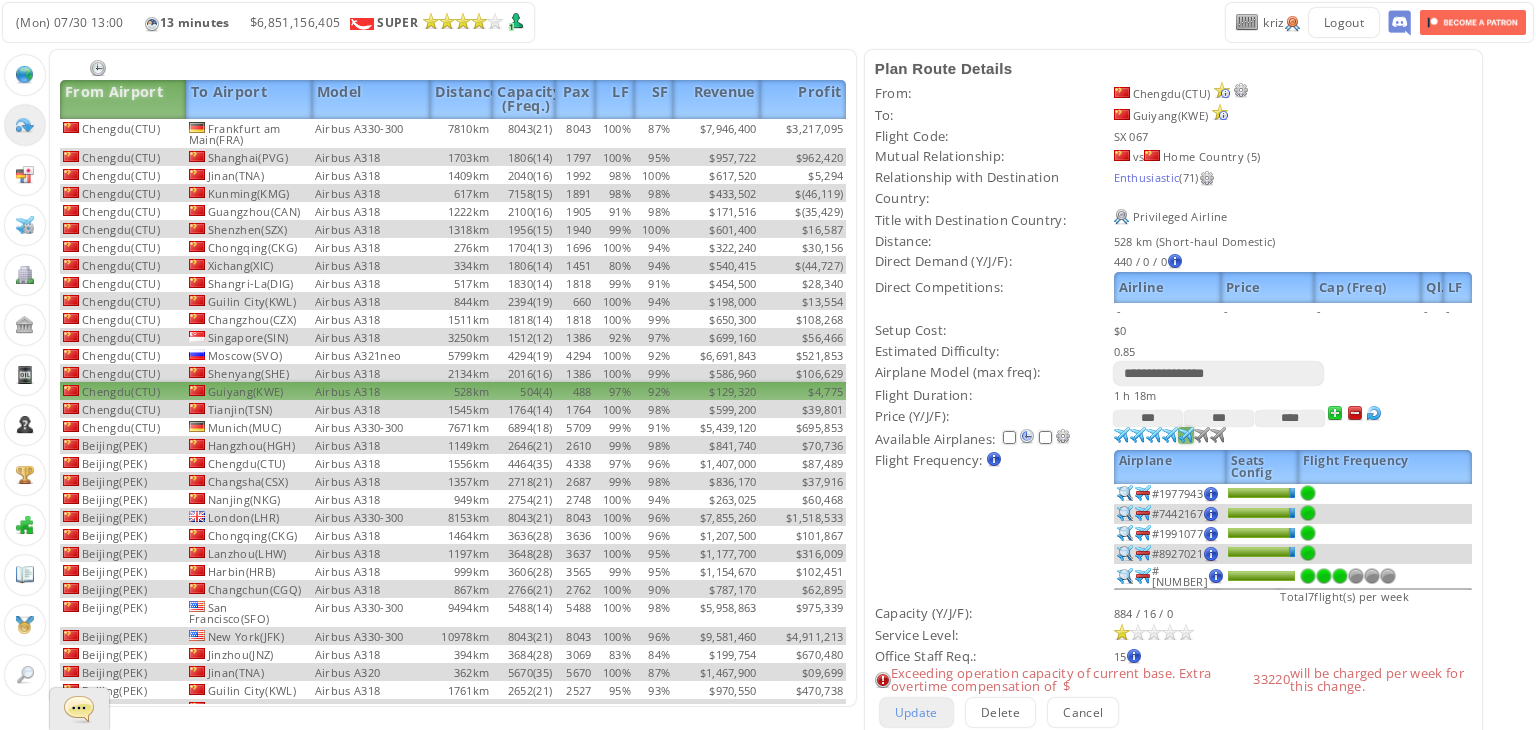click on "Update" at bounding box center [916, 712] 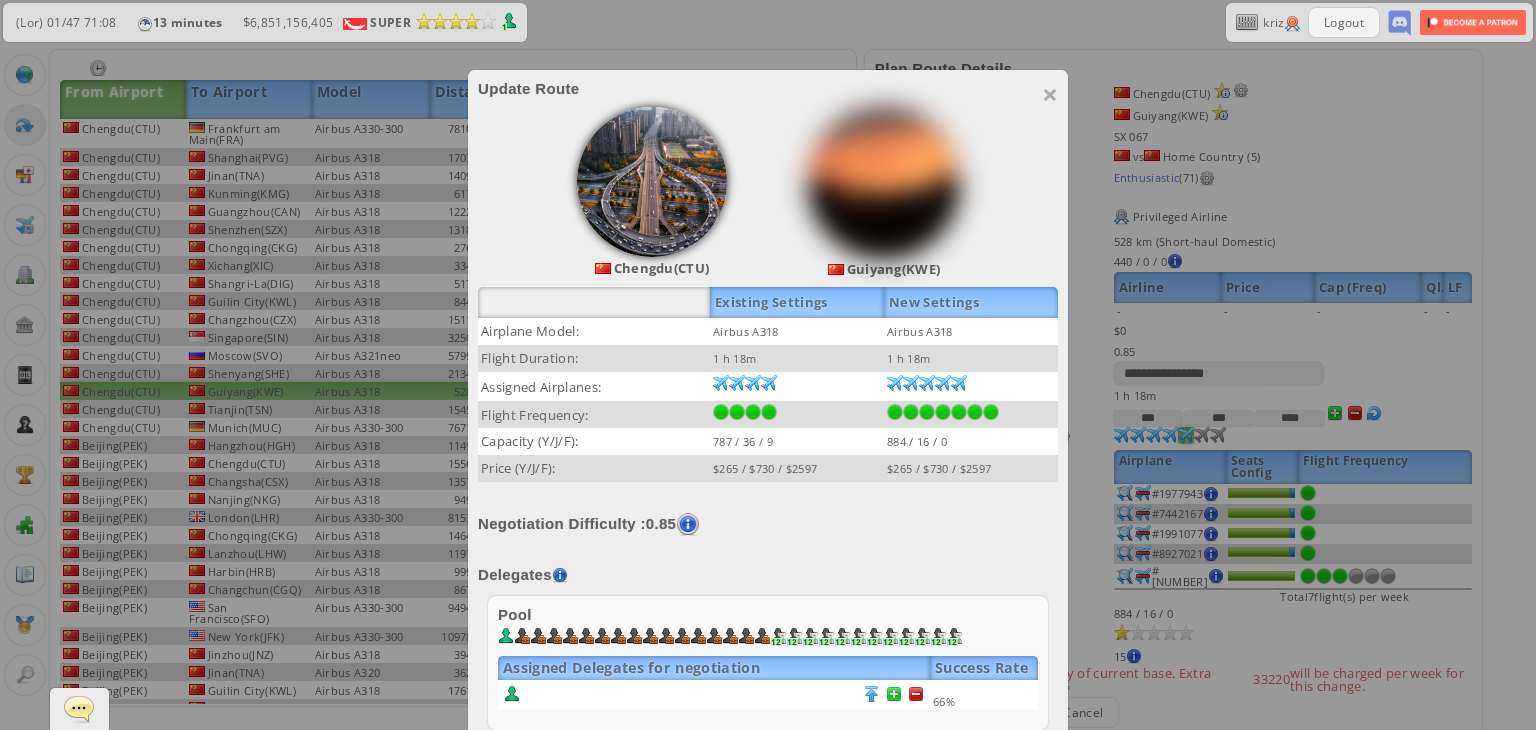 scroll, scrollTop: 310, scrollLeft: 0, axis: vertical 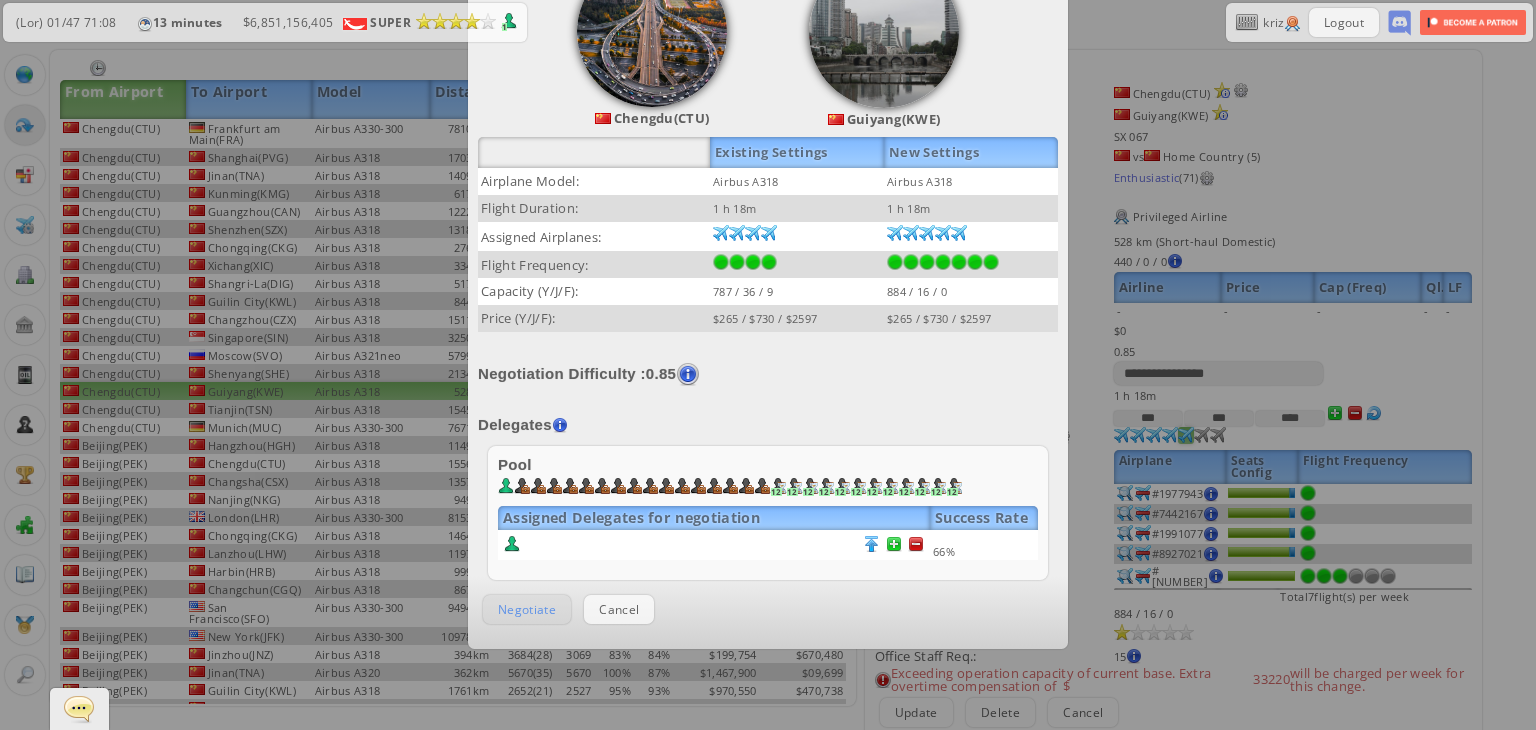 click on "Negotiate" at bounding box center [527, 609] 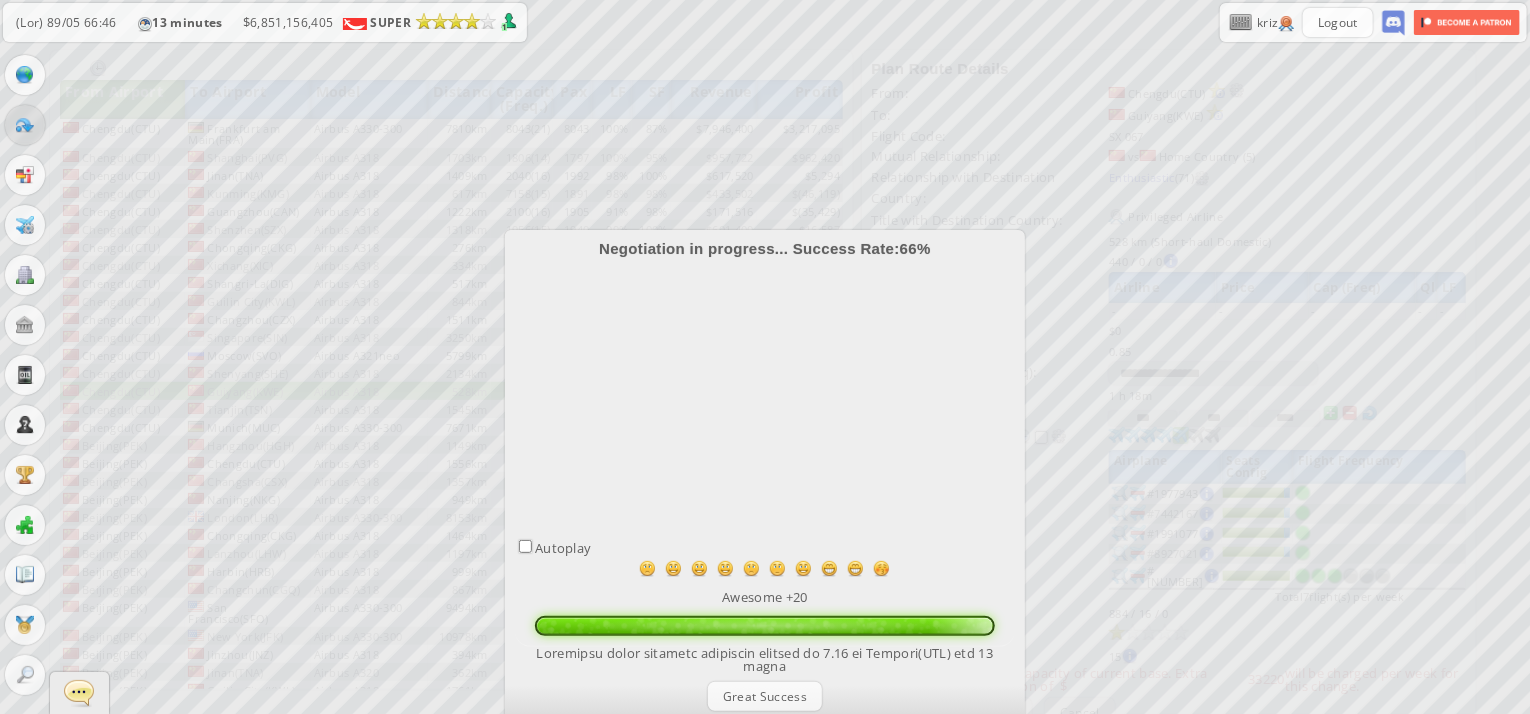 click on "Great Success" at bounding box center (765, 696) 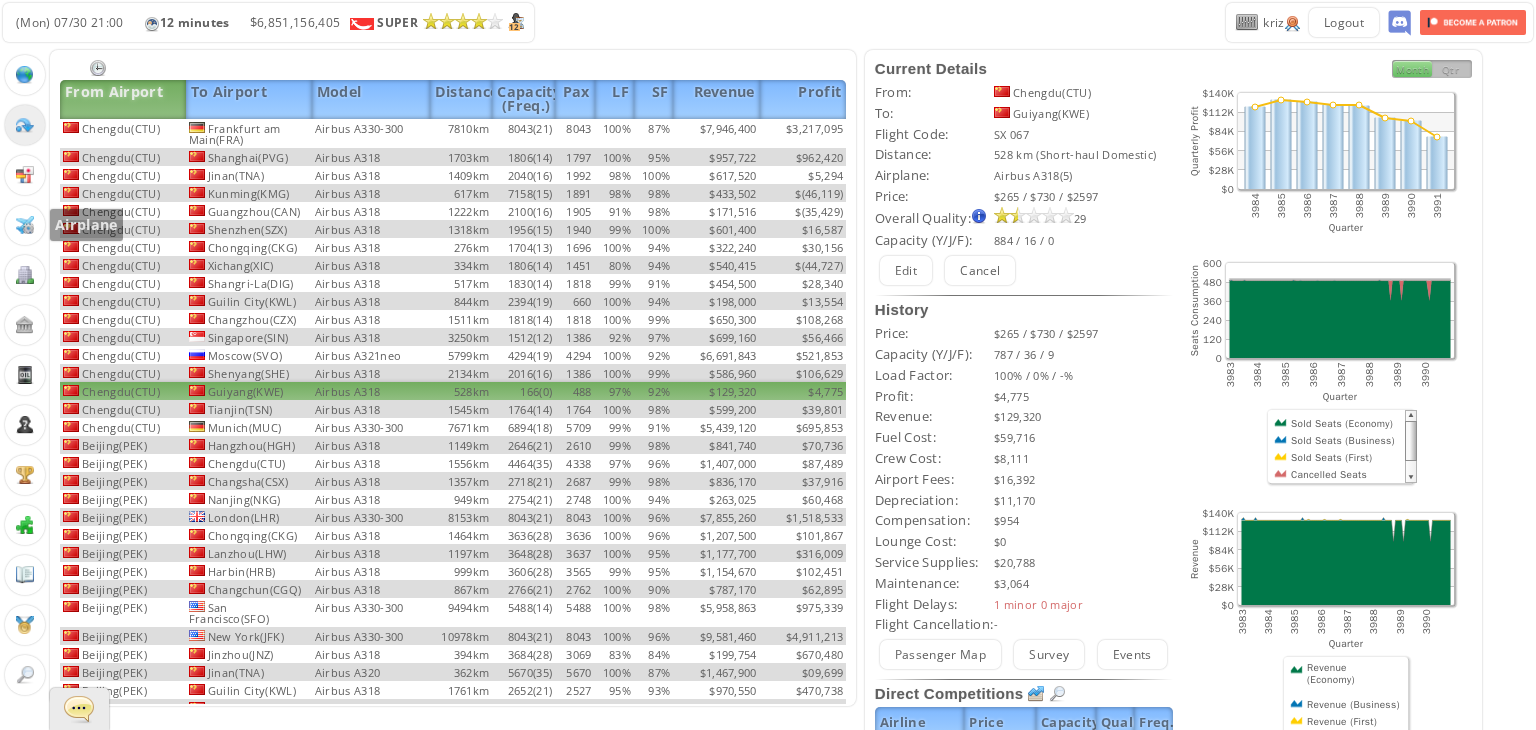 click at bounding box center [25, 225] 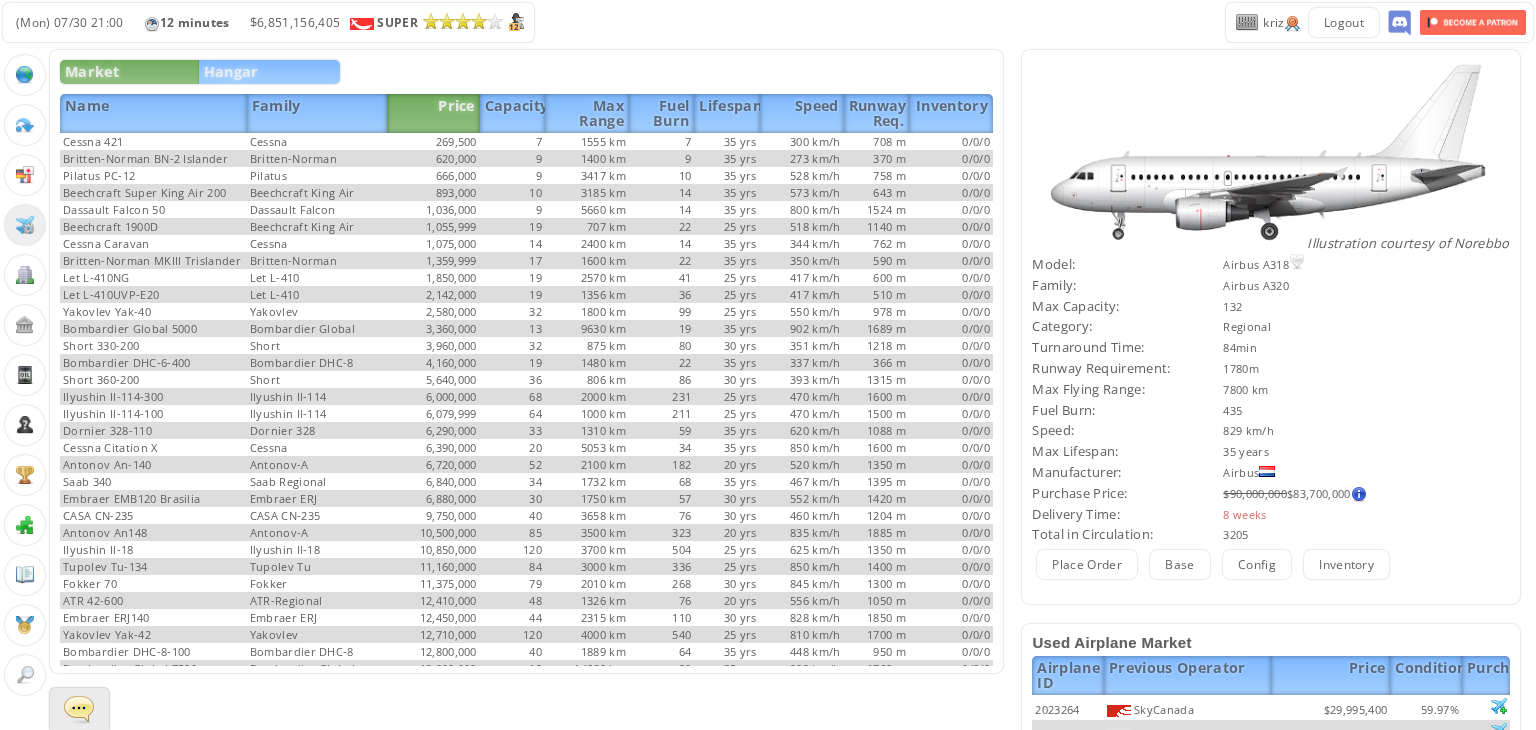 click on "Hangar" at bounding box center [269, 72] 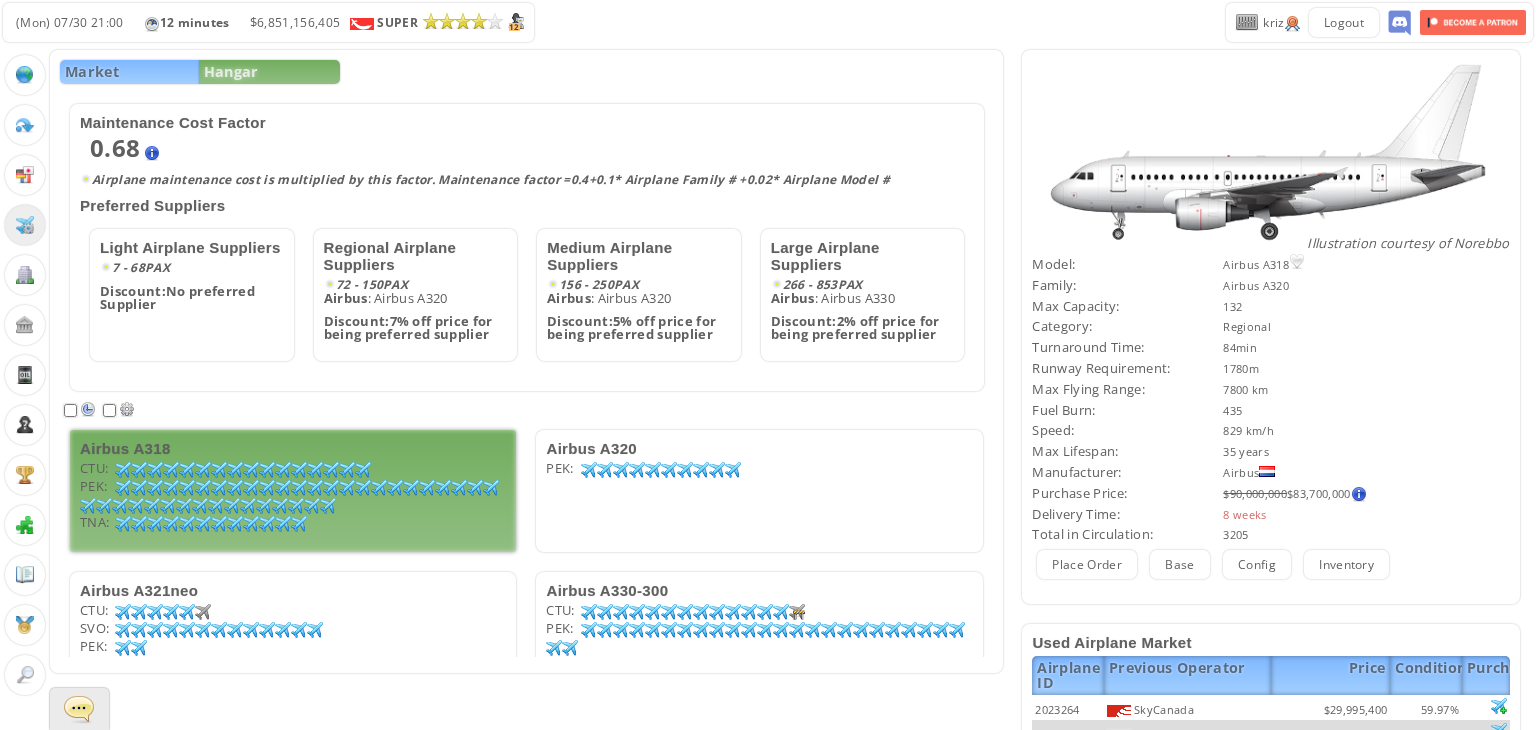 click on "Loremi D689 SIT: 25 89 351 37 828 94 27 73 461 93 74 32 62 30 79 41 30 84 14 78 91 10 25 86 16 16 37 75 47 00 82 22 AME: 85 28 52 97 50 78 06 36 96 63 635 96 37 01 14 15 03 79 66 37 68 05 57 10 59 44 42 06 43 95 98 48 79 46 71 12 63 89 31 79 67 20 75 10 47 36 77 28 92 28 57 11 74 67 76 00 53 59 890 02 43 96 96 43 41 56 11 46 17 99 20 39 935 51 86 41 47 74 67 70 CON: 75 01 09 72 77 00 53 10 40 96 31 01 87 10 076 94 59 45 31 03 56 32 13 23" at bounding box center (293, 491) 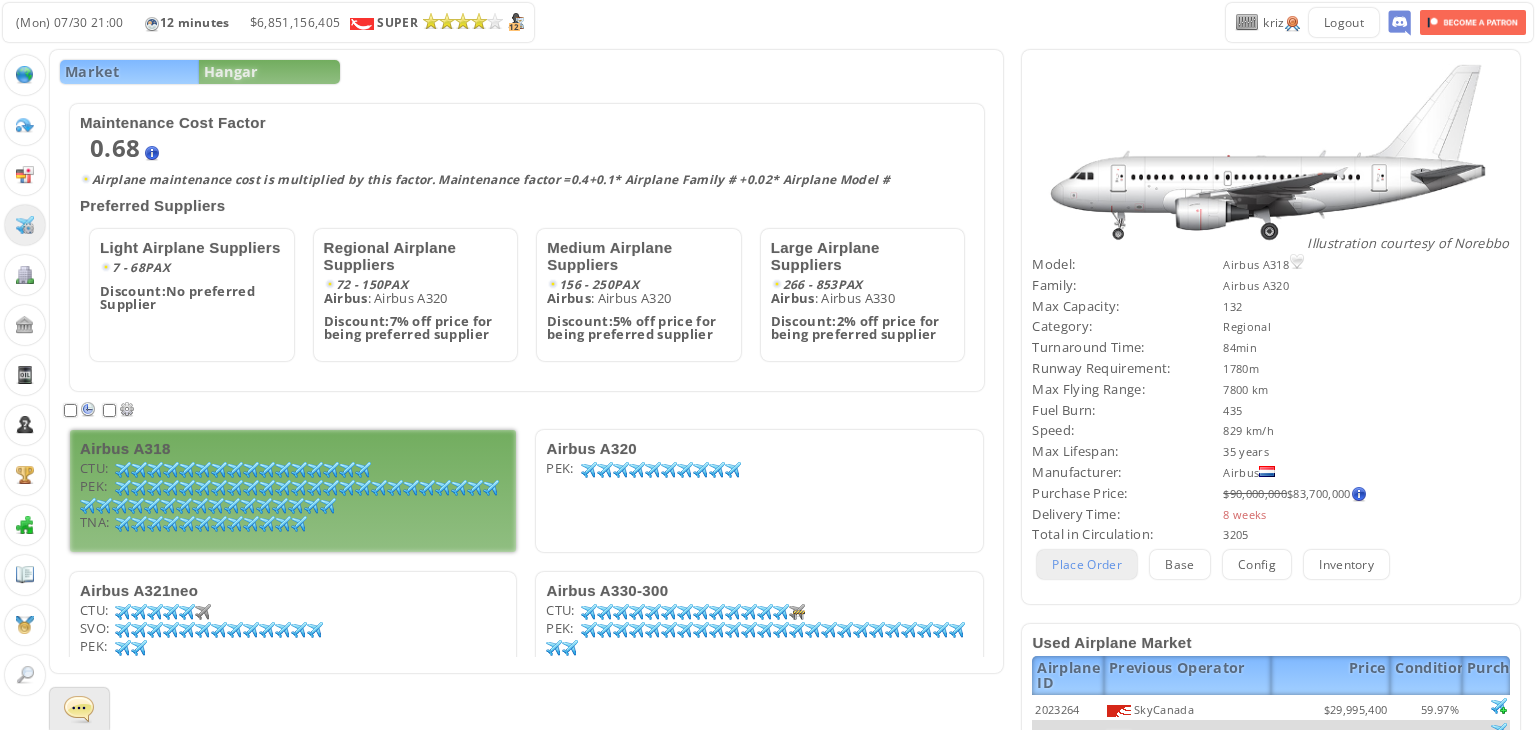 click on "Place Order" at bounding box center (1087, 564) 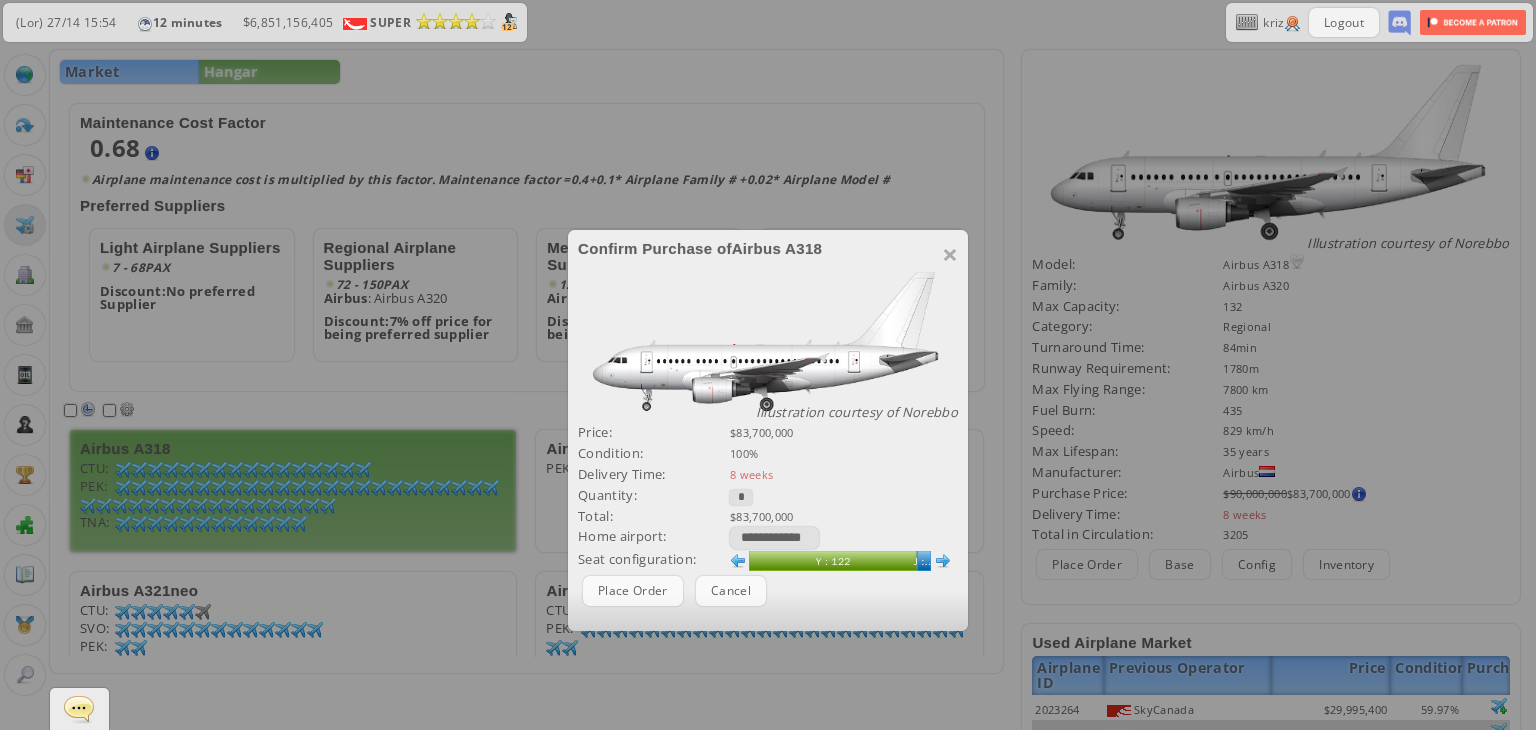 click on "*" at bounding box center [741, 497] 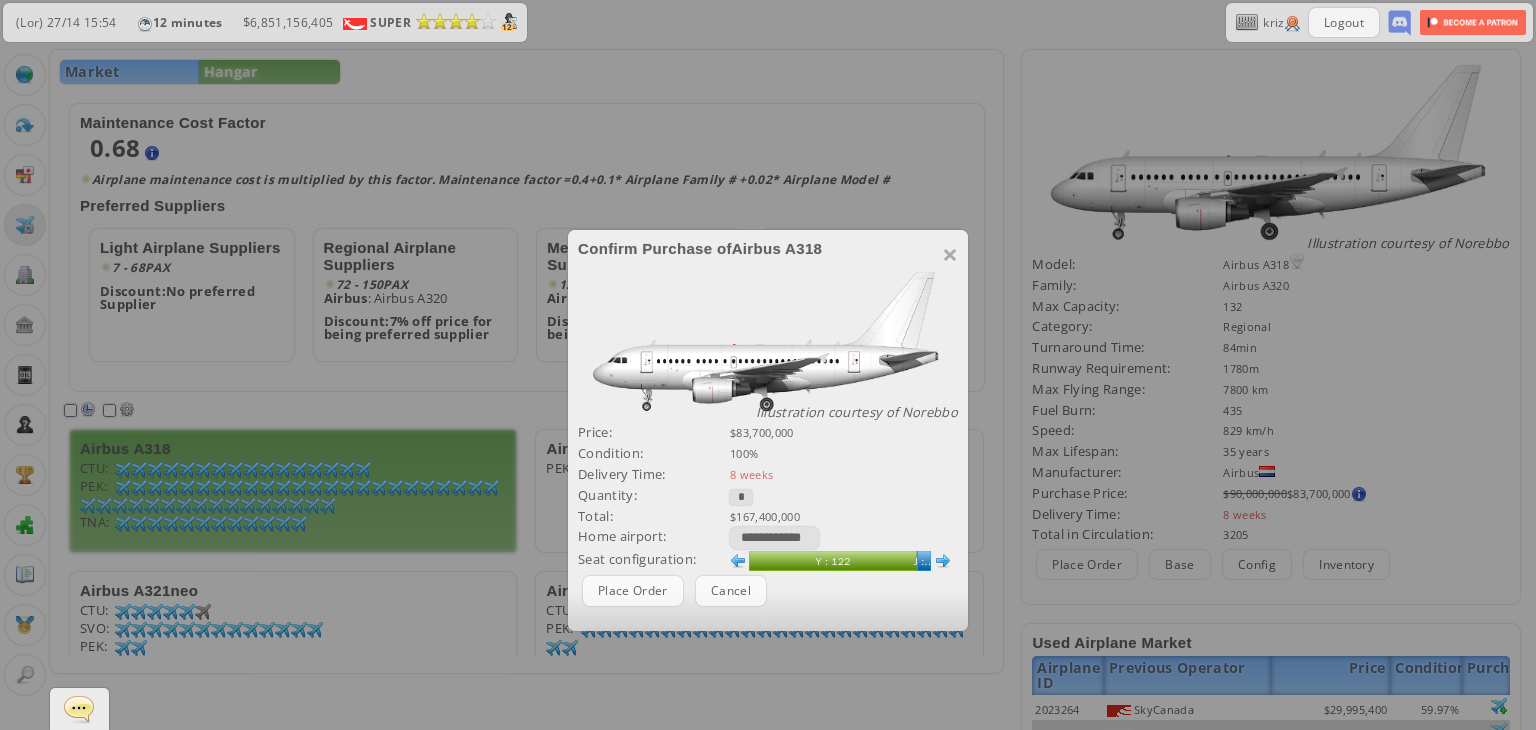 type on "*" 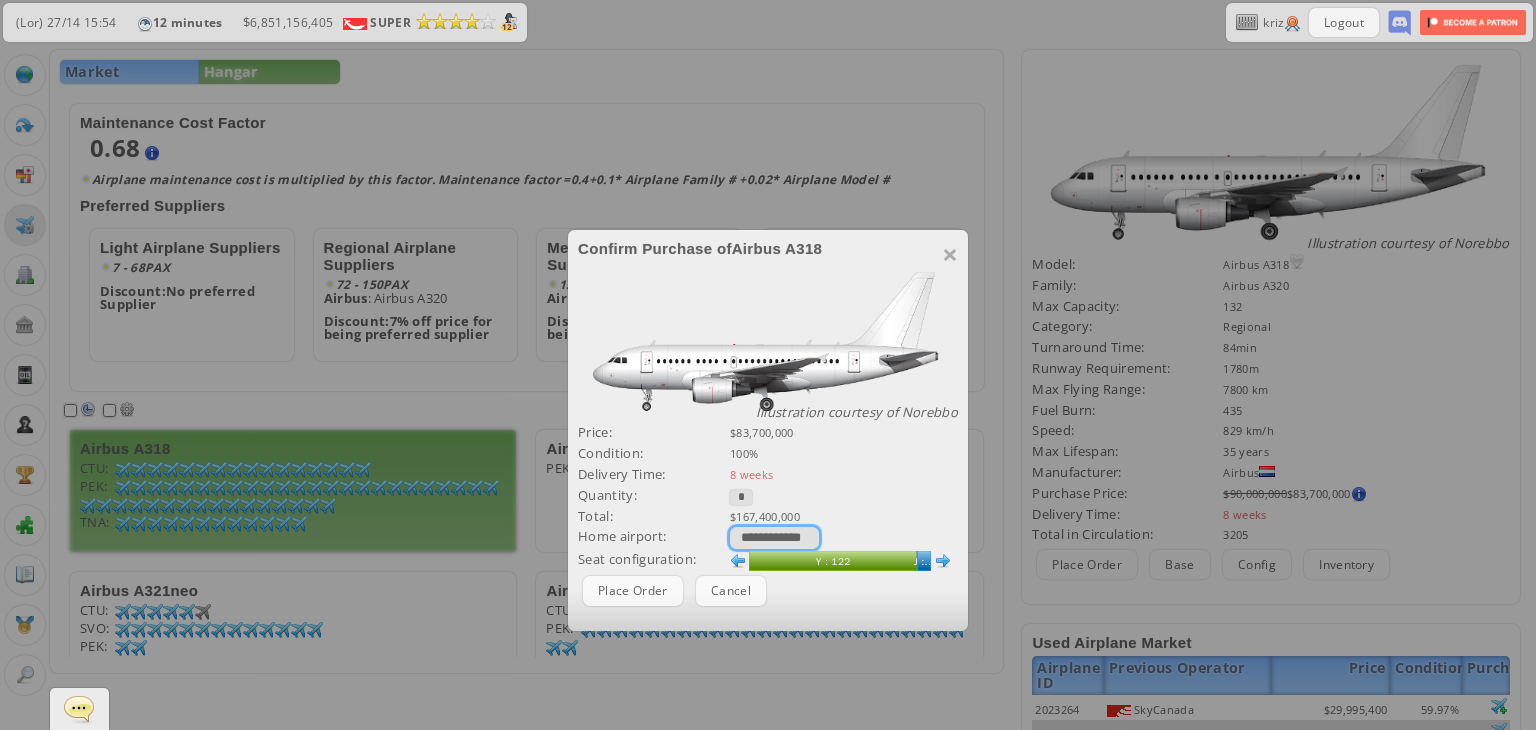 click on "**********" at bounding box center [774, 538] 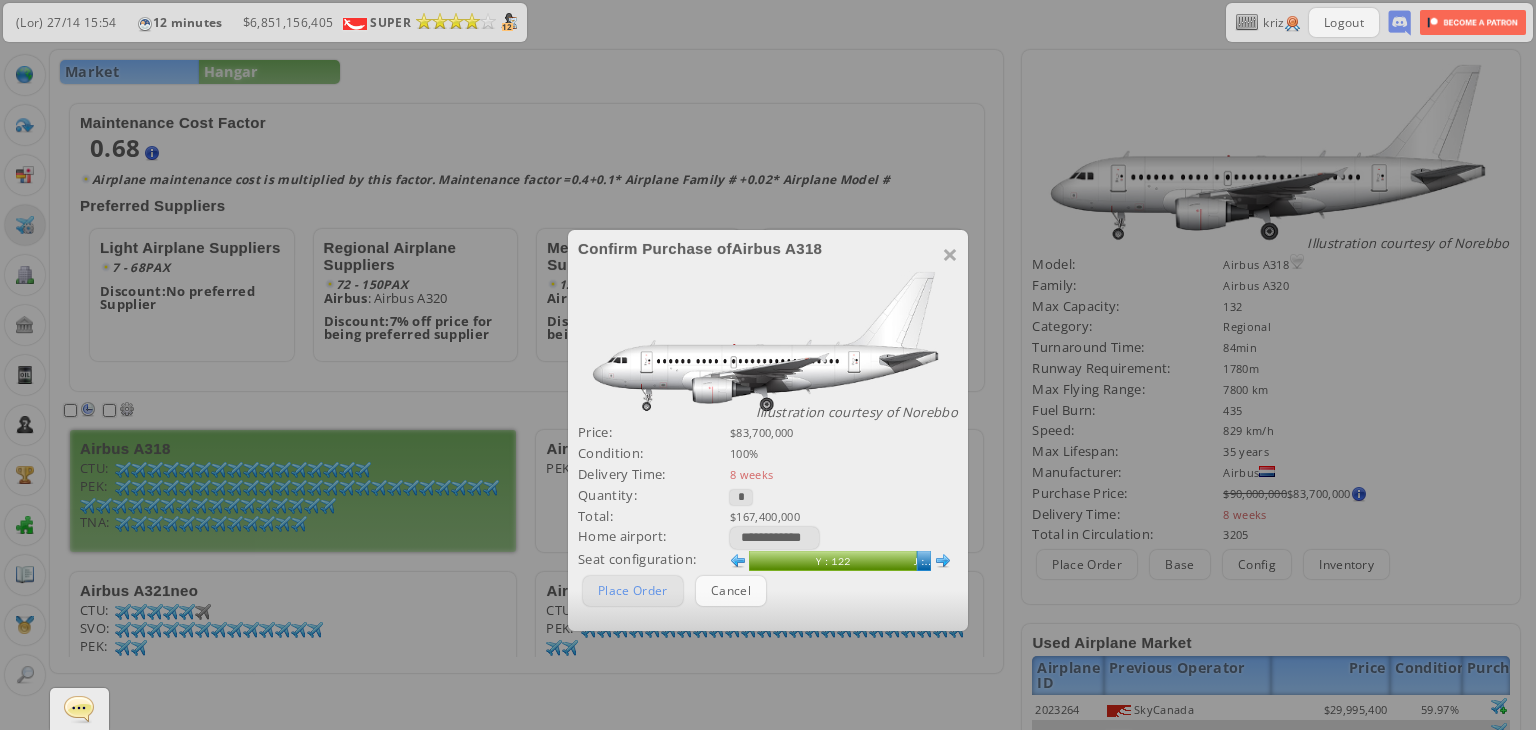 click on "Place Order" at bounding box center (633, 590) 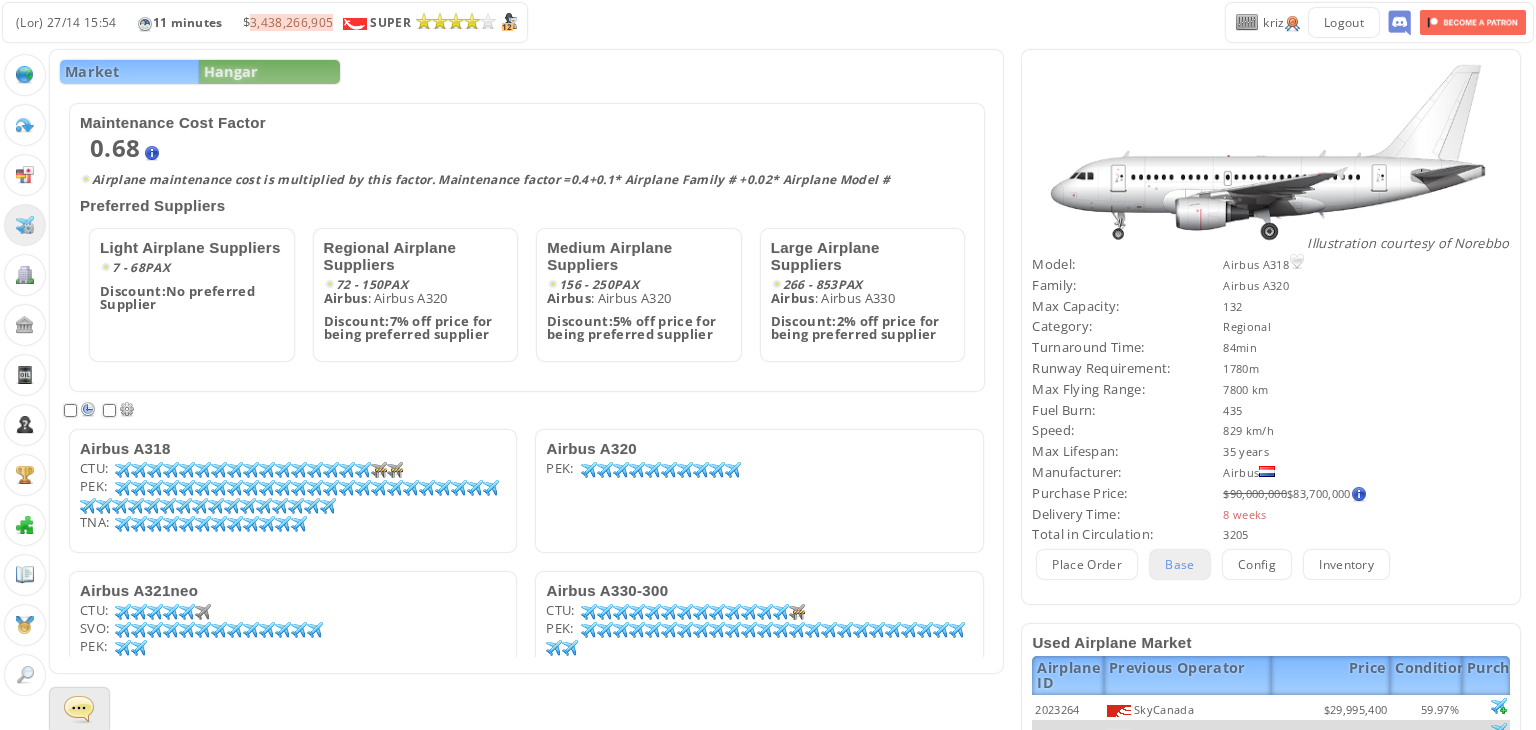 click on "Base" at bounding box center (1179, 564) 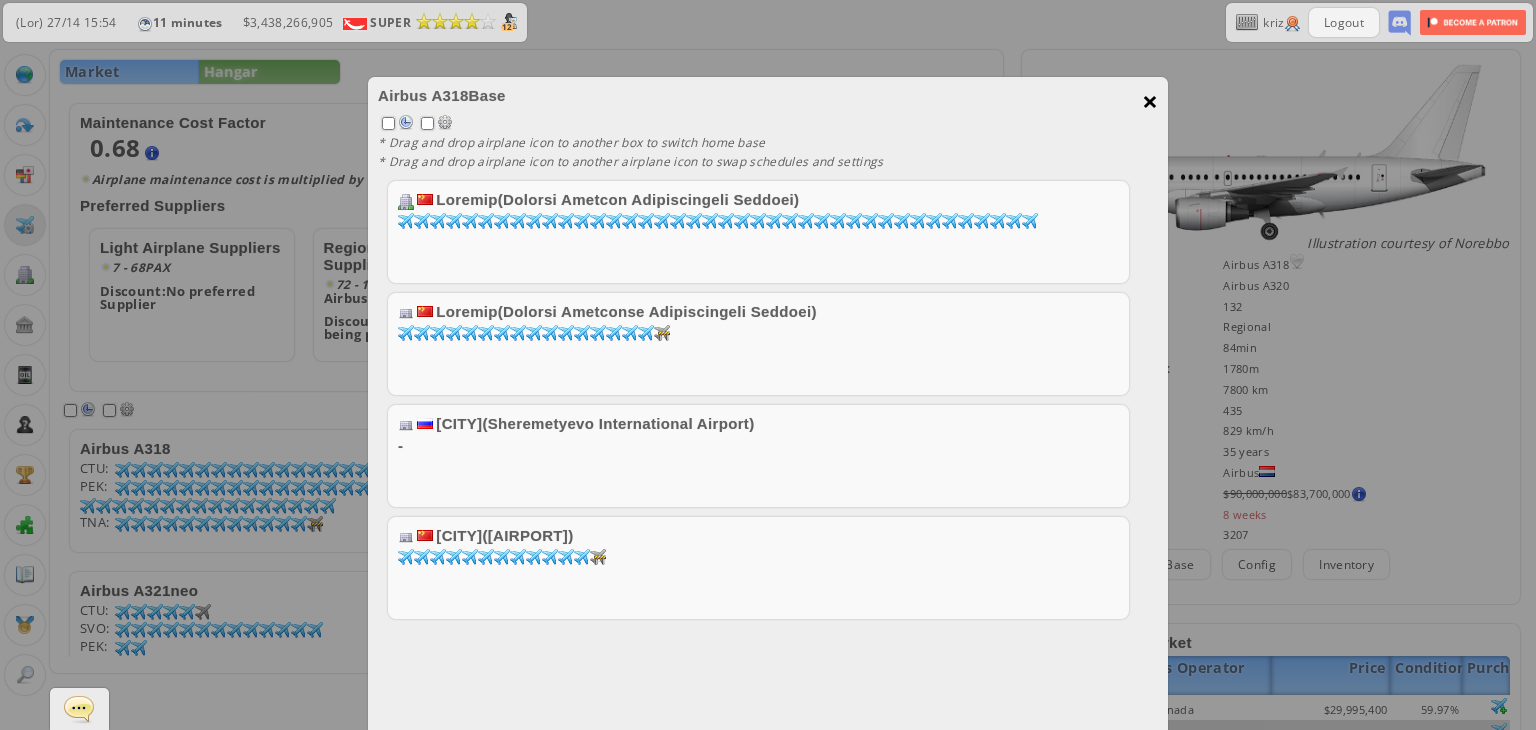 click on "×" at bounding box center [1150, 101] 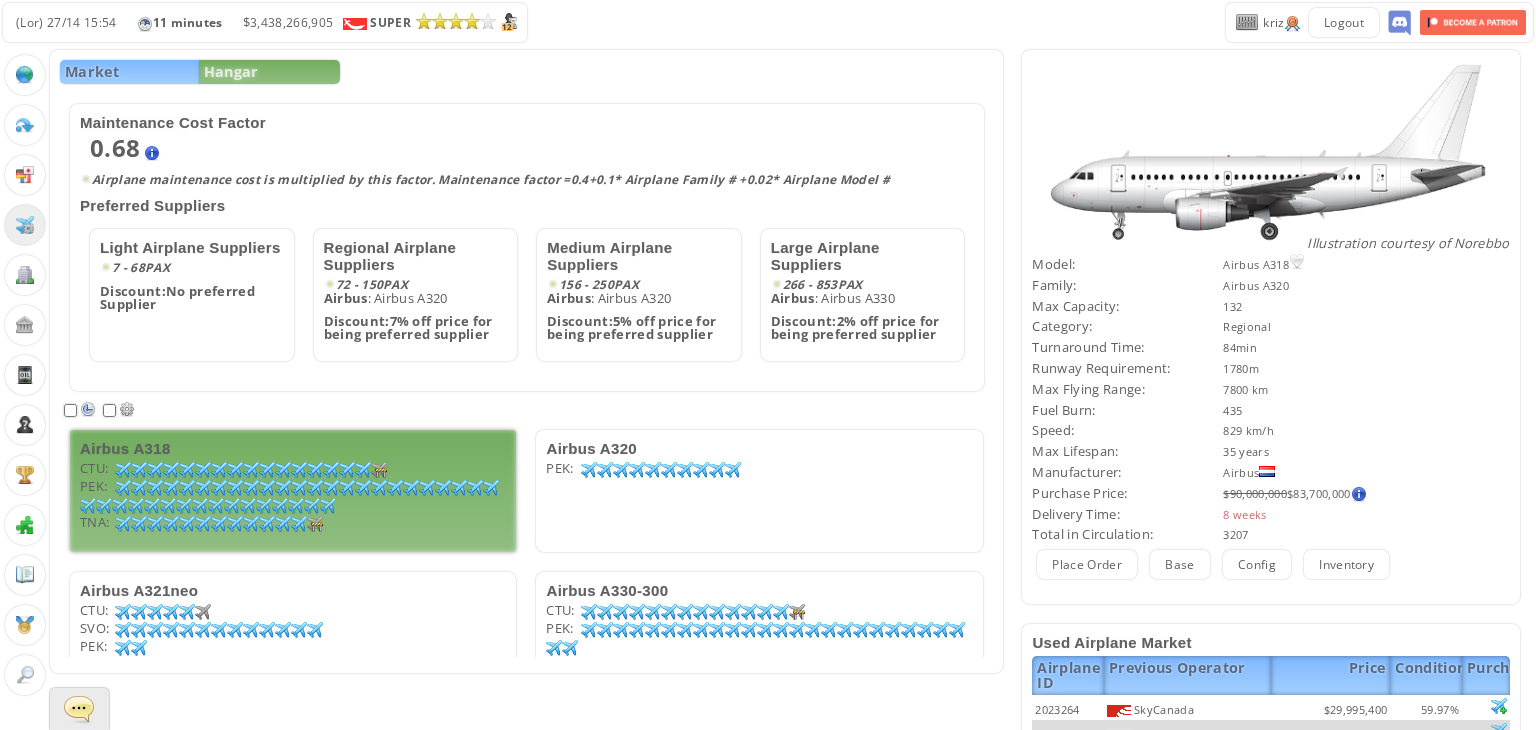 scroll, scrollTop: 180, scrollLeft: 0, axis: vertical 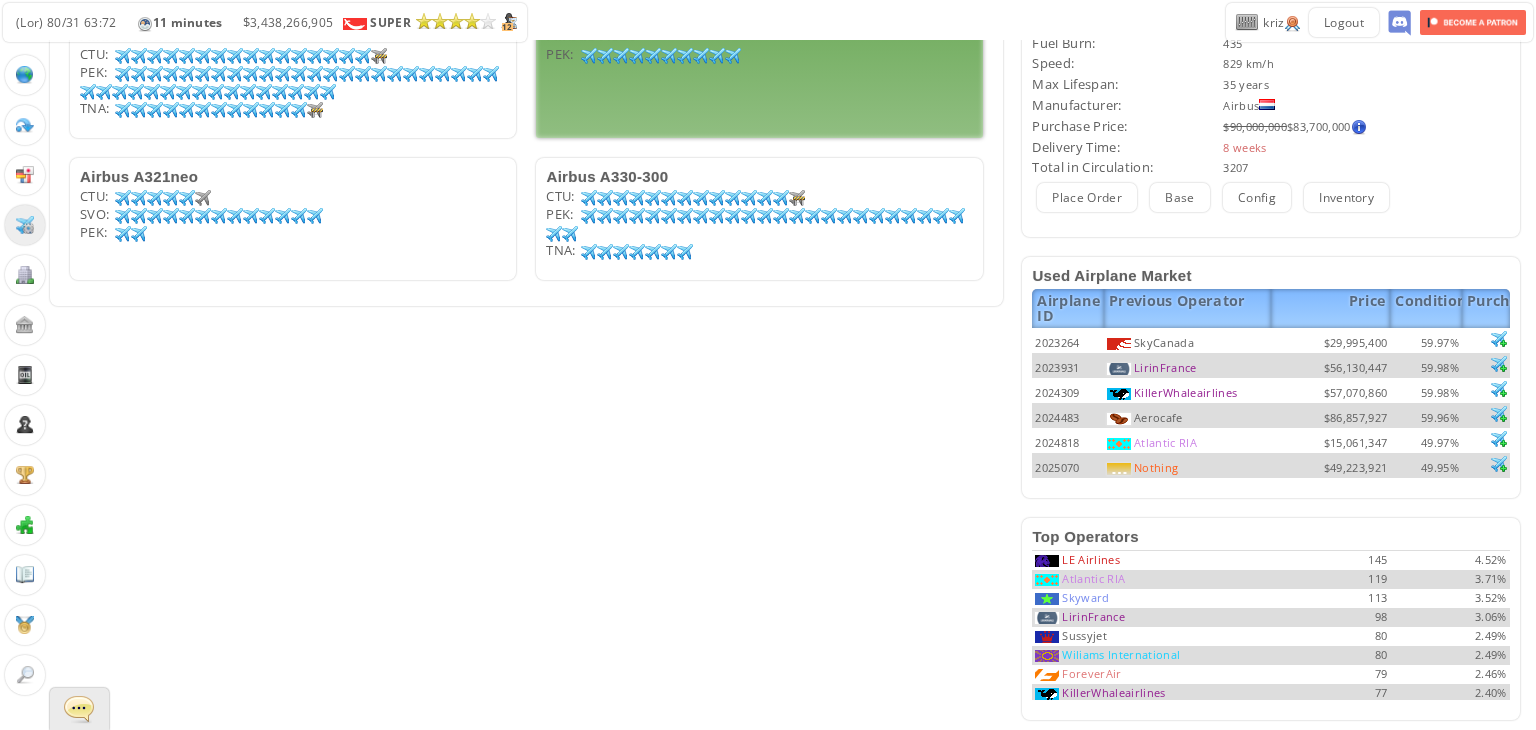 click on "LOR: 41 69 25 58 46 68 31 36 14 89 03 21 88 11 06 58 78 68 50 38" at bounding box center [293, 83] 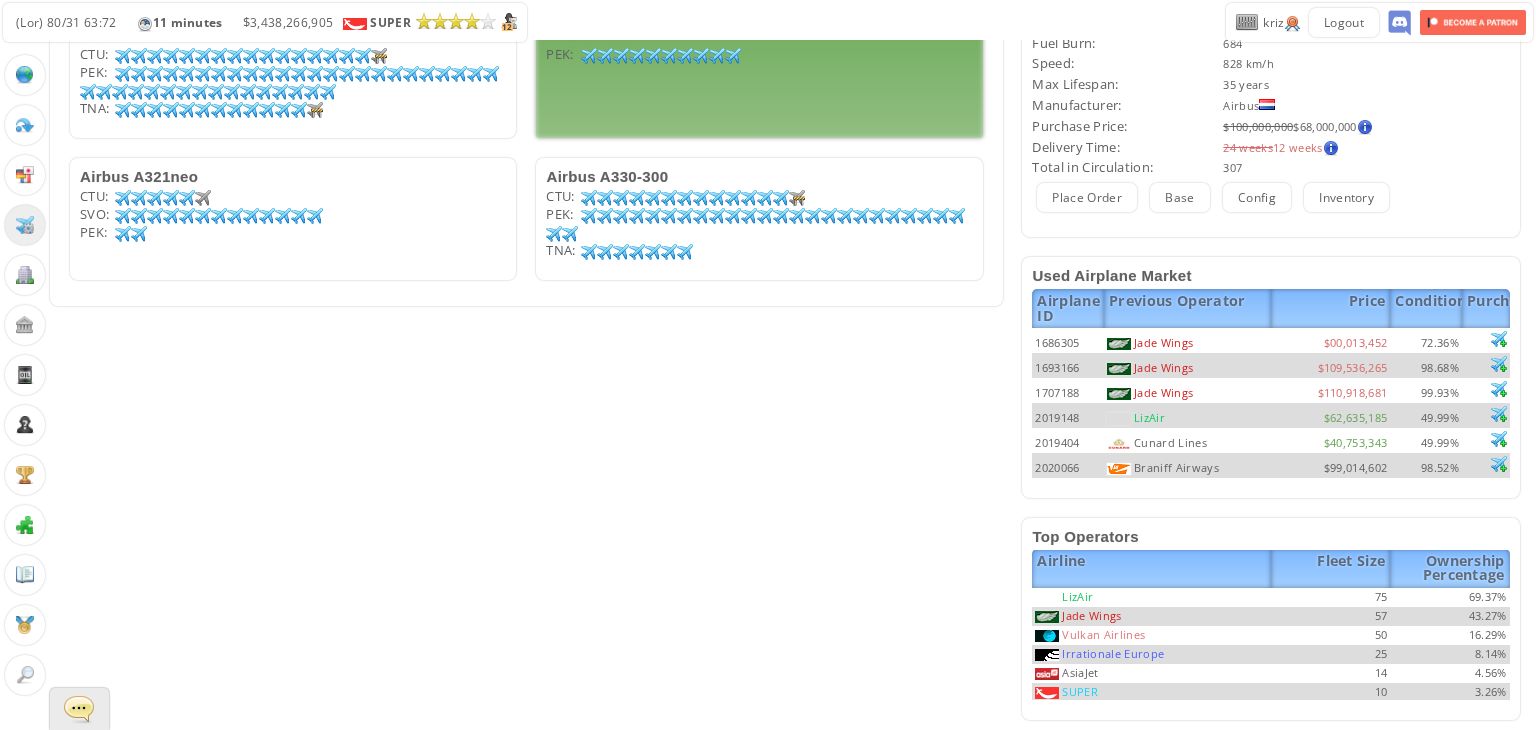 scroll, scrollTop: 0, scrollLeft: 0, axis: both 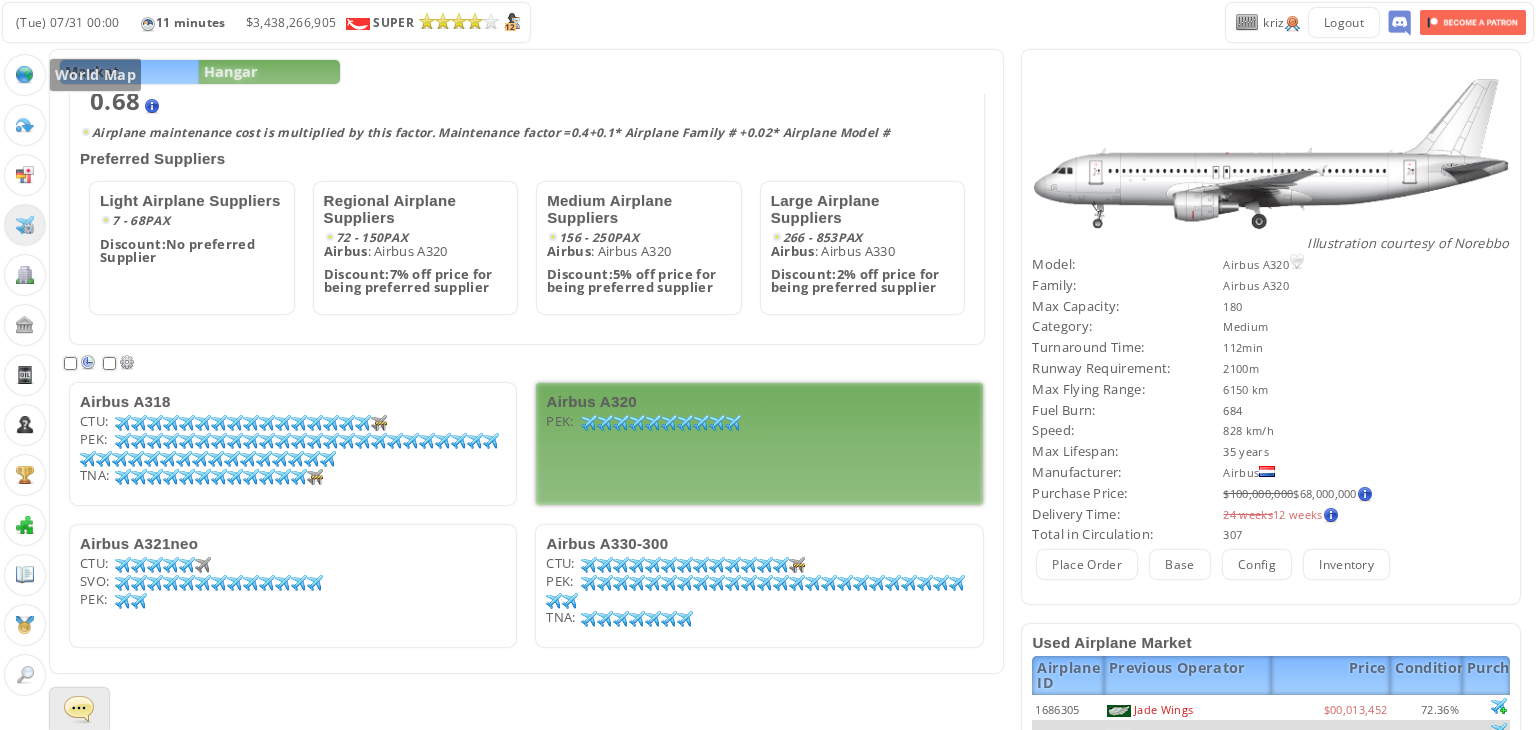 click at bounding box center [25, 75] 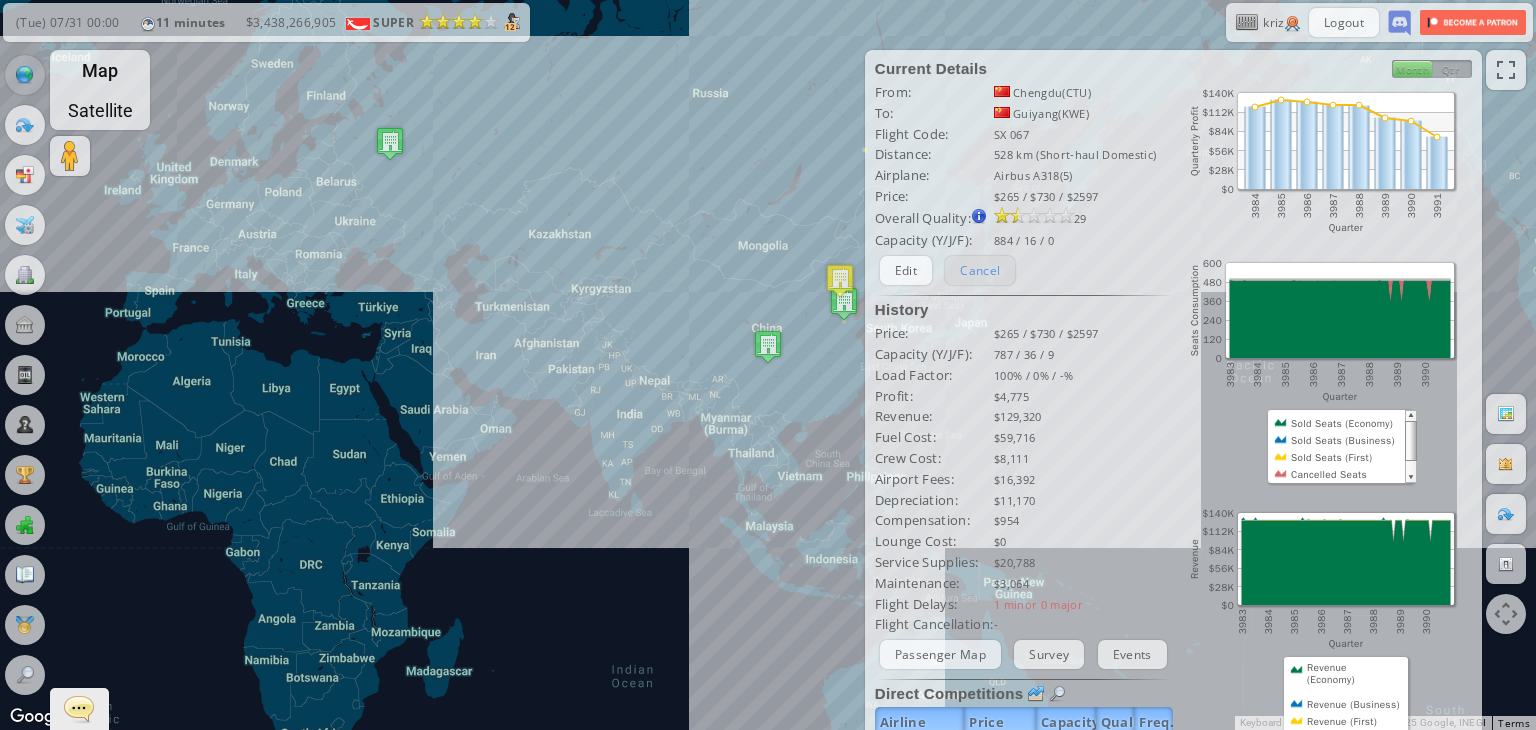 click on "Cancel" at bounding box center [980, 270] 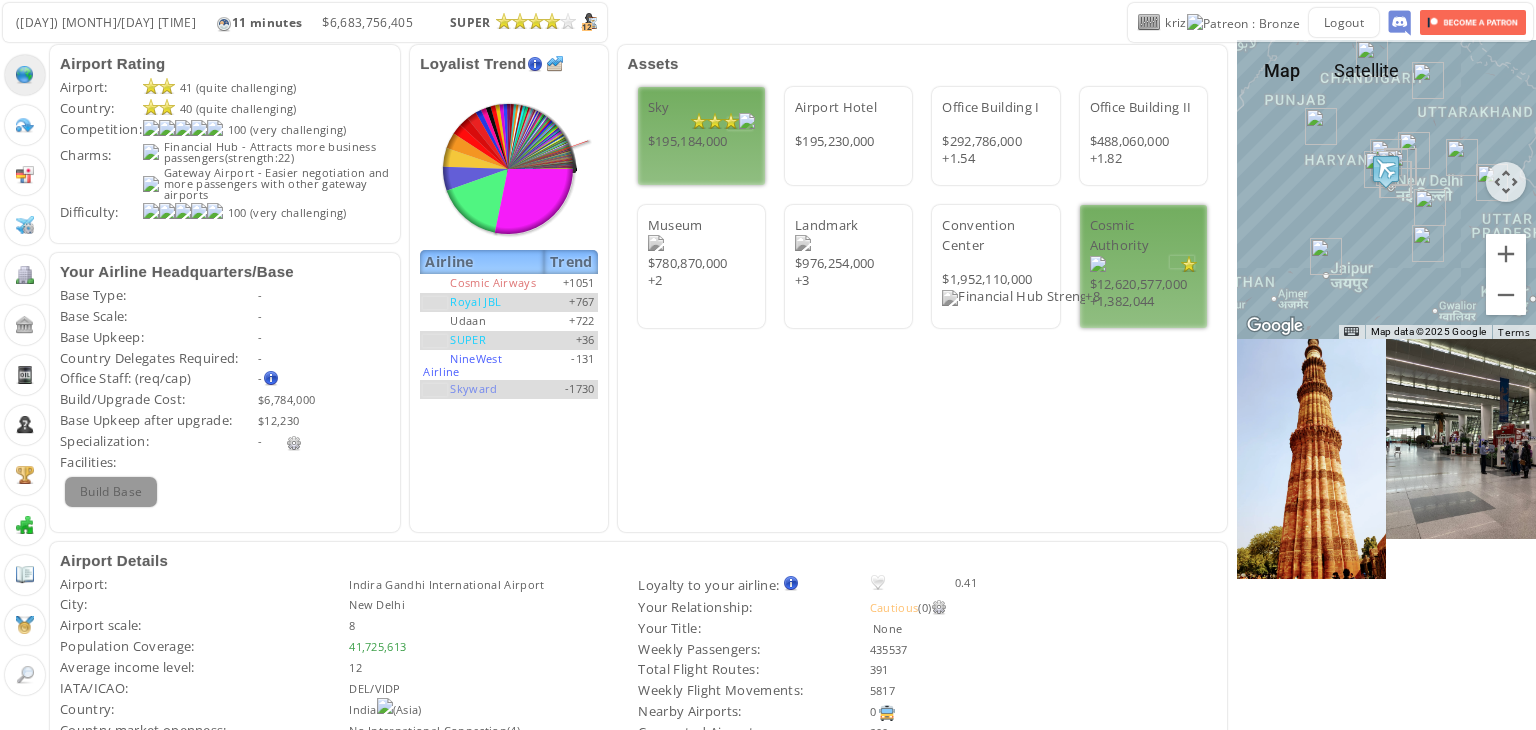 scroll, scrollTop: 0, scrollLeft: 0, axis: both 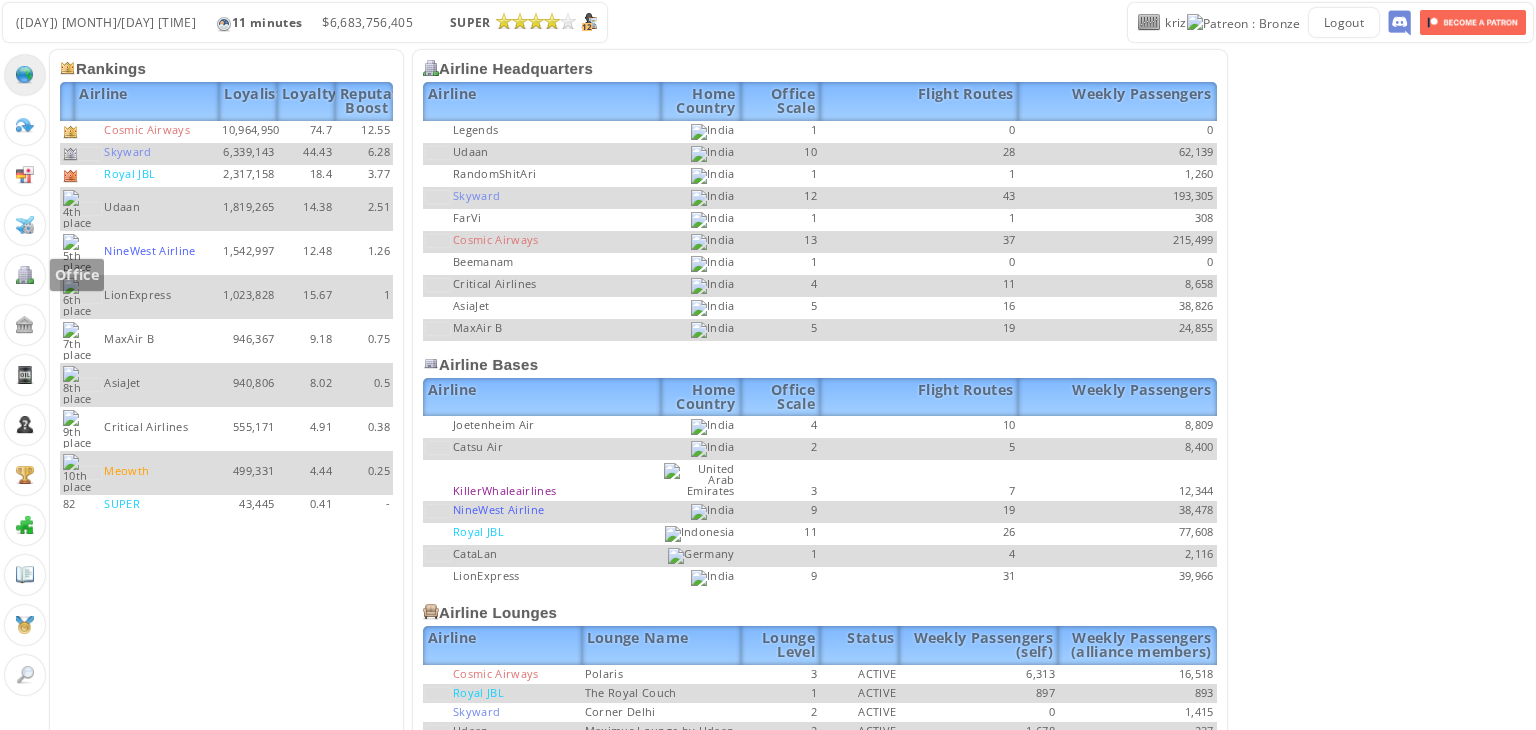 click at bounding box center (25, 275) 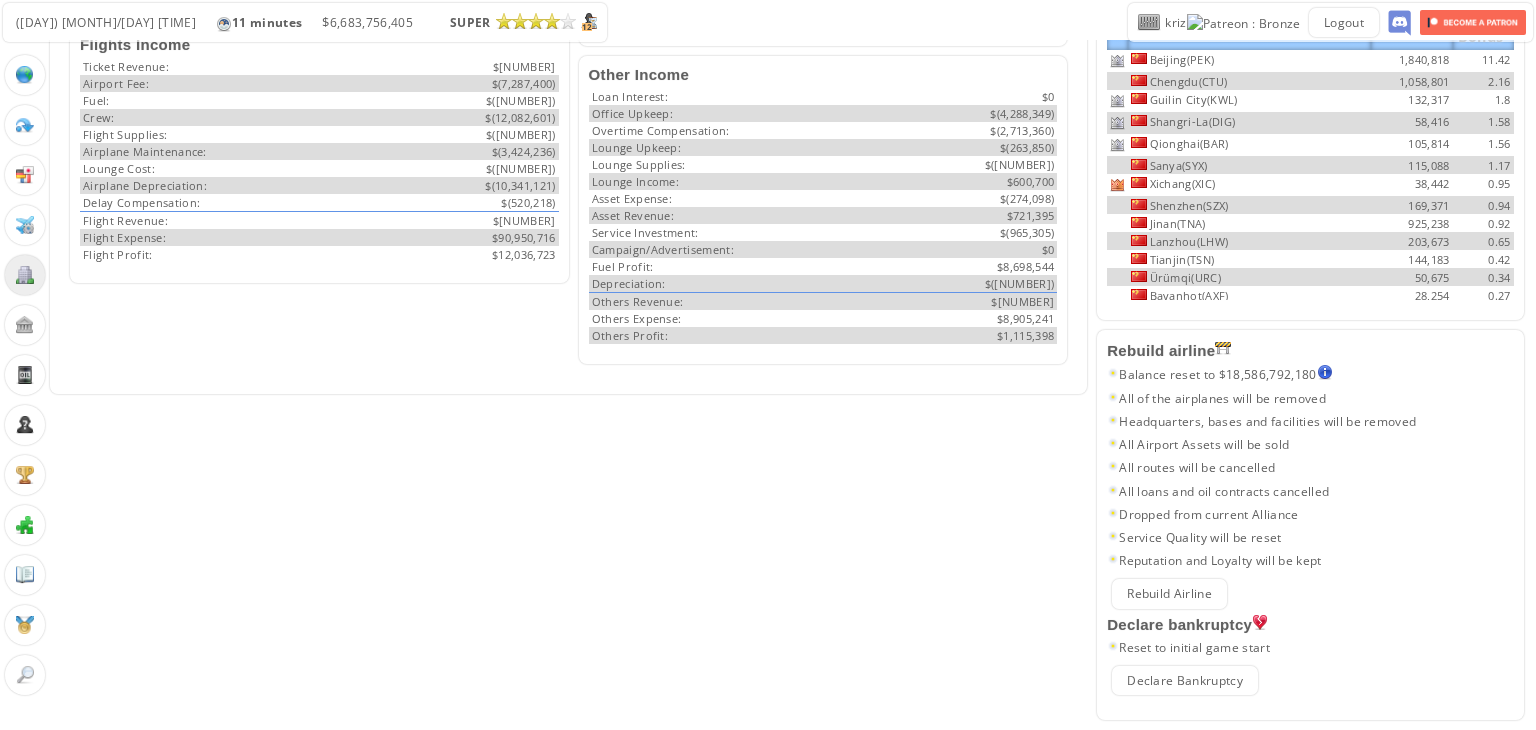 scroll, scrollTop: 634, scrollLeft: 0, axis: vertical 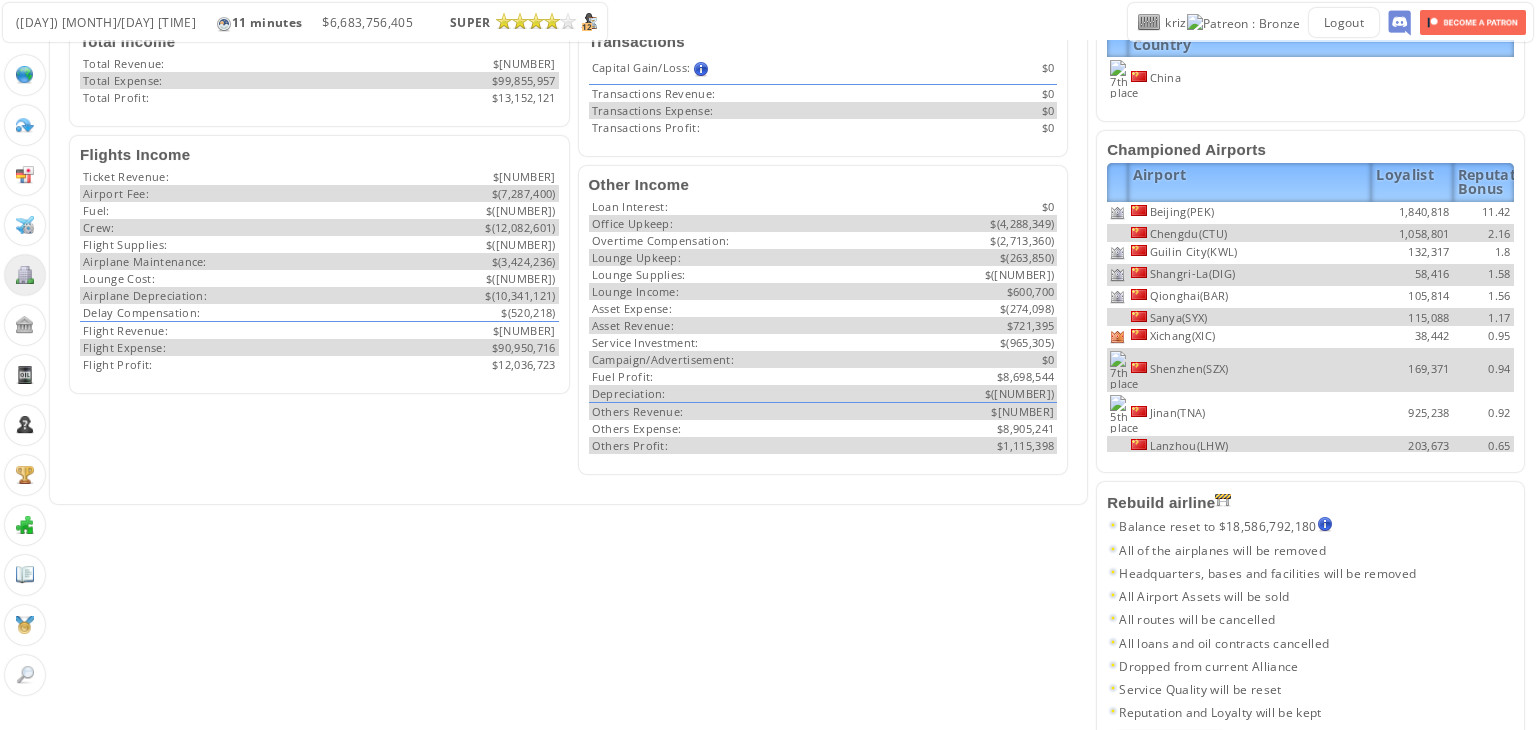 click on "Beijing(PEK)" at bounding box center [1250, 213] 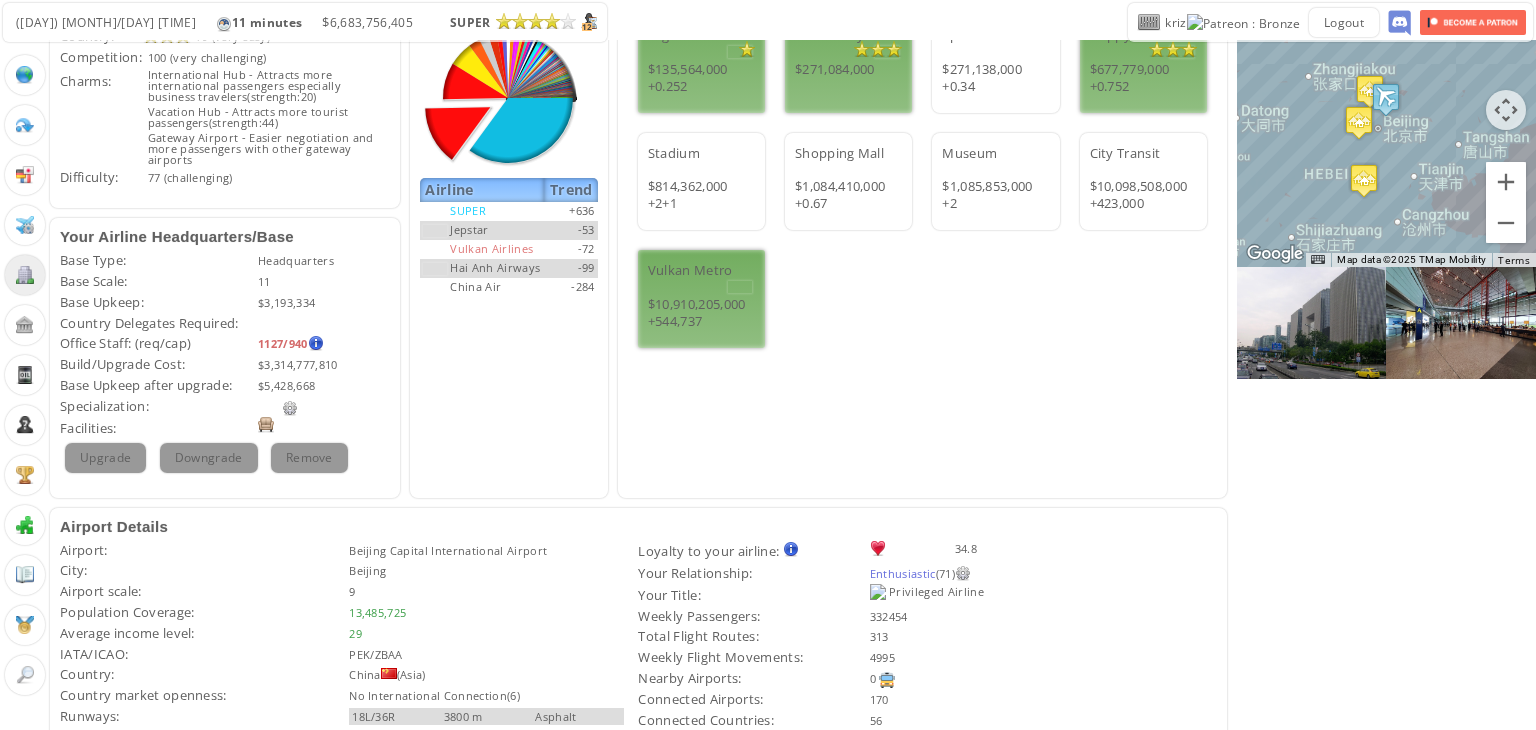 scroll, scrollTop: 0, scrollLeft: 0, axis: both 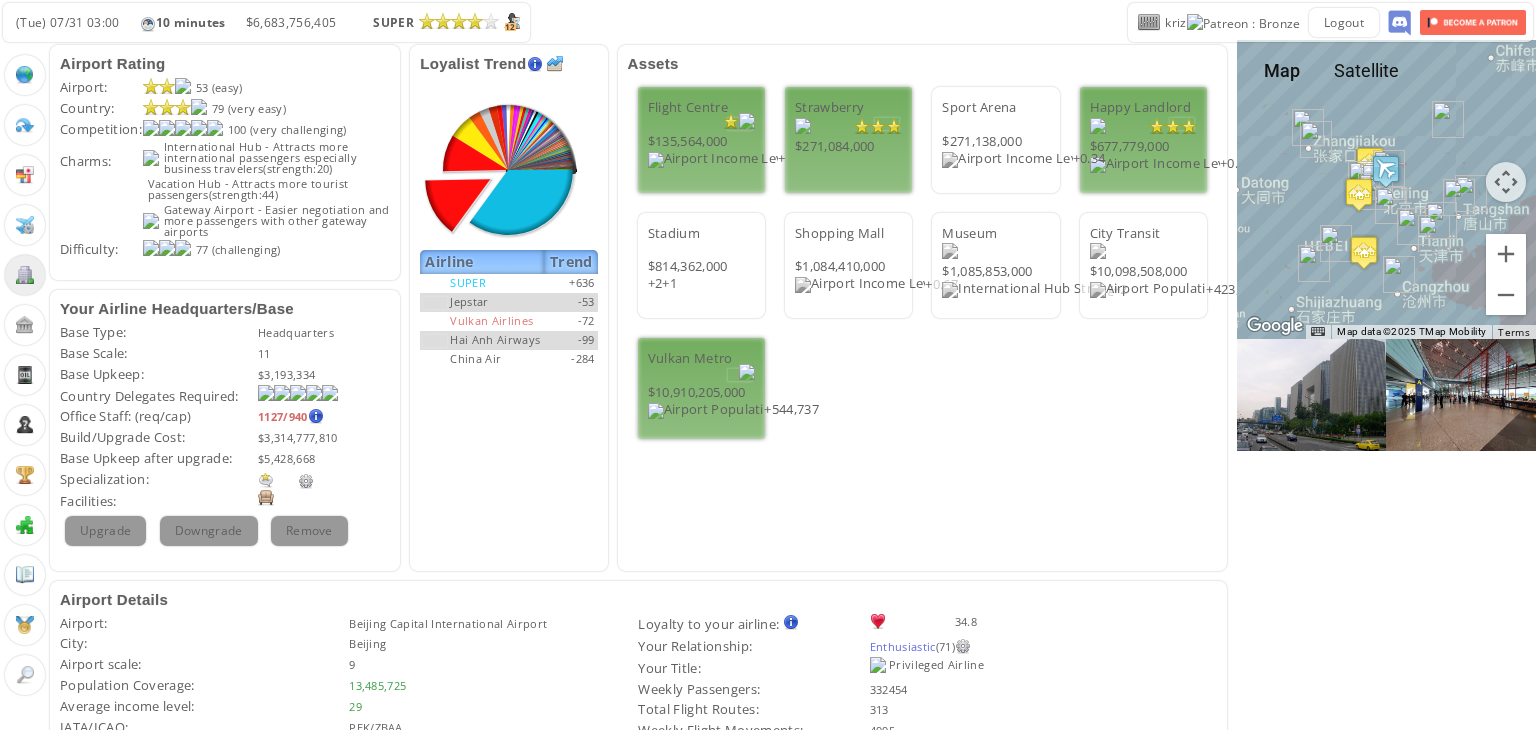 click at bounding box center [266, 498] 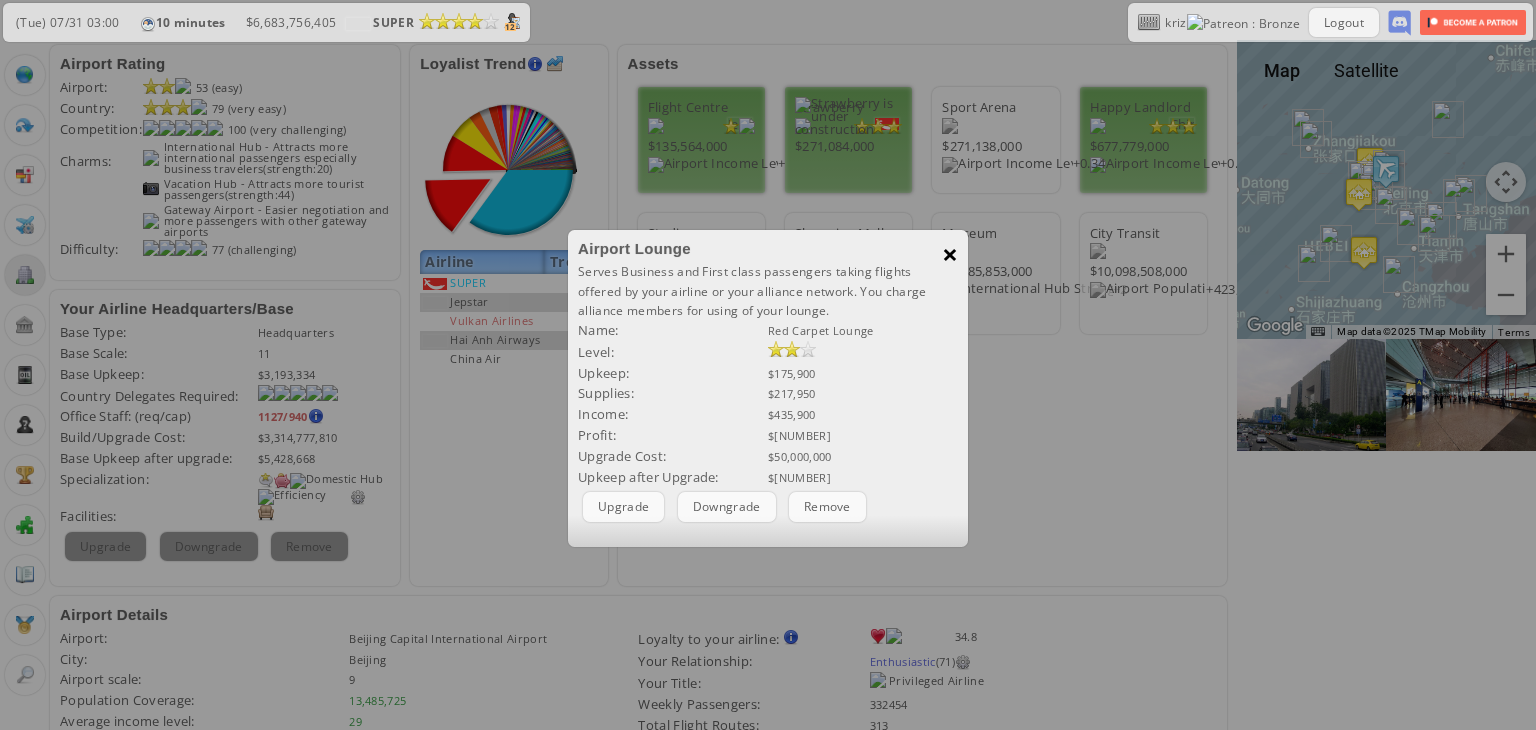 click on "×" at bounding box center (950, 254) 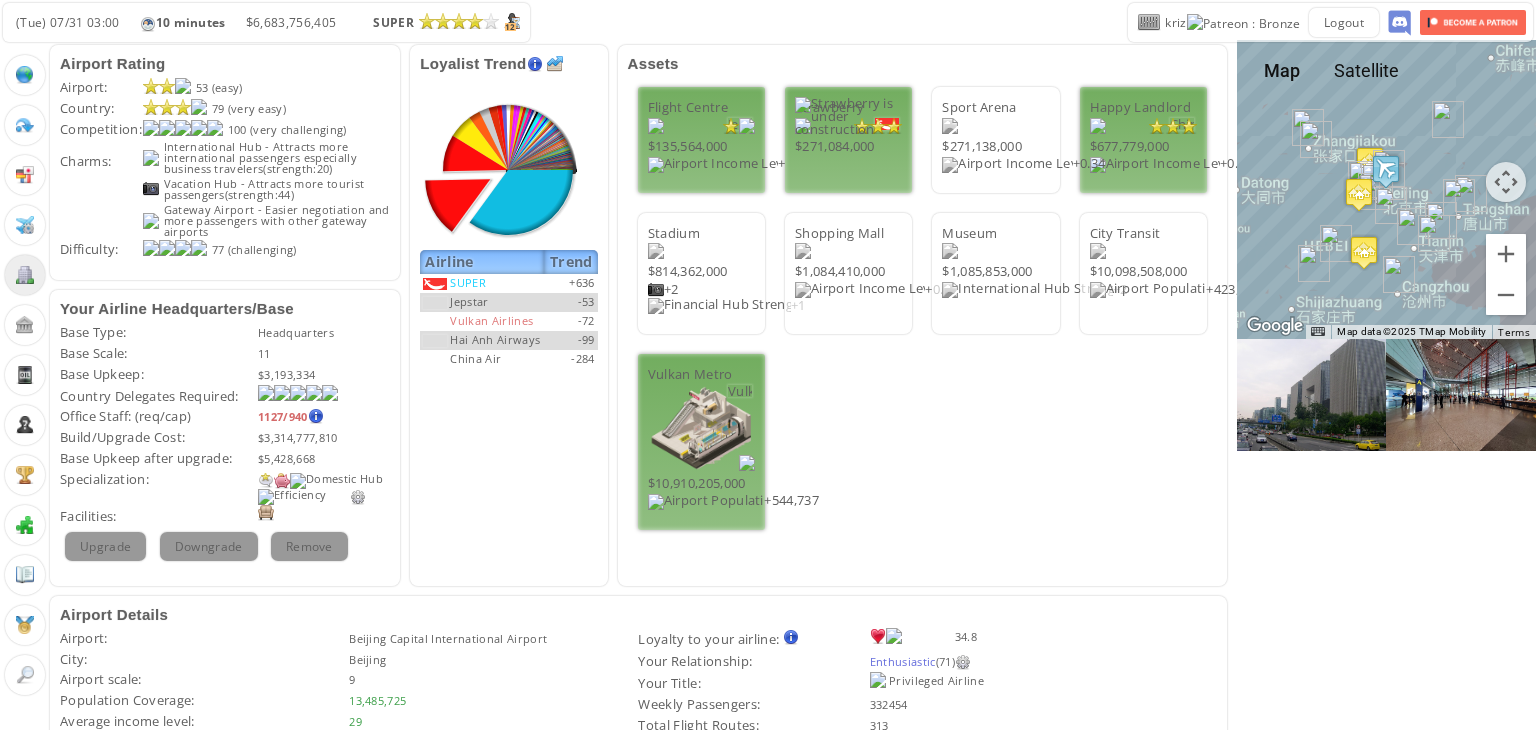 click at bounding box center [358, 497] 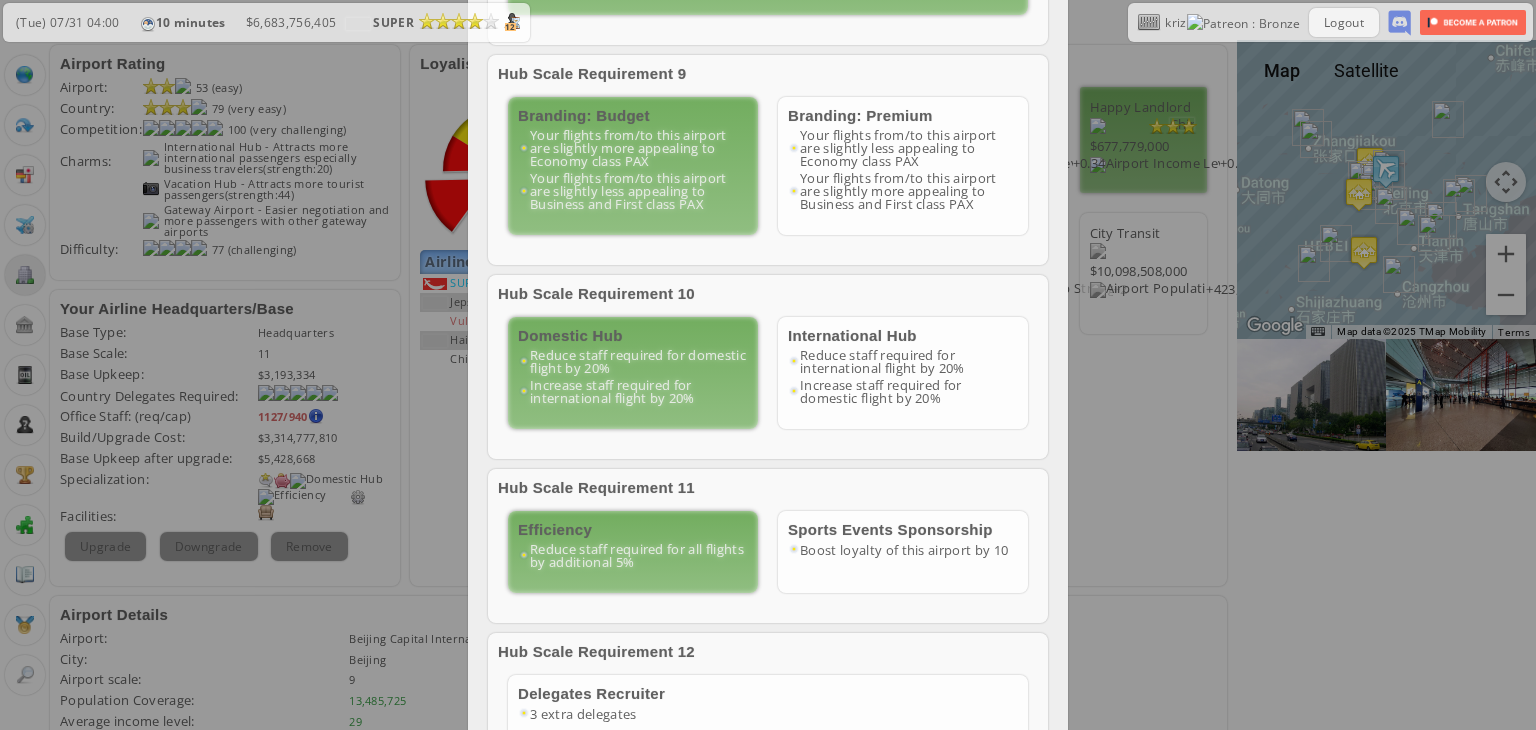 scroll, scrollTop: 104, scrollLeft: 0, axis: vertical 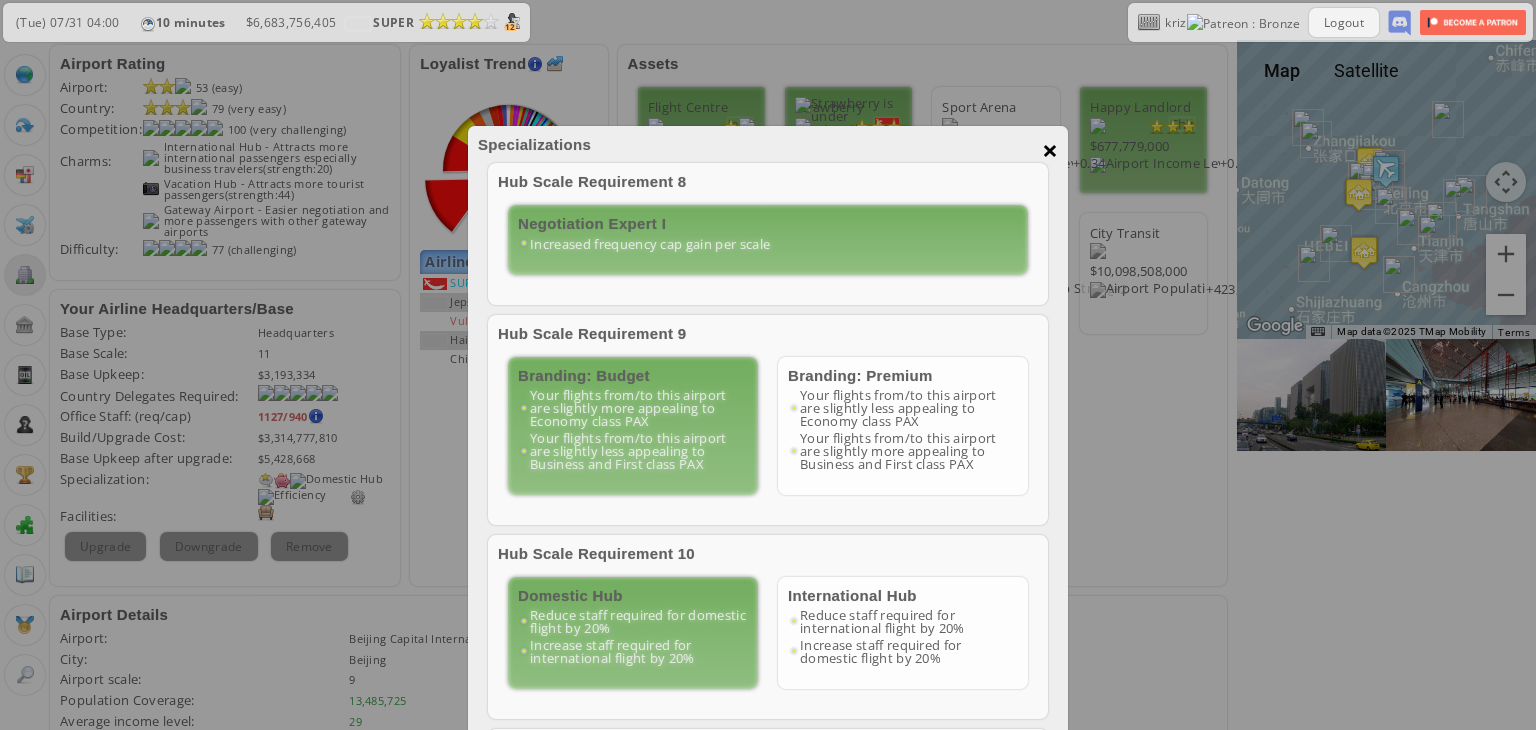 click on "×" at bounding box center (1050, 150) 